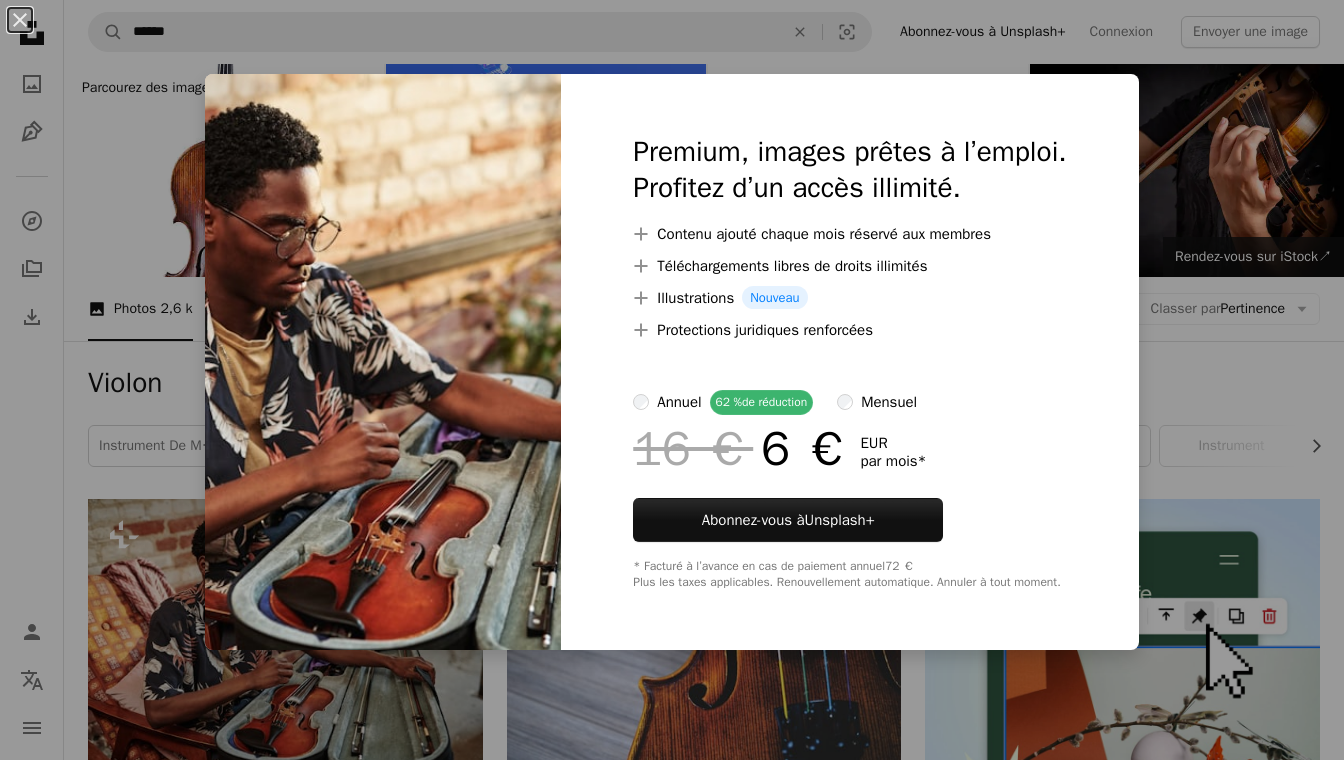 scroll, scrollTop: 311, scrollLeft: 0, axis: vertical 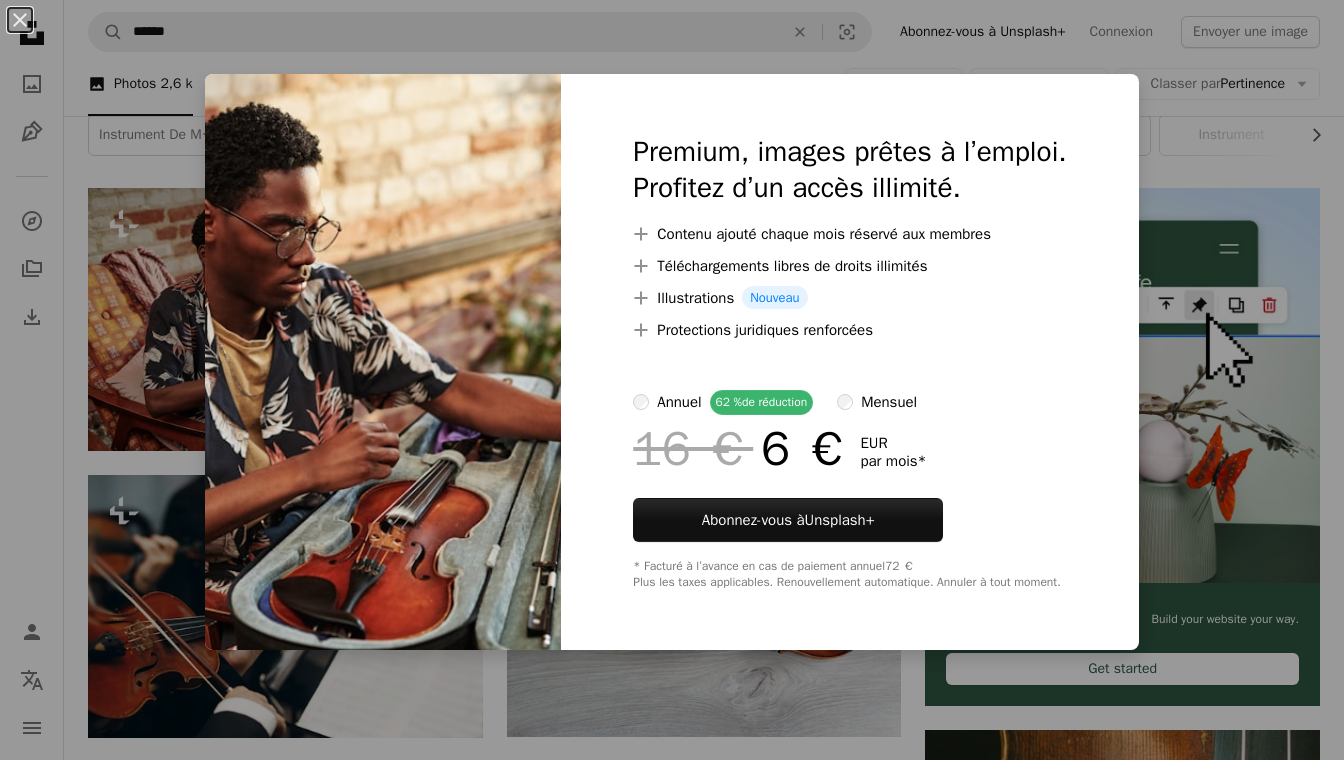 click on "An X shape Premium, images prêtes à l’emploi. Profitez d’un accès illimité. A plus sign Contenu ajouté chaque mois réservé aux membres A plus sign Téléchargements libres de droits illimités A plus sign Illustrations  Nouveau A plus sign Protections juridiques renforcées annuel 62 %  de réduction mensuel 16 €   6 € EUR par mois * Abonnez-vous à  Unsplash+ * Facturé à l’avance en cas de paiement annuel  72 € Plus les taxes applicables. Renouvellement automatique. Annuler à tout moment." at bounding box center [672, 380] 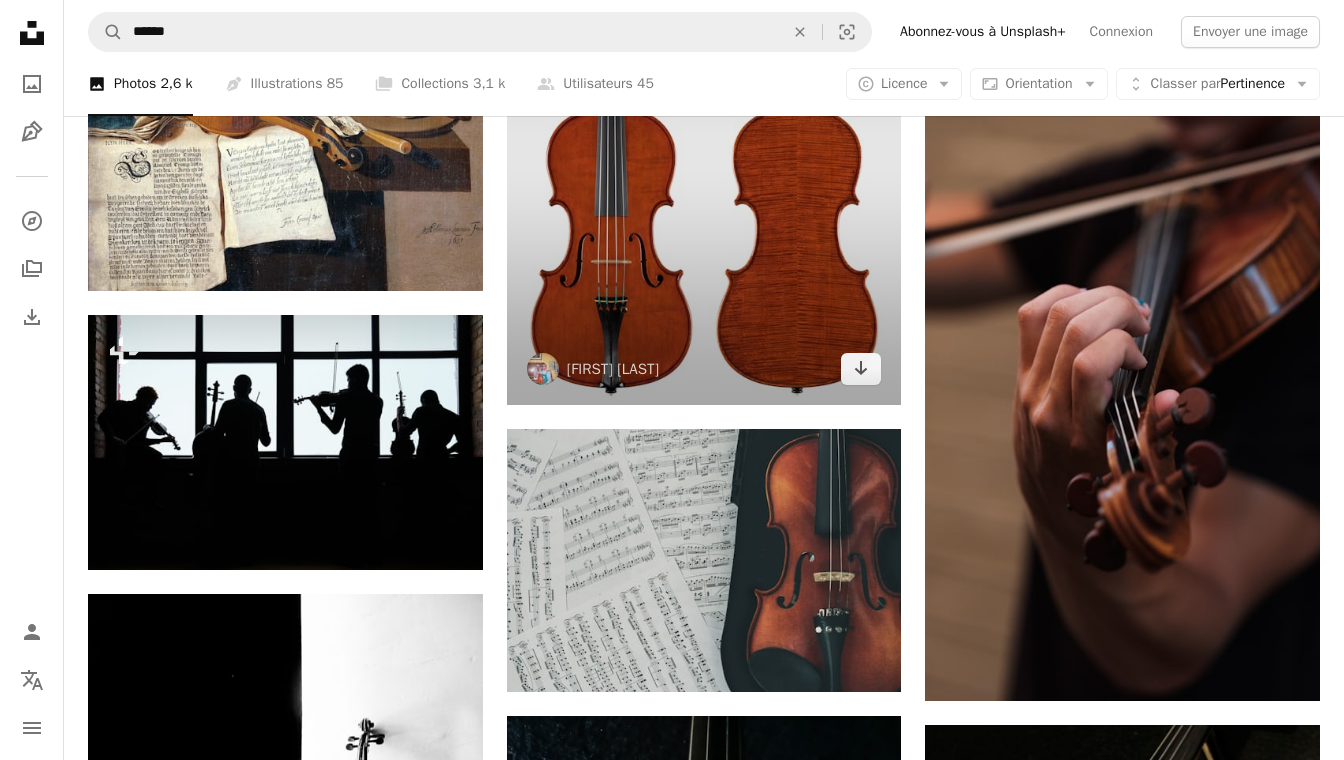 scroll, scrollTop: 2473, scrollLeft: 0, axis: vertical 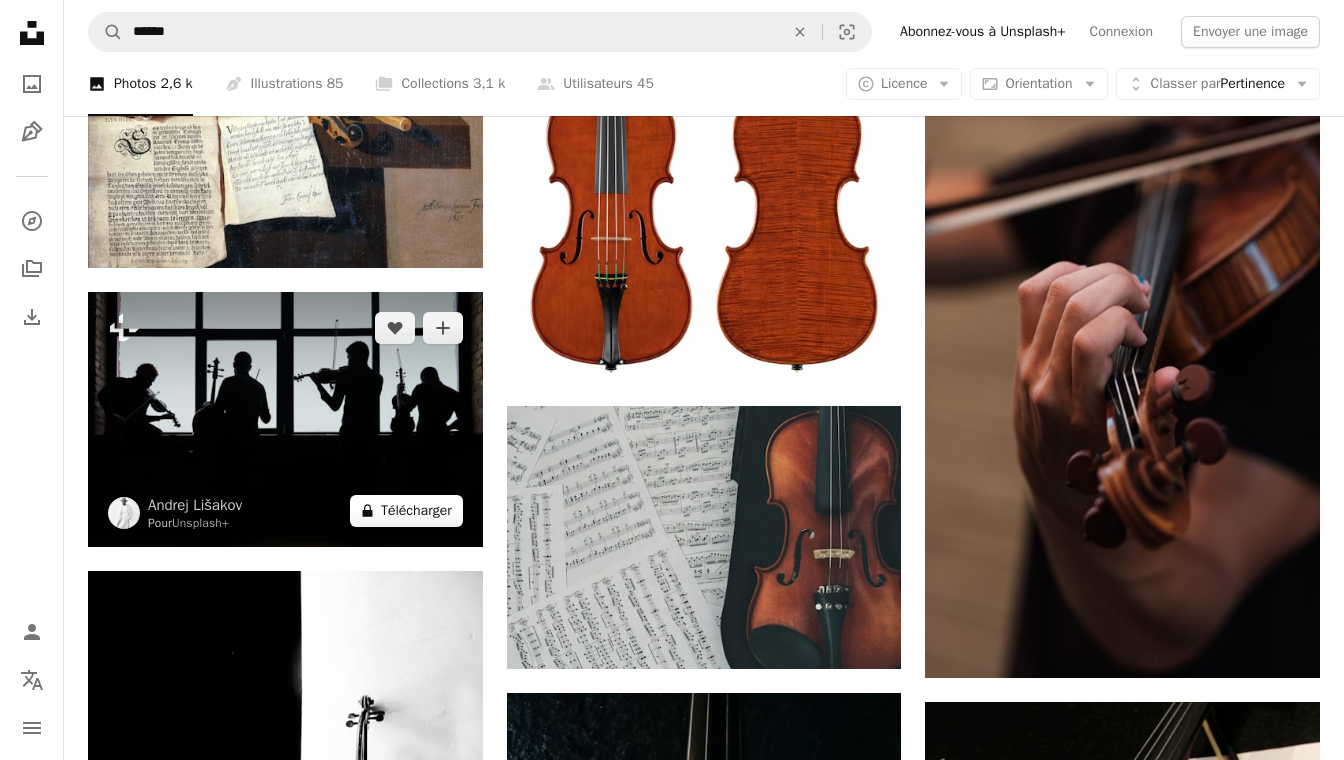 click on "A lock Télécharger" at bounding box center [406, 511] 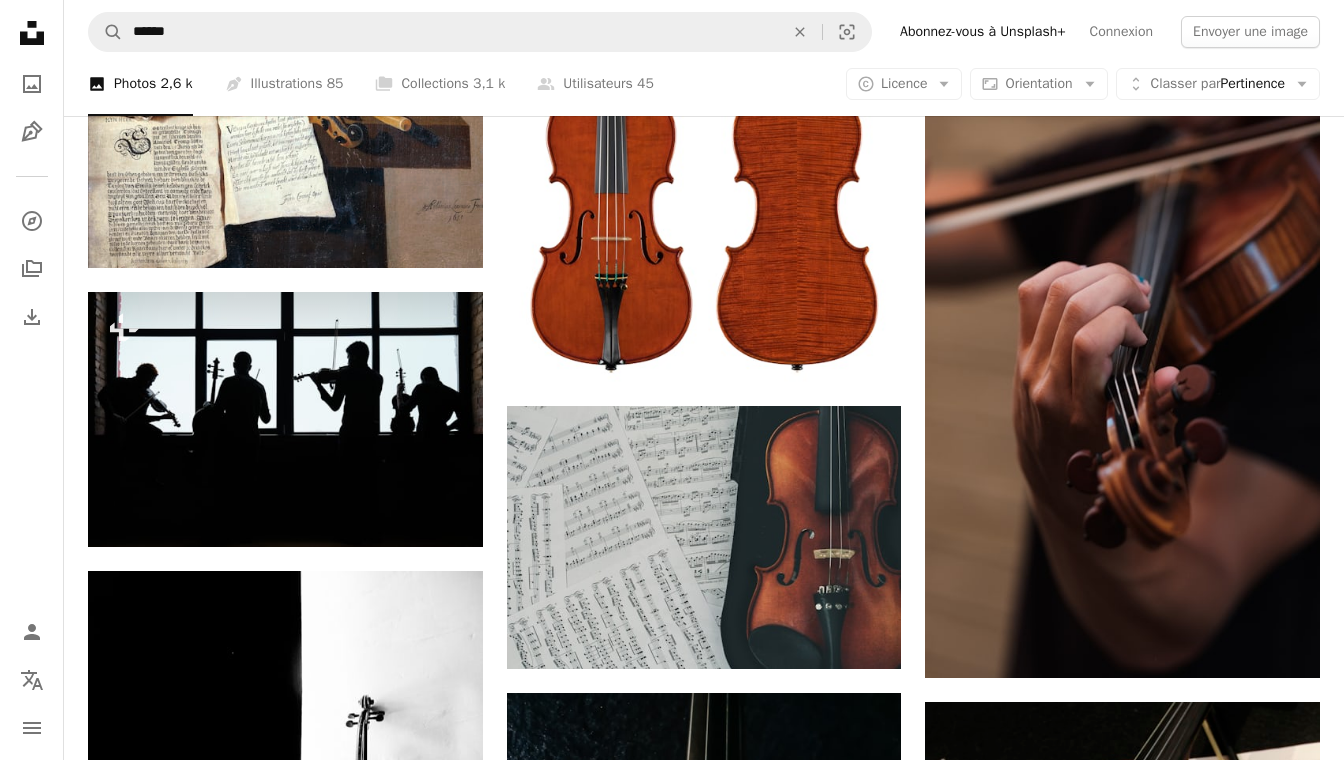 click on "An X shape Premium, images prêtes à l’emploi. Profitez d’un accès illimité. A plus sign Contenu ajouté chaque mois réservé aux membres A plus sign Téléchargements libres de droits illimités A plus sign Illustrations  Nouveau A plus sign Protections juridiques renforcées annuel 62 %  de réduction mensuel 16 €   6 € EUR par mois * Abonnez-vous à  Unsplash+ * Facturé à l’avance en cas de paiement annuel  72 € Plus les taxes applicables. Renouvellement automatique. Annuler à tout moment." at bounding box center [672, 2573] 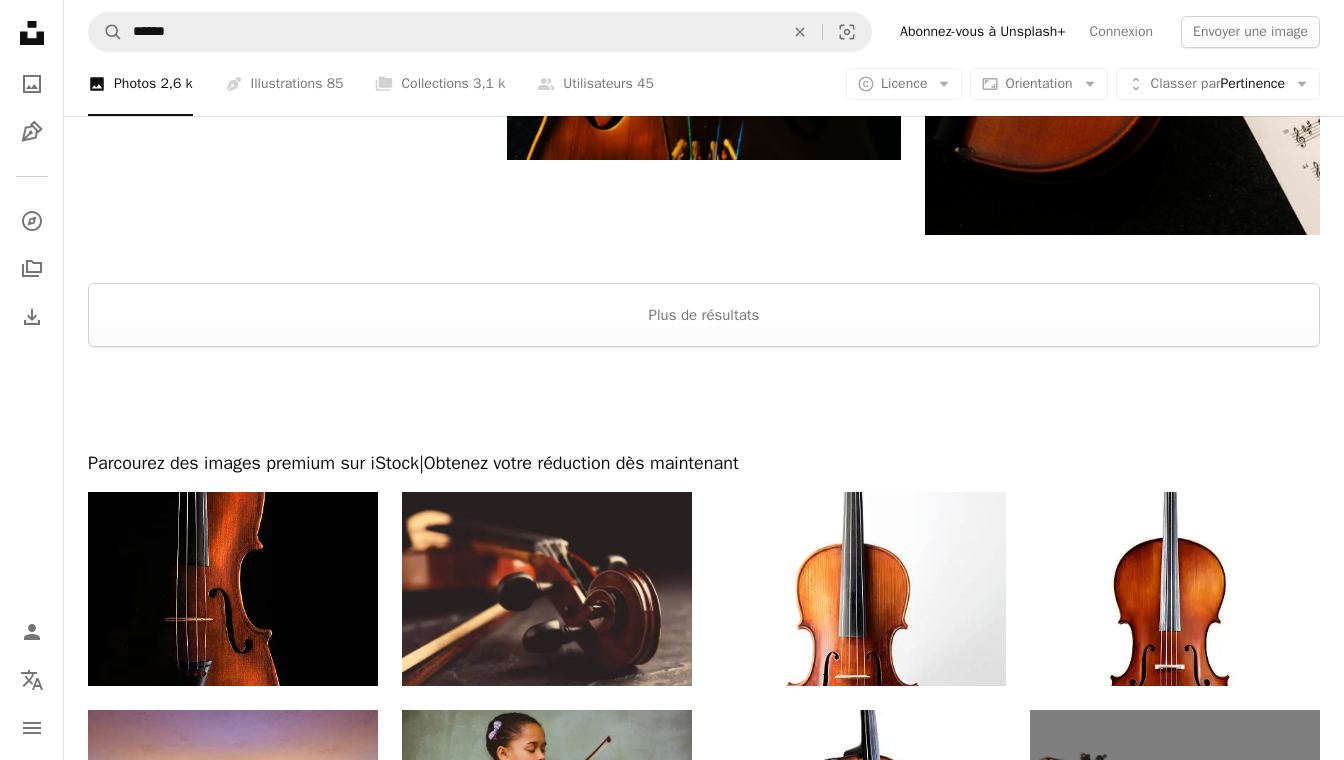 scroll, scrollTop: 3424, scrollLeft: 0, axis: vertical 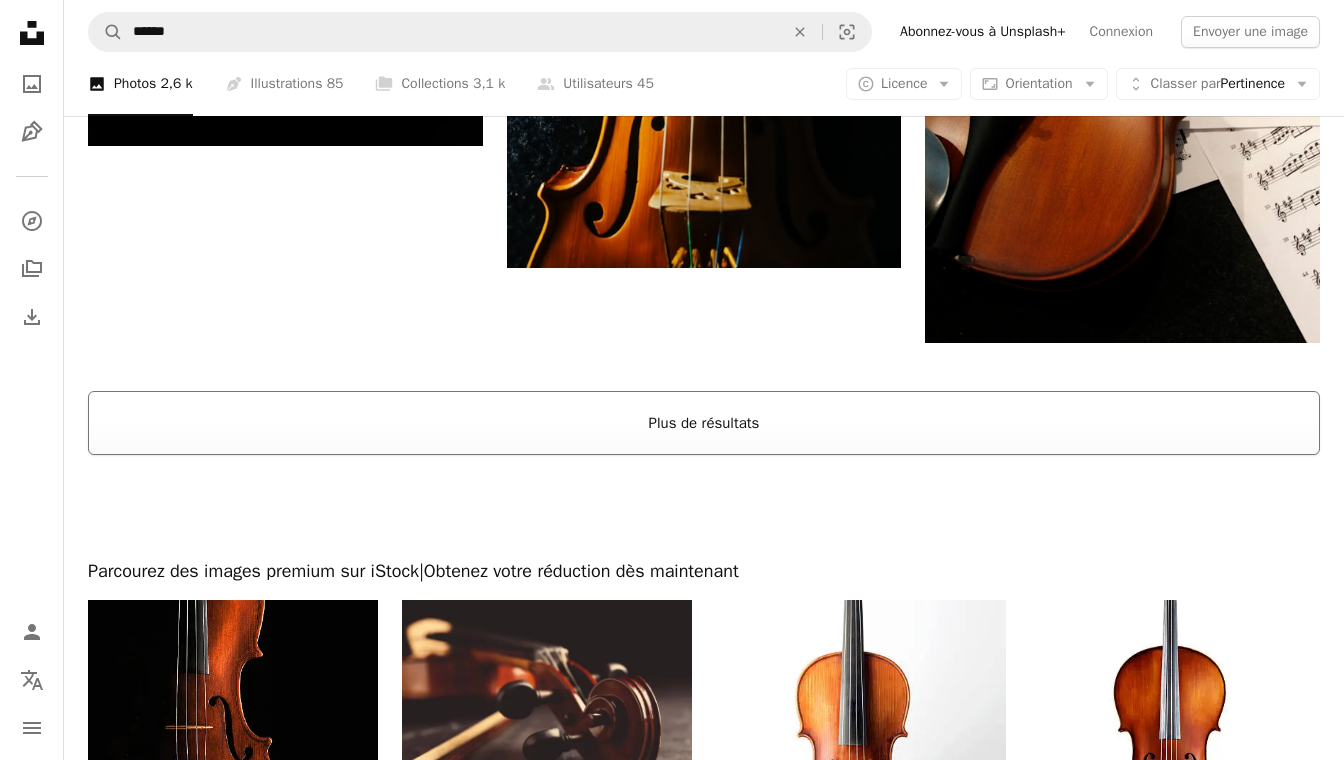 click on "Plus de résultats" at bounding box center [704, 423] 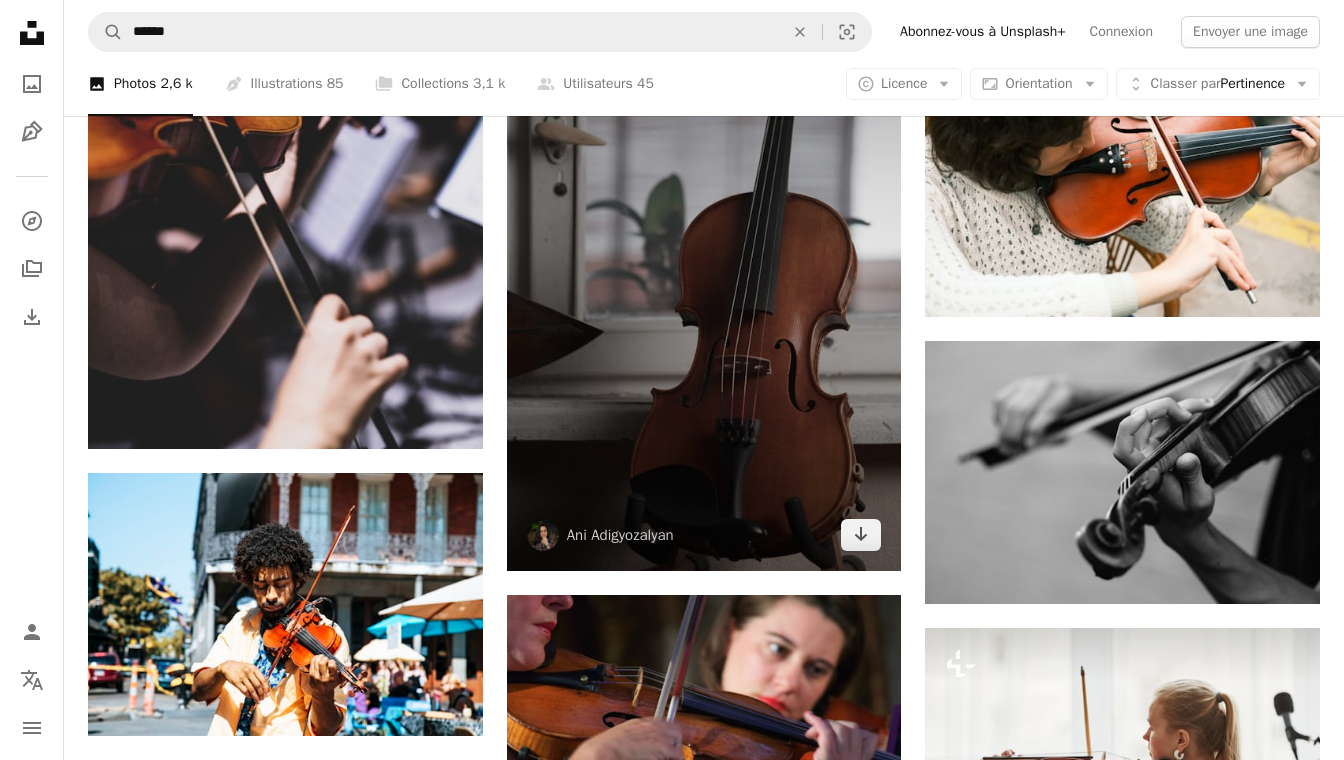 scroll, scrollTop: 3478, scrollLeft: 0, axis: vertical 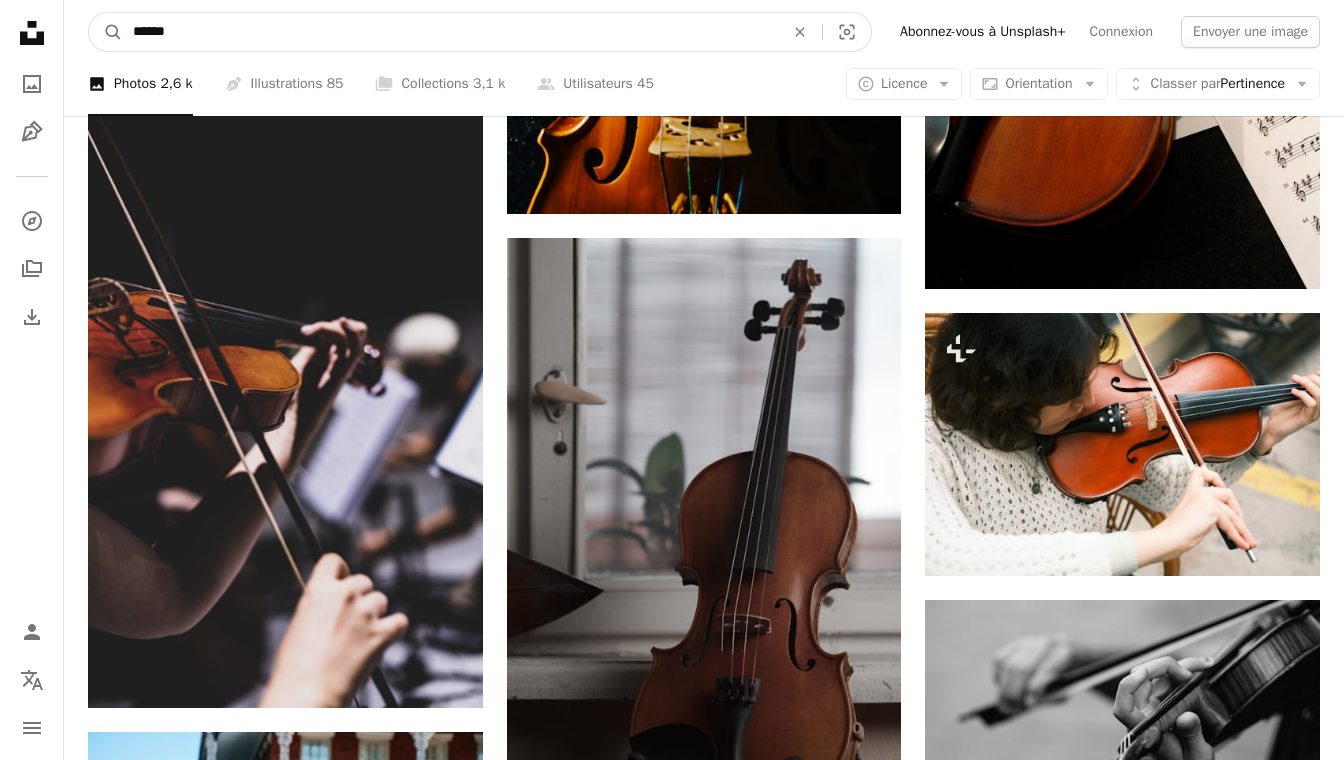 click on "******" at bounding box center (450, 32) 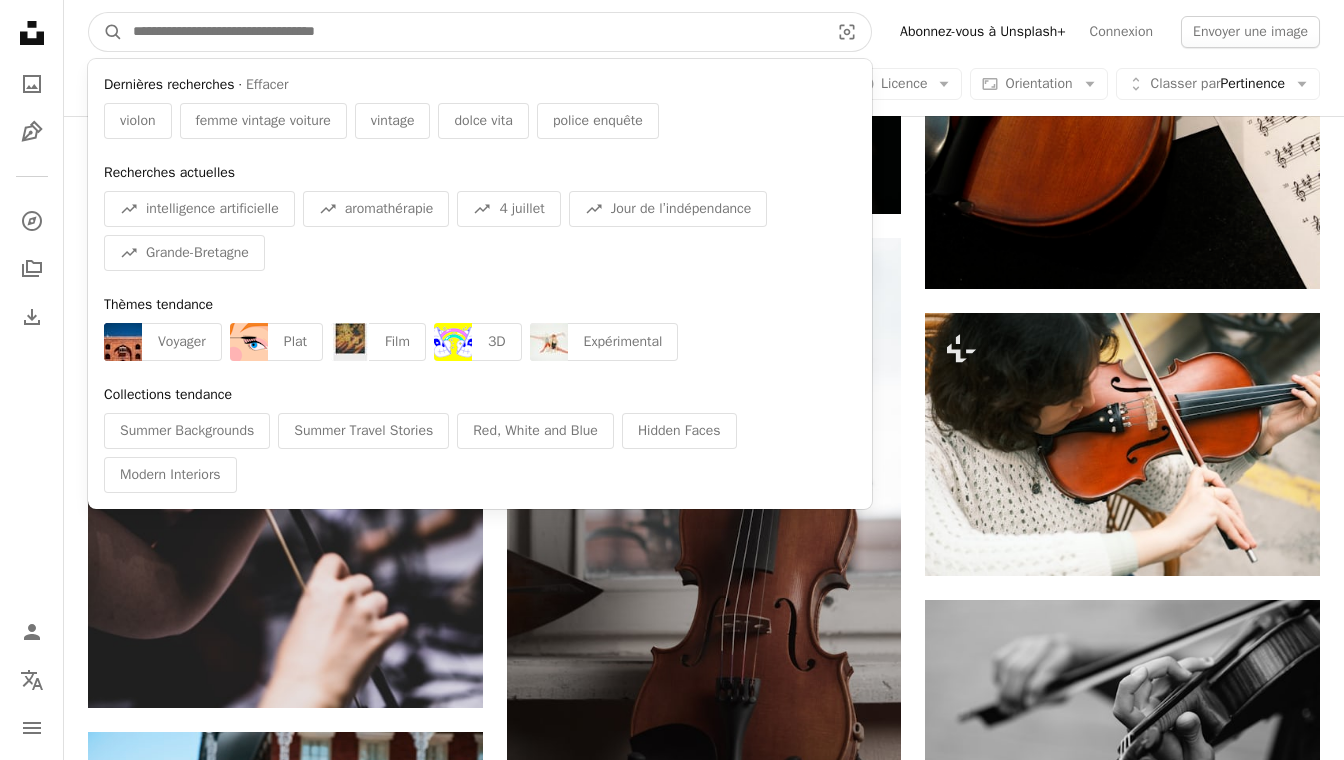 type on "*" 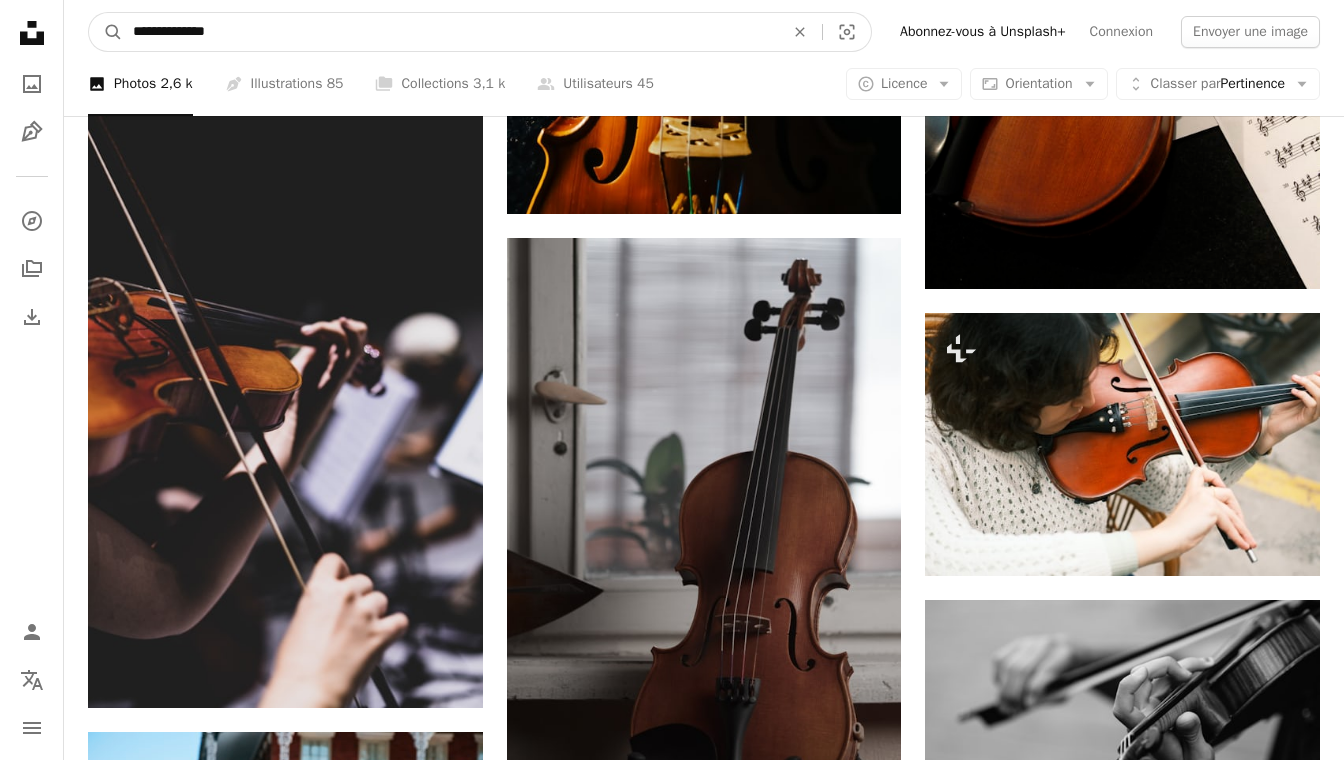type on "**********" 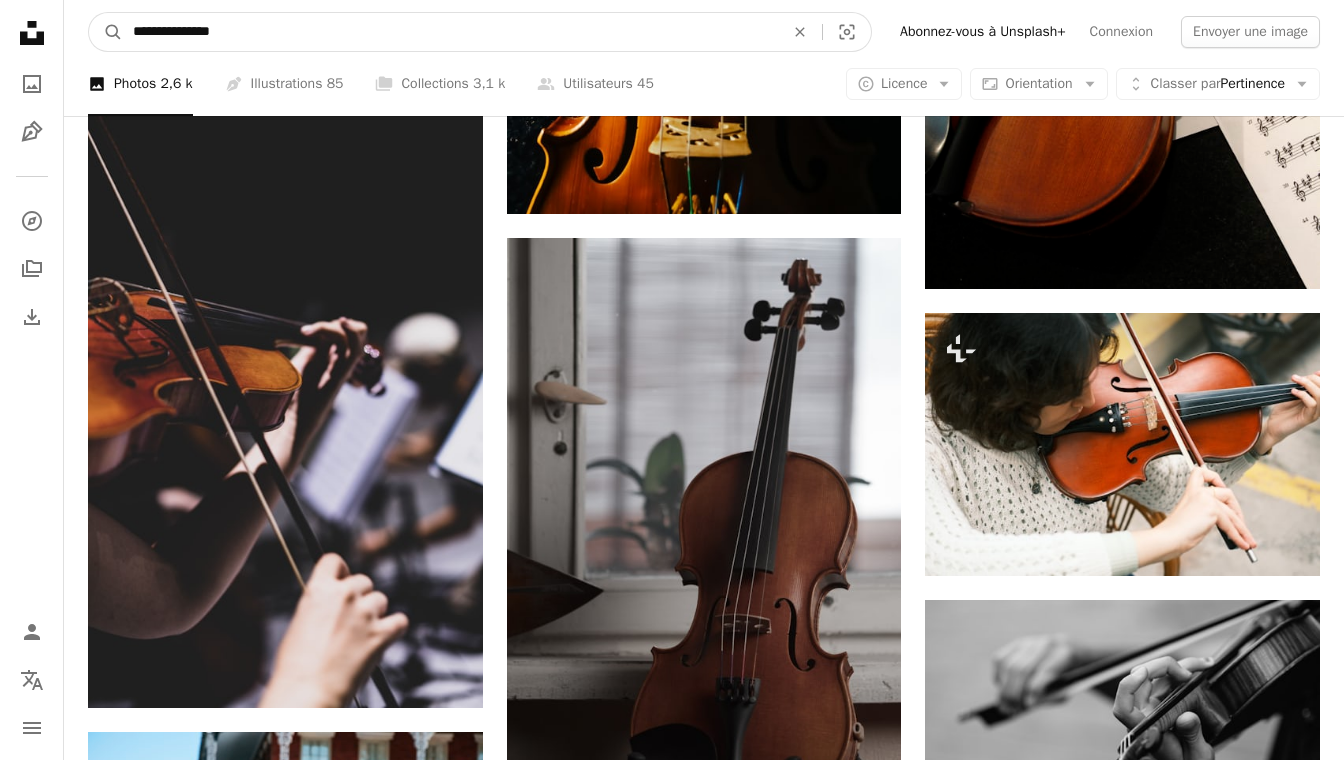 click on "A magnifying glass" at bounding box center [106, 32] 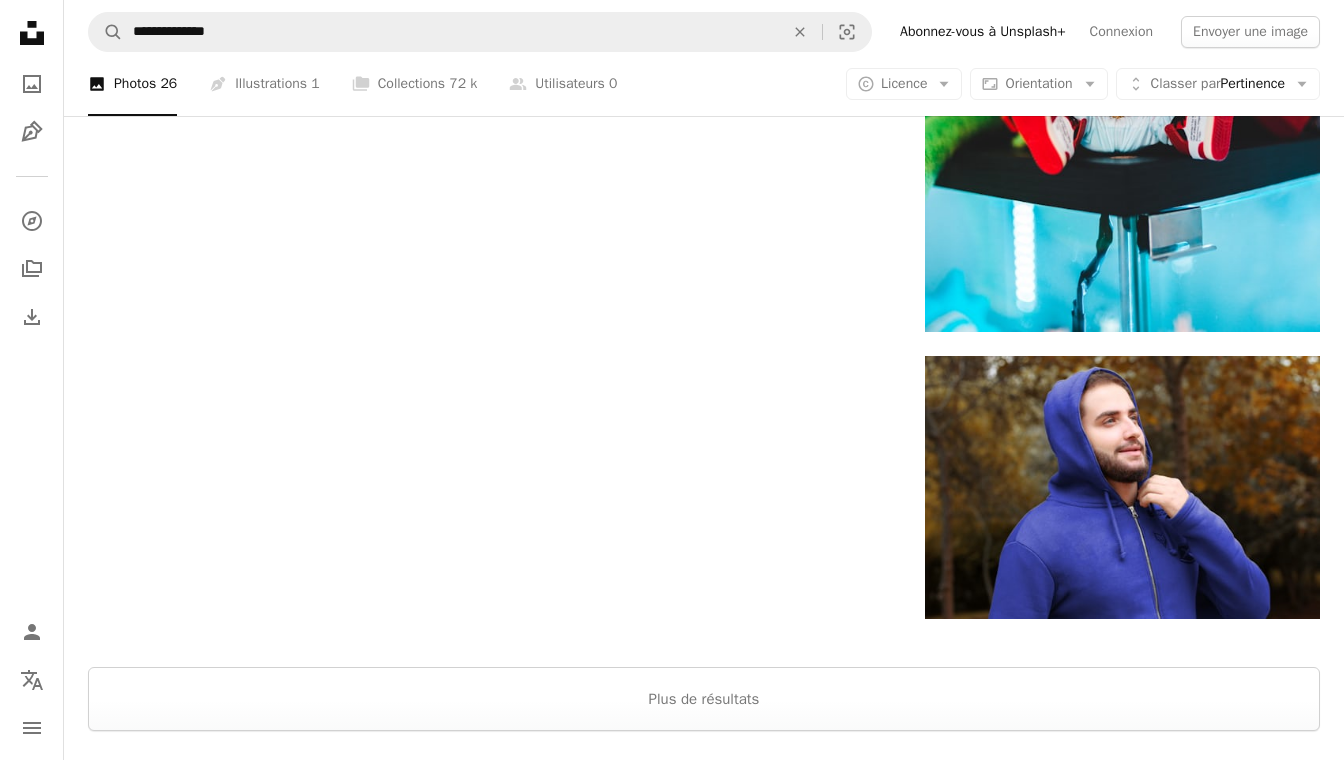 scroll, scrollTop: 3024, scrollLeft: 0, axis: vertical 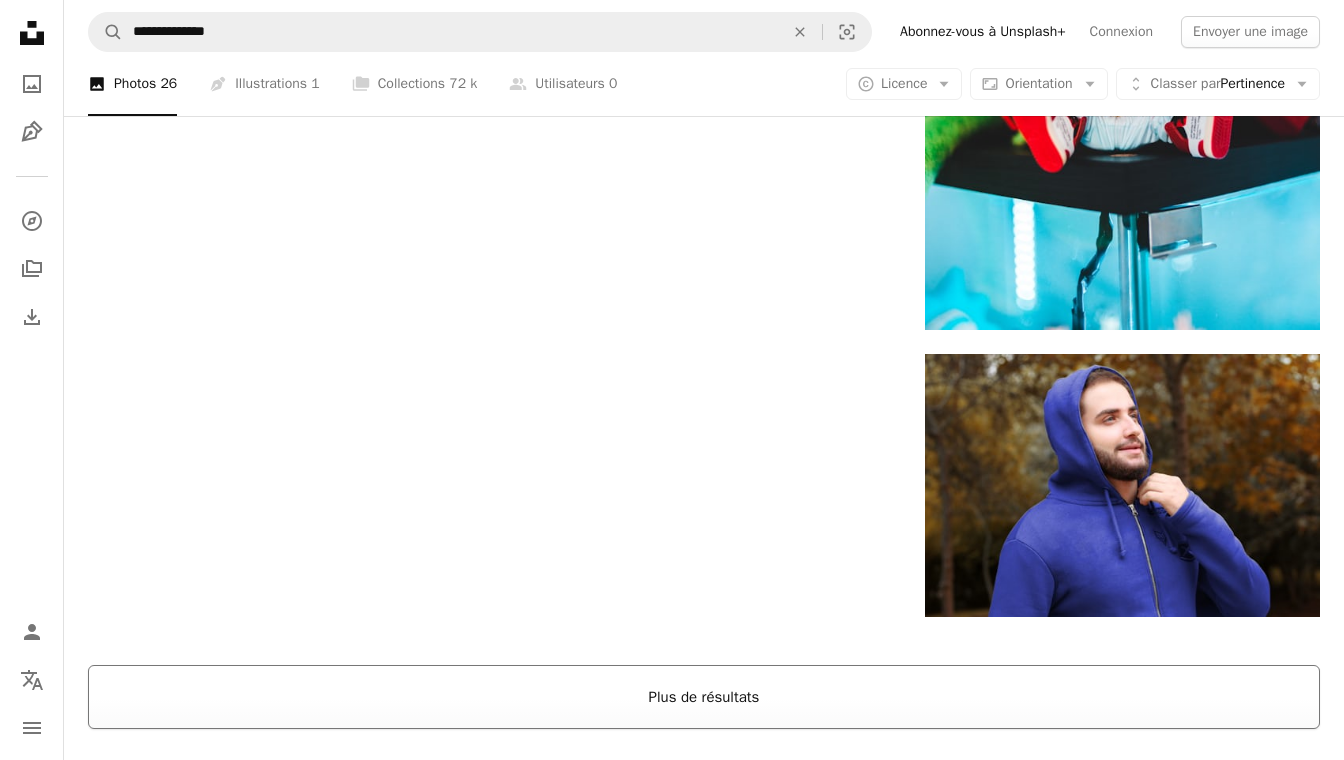 click on "Plus de résultats" at bounding box center [704, 697] 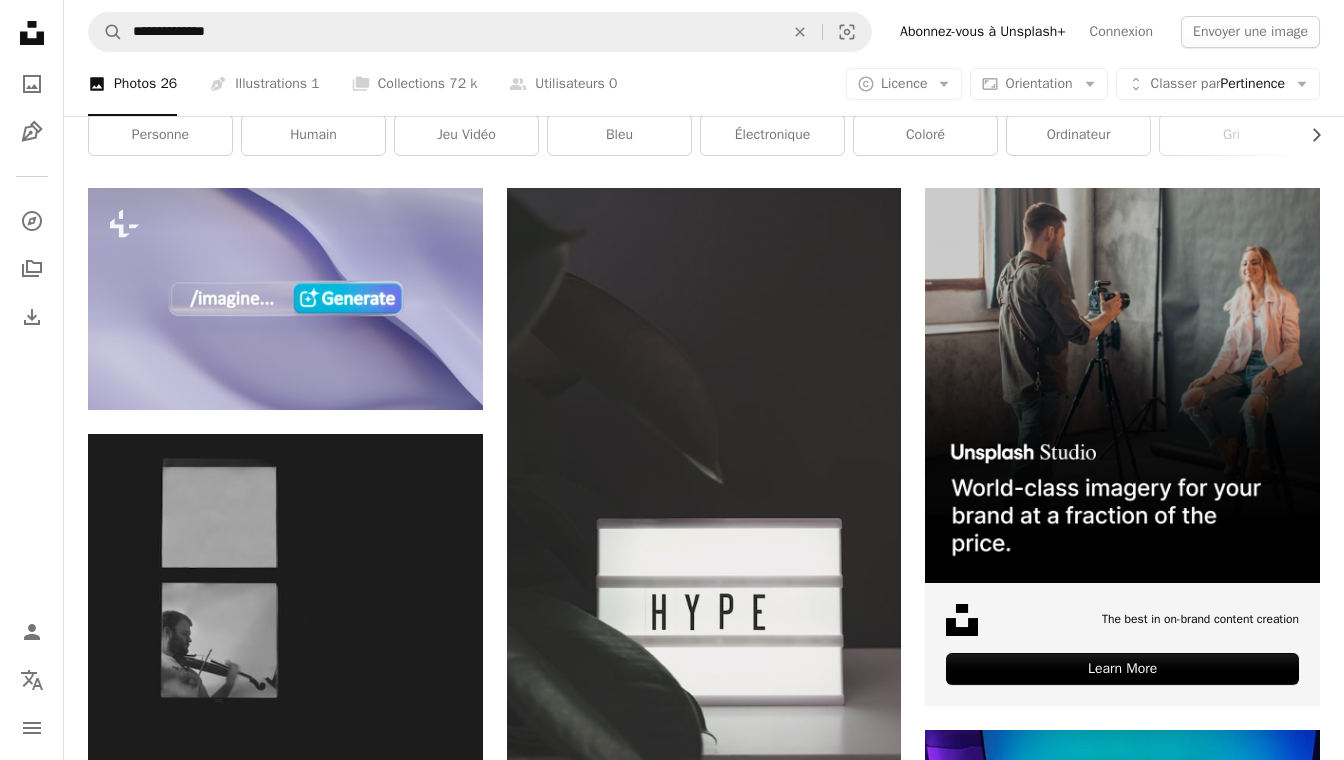 scroll, scrollTop: 0, scrollLeft: 0, axis: both 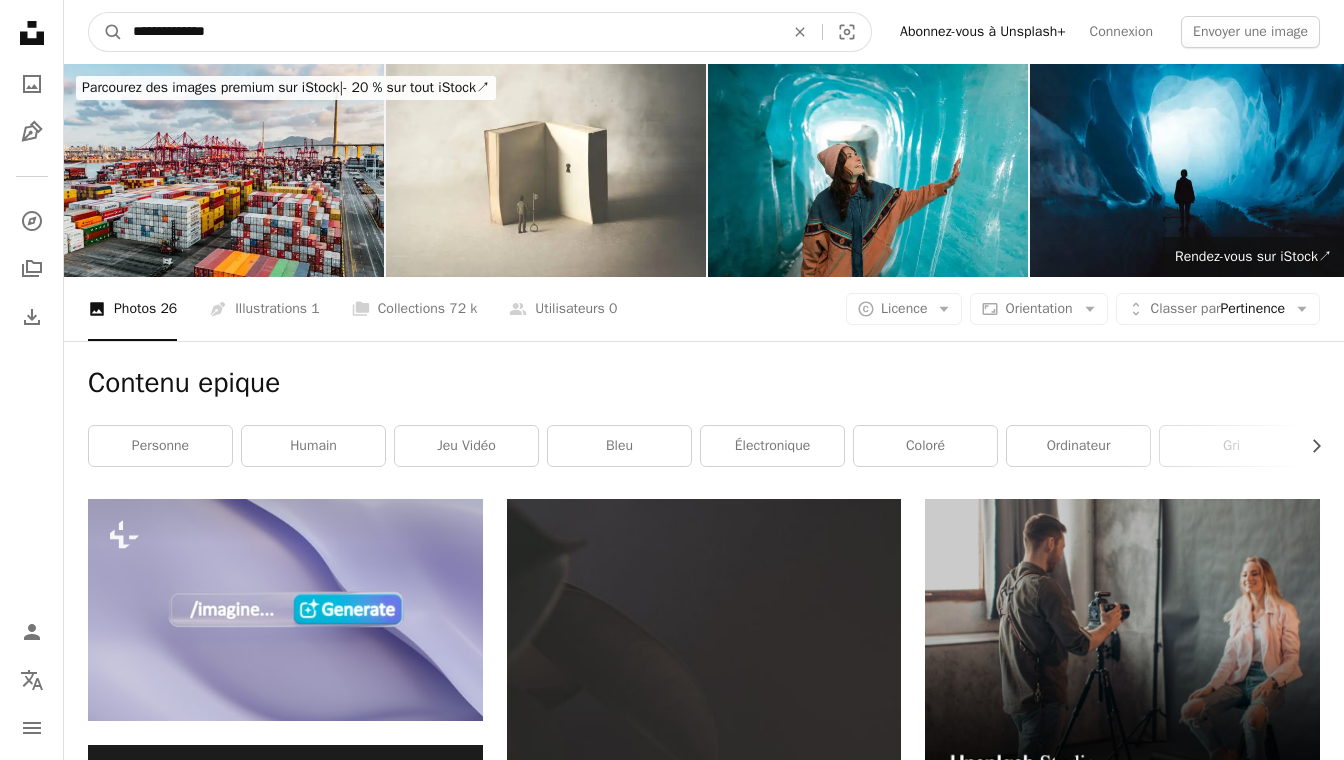 drag, startPoint x: 189, startPoint y: 30, endPoint x: 140, endPoint y: 30, distance: 49 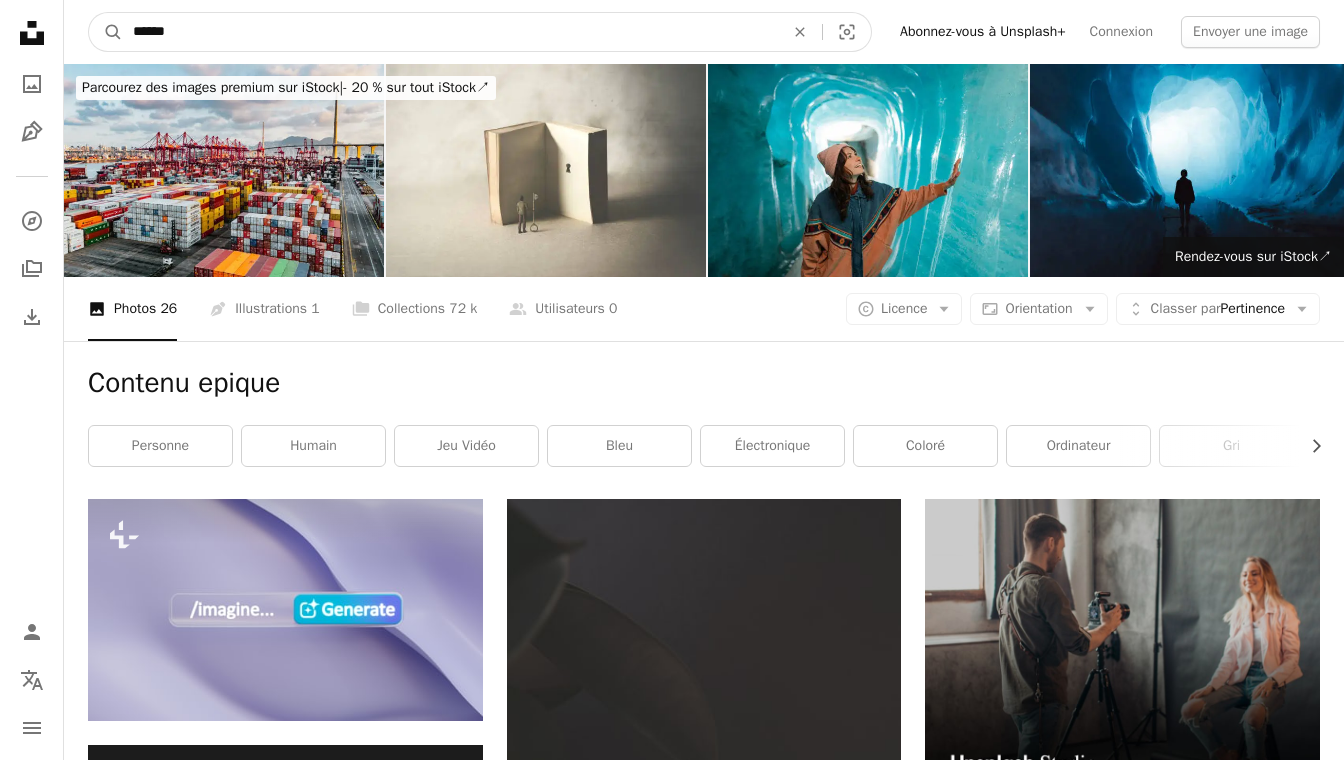 click on "******" at bounding box center [450, 32] 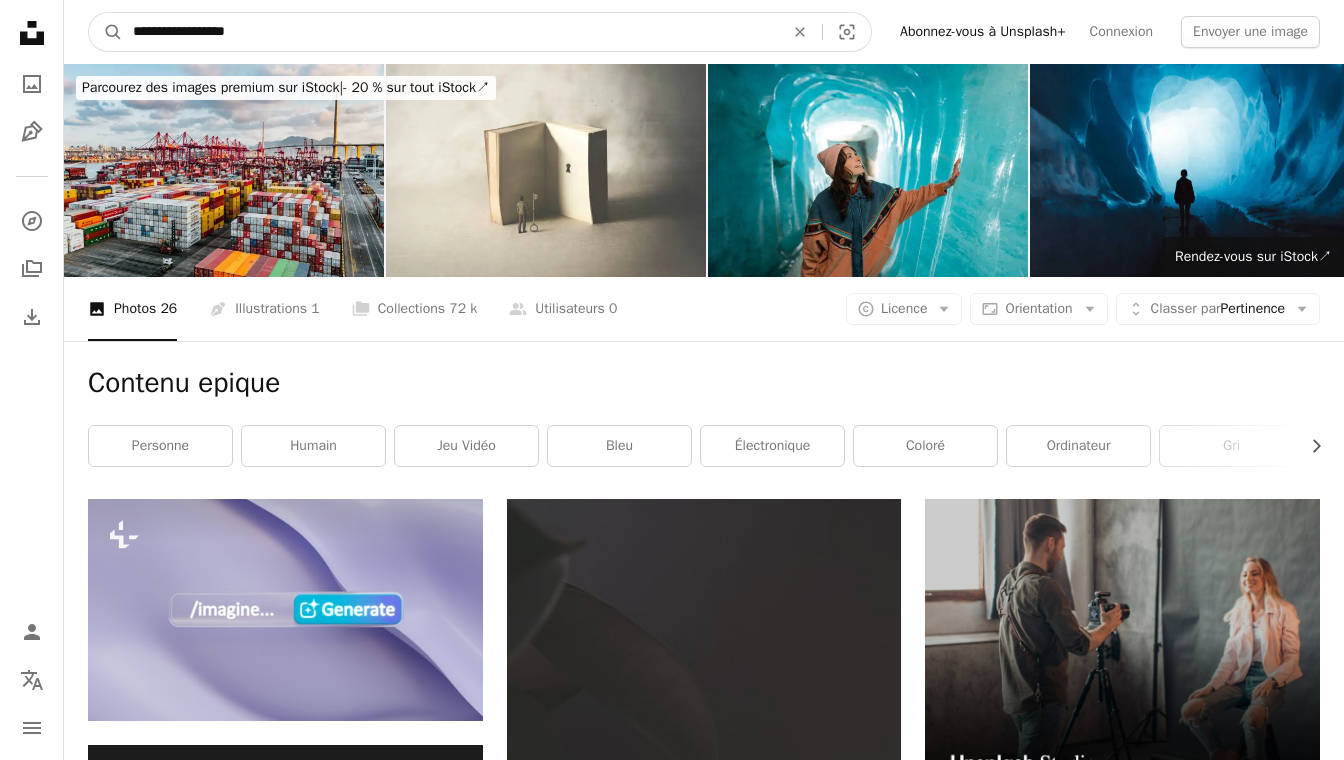 type on "**********" 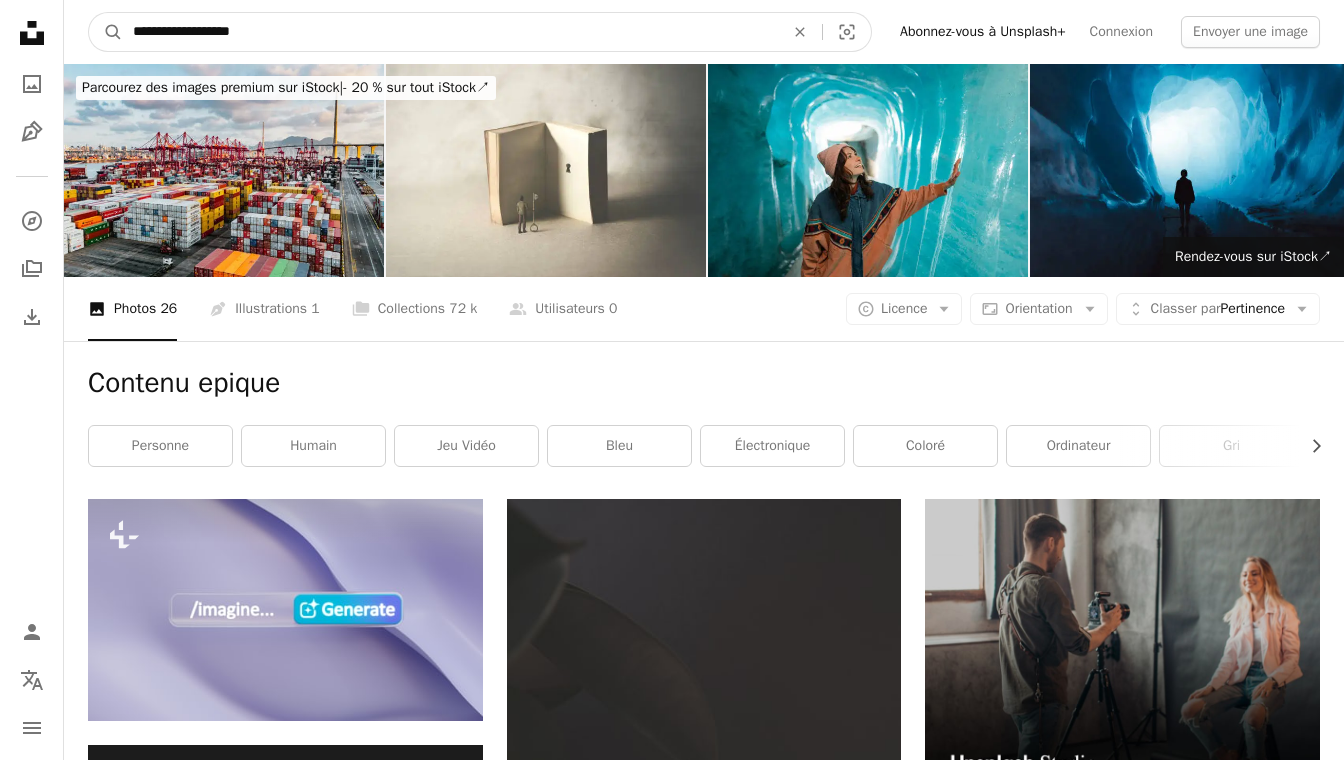 click on "A magnifying glass" at bounding box center (106, 32) 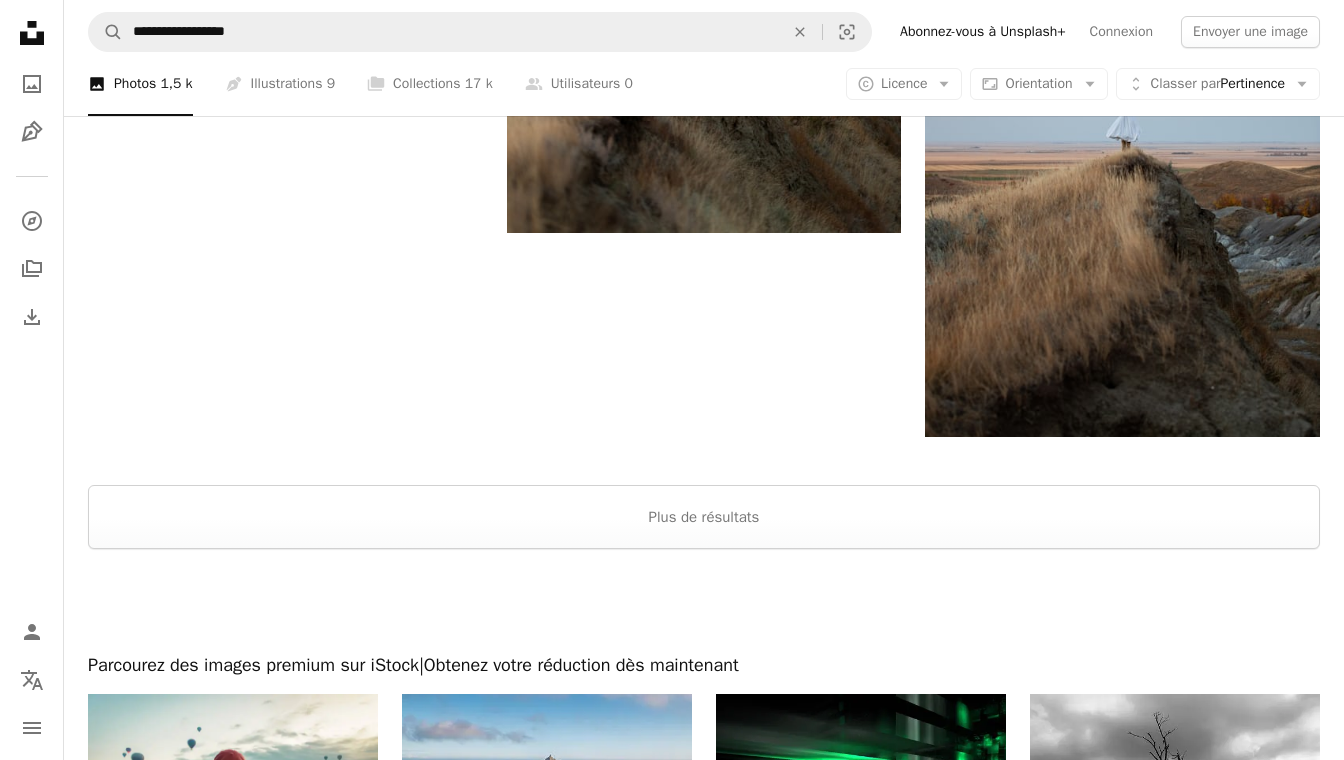 scroll, scrollTop: 3287, scrollLeft: 0, axis: vertical 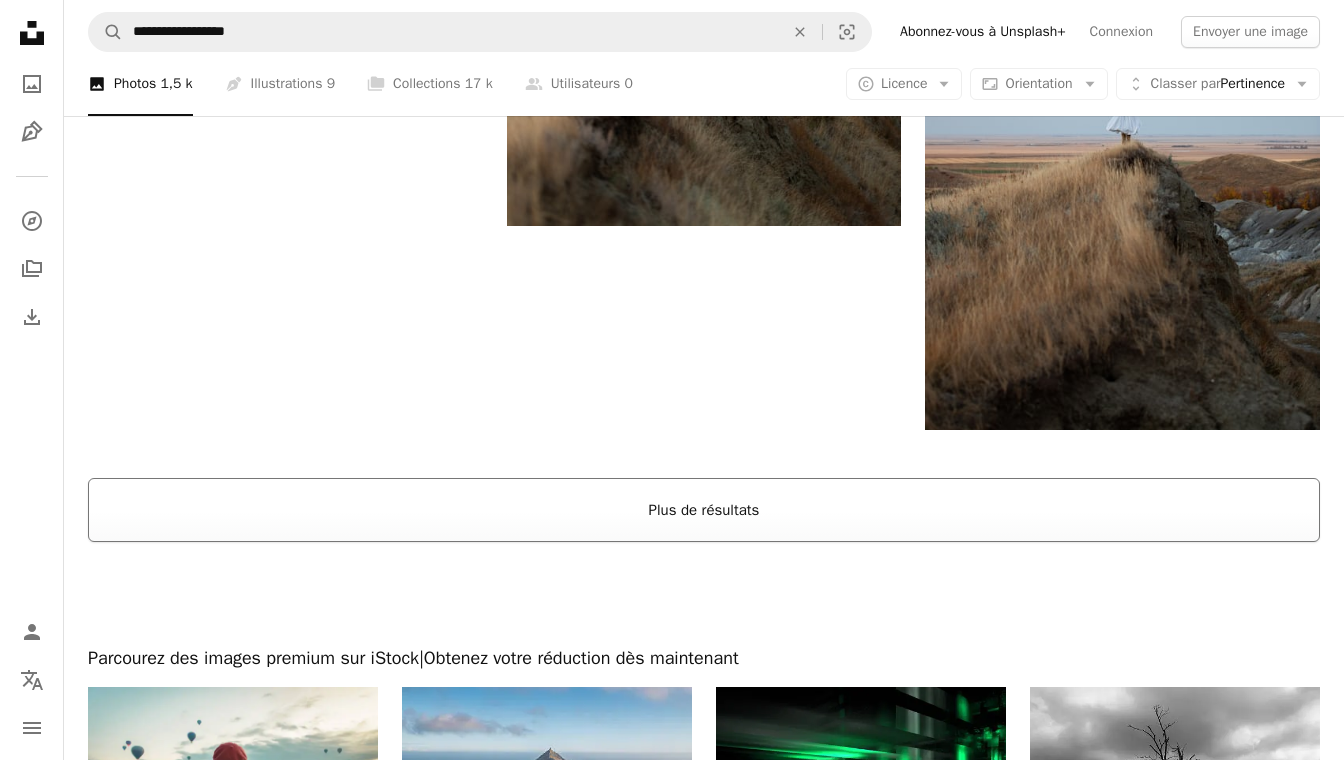 click on "Plus de résultats" at bounding box center (704, 510) 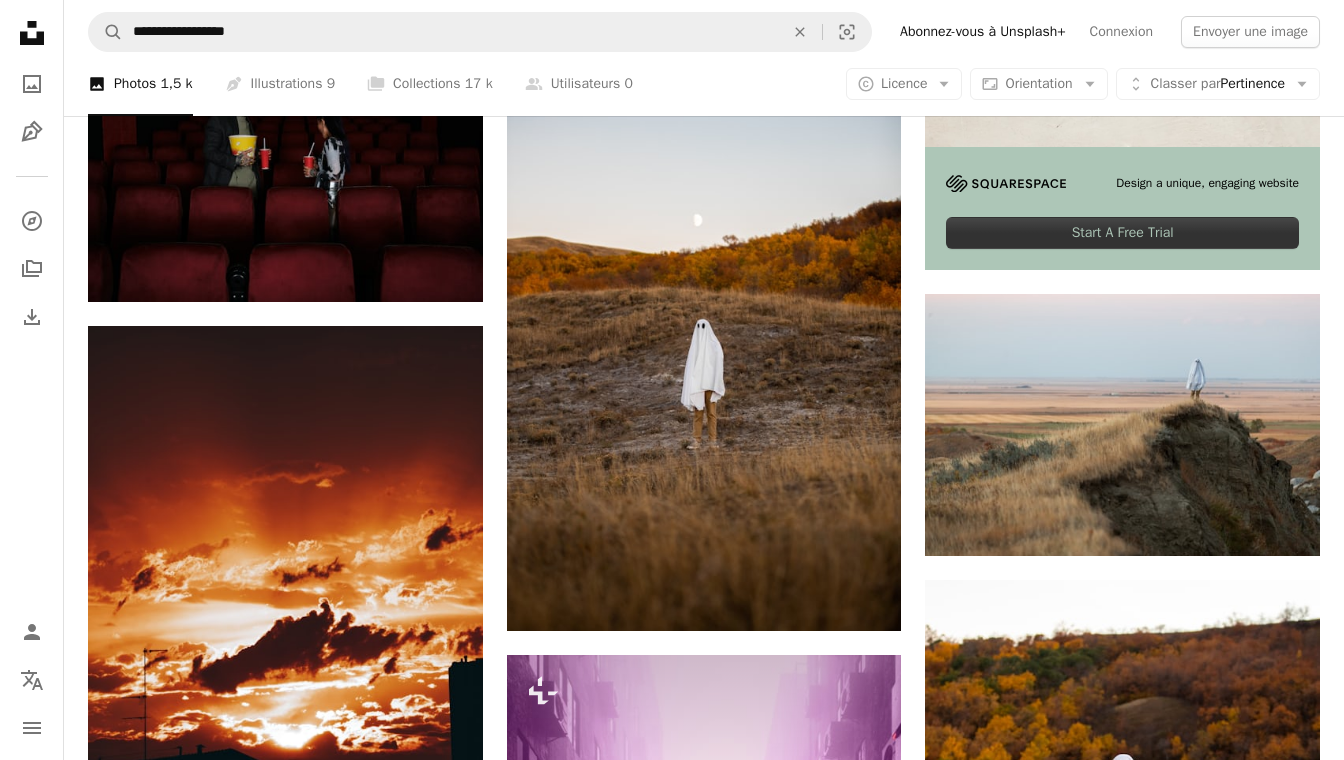 scroll, scrollTop: 0, scrollLeft: 0, axis: both 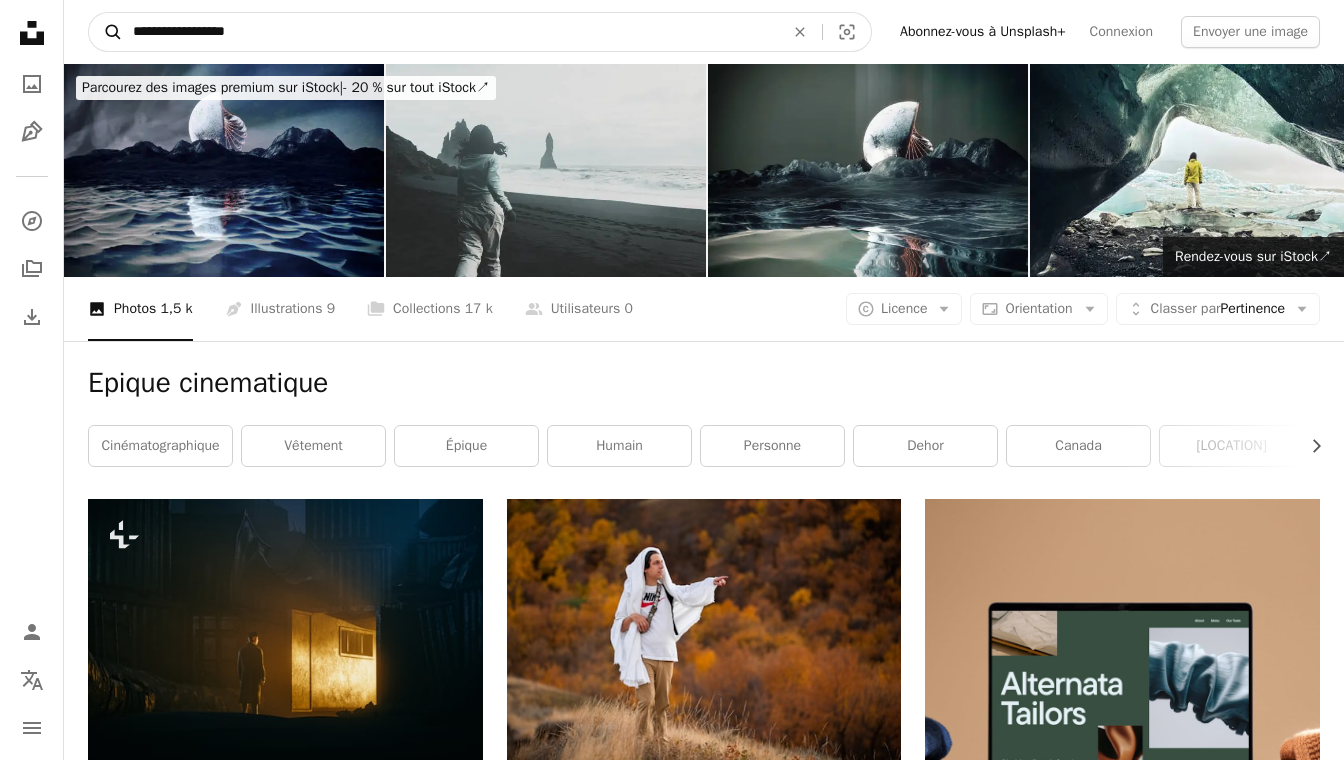 drag, startPoint x: 282, startPoint y: 25, endPoint x: 115, endPoint y: 24, distance: 167.00299 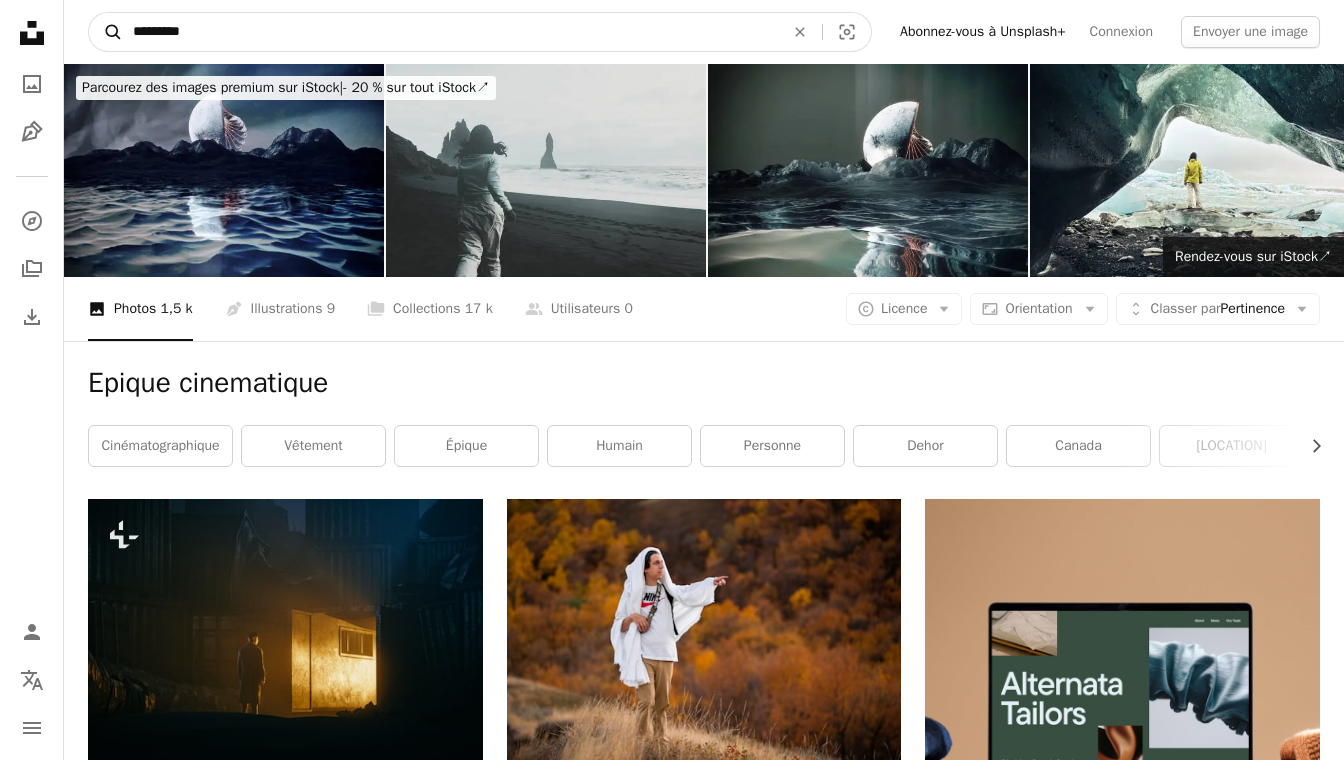 type on "*********" 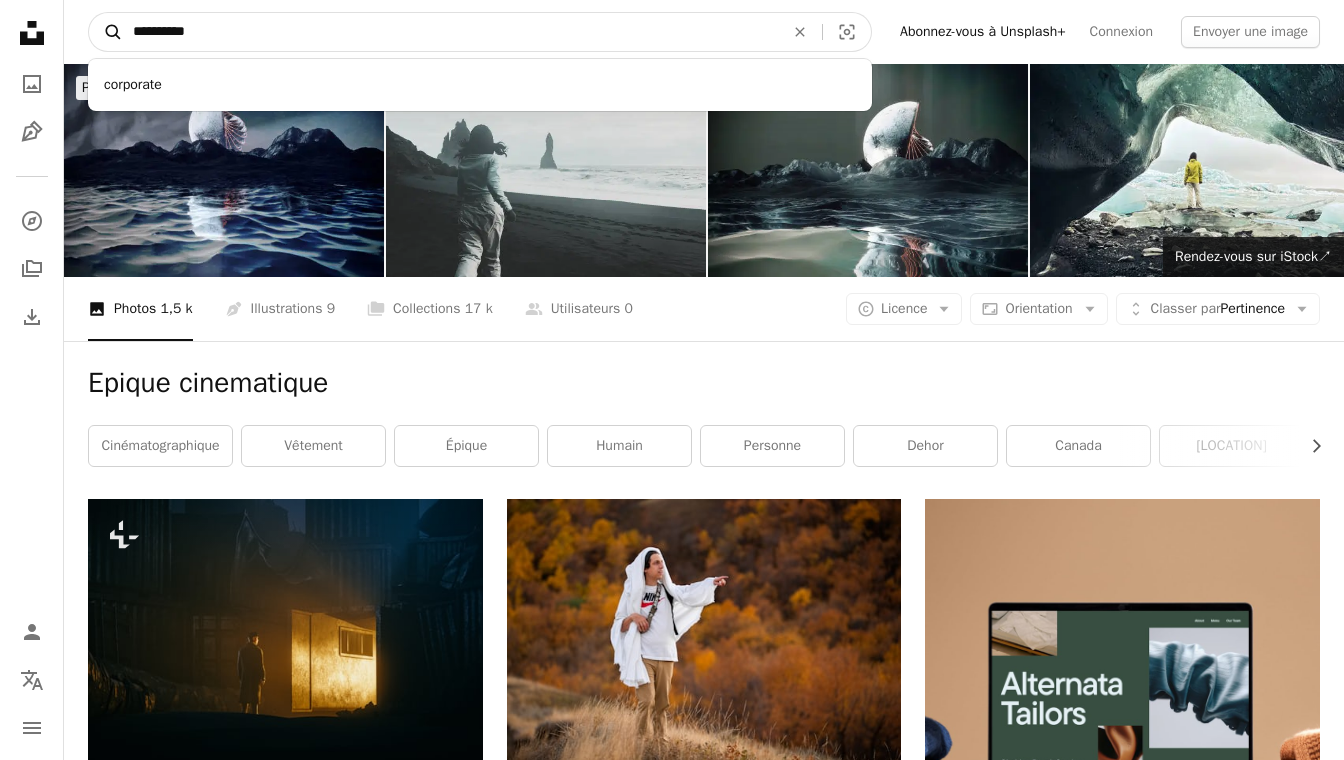 click on "A magnifying glass" at bounding box center [106, 32] 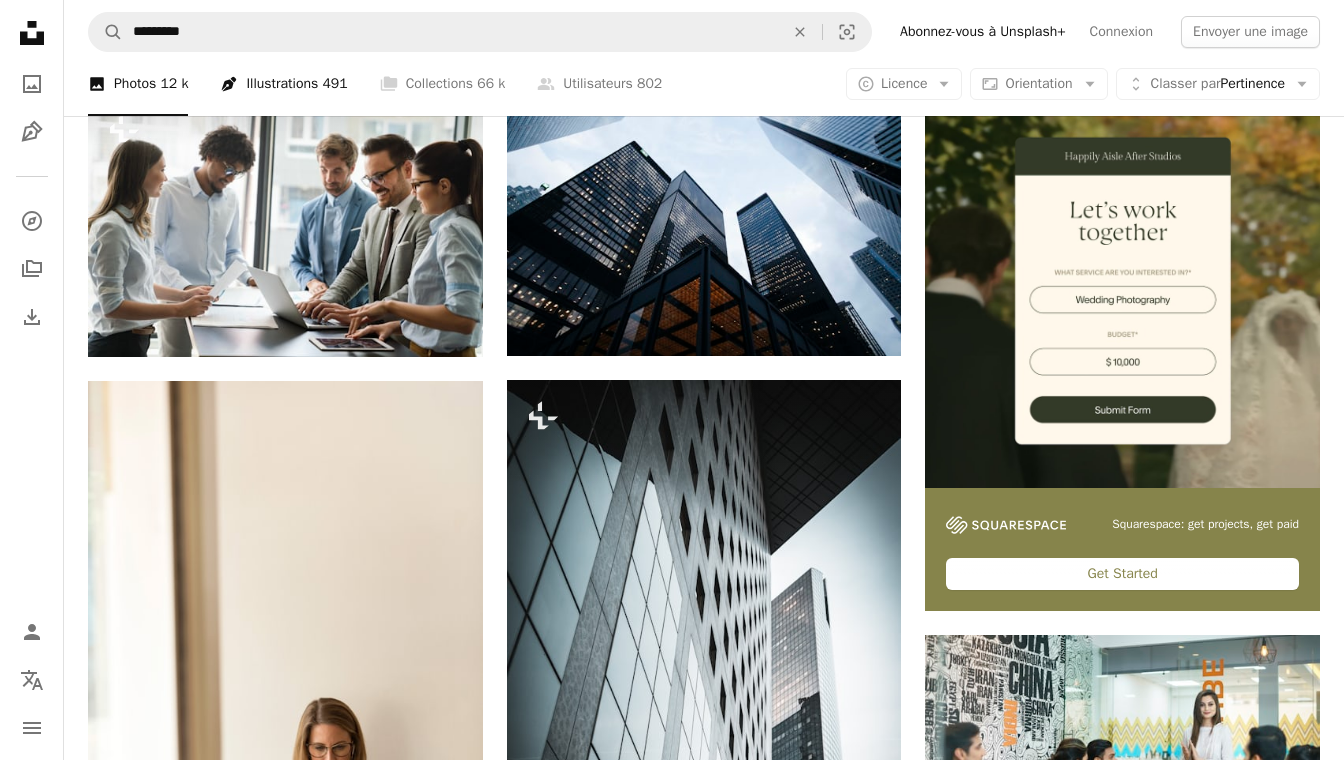 scroll, scrollTop: 292, scrollLeft: 0, axis: vertical 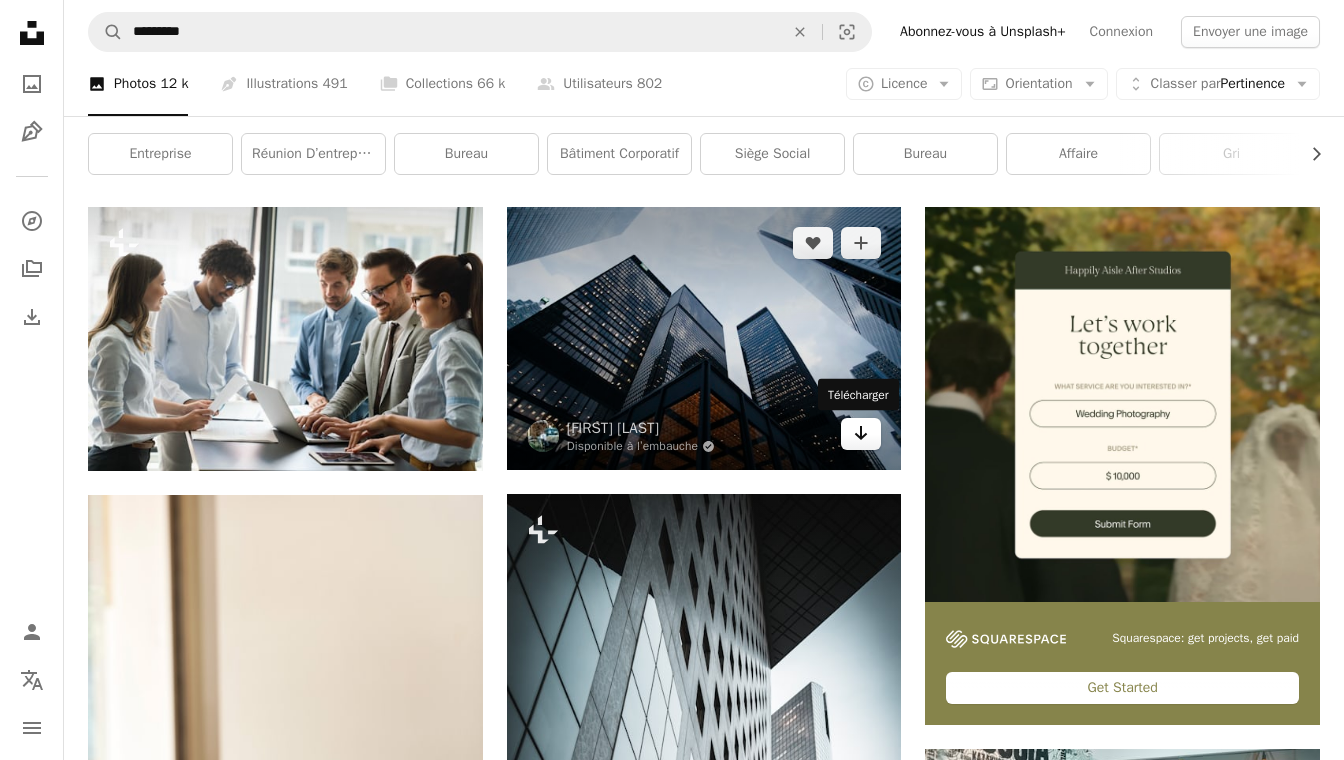 click on "Arrow pointing down" at bounding box center [861, 434] 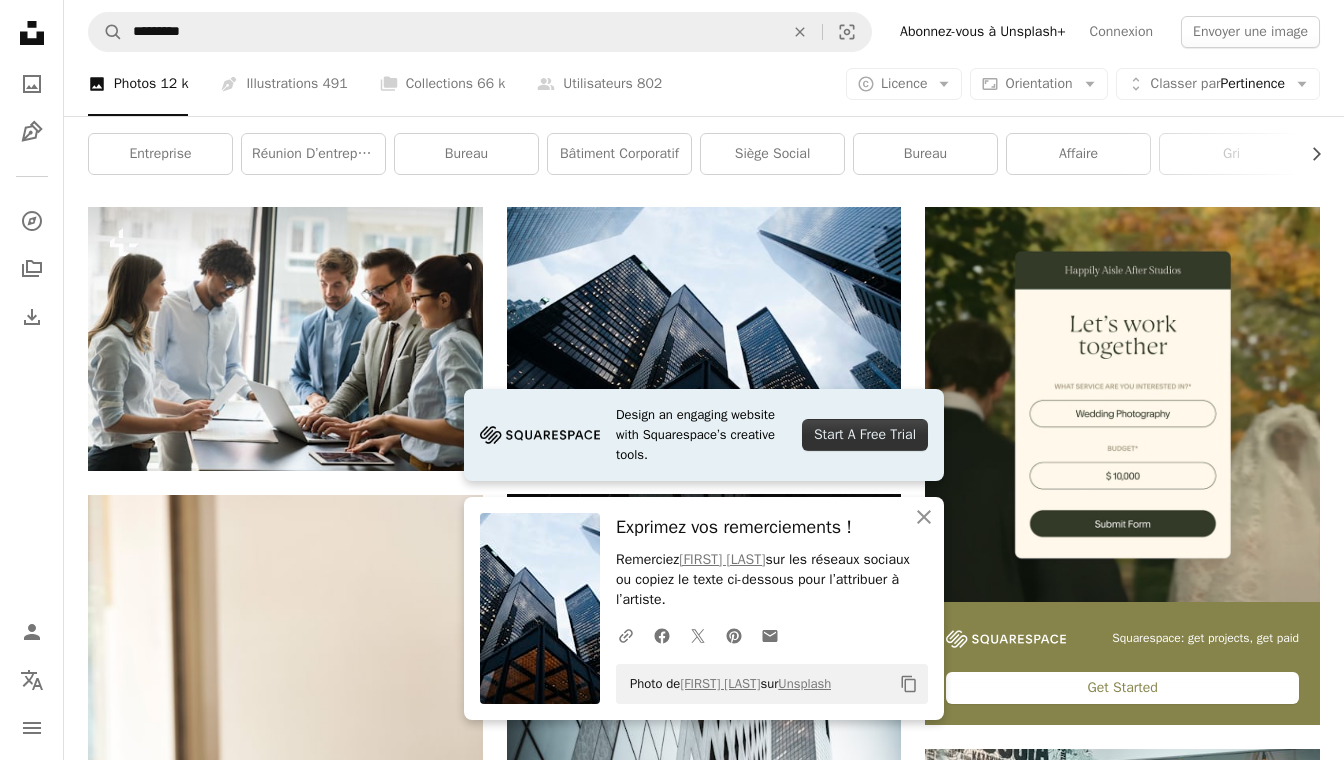 click on "Corporate Chevron right Entreprise Réunion d’entreprise Bureau Bâtiment corporatif siège social bureau affaire gri travail humain personne gen" at bounding box center [704, 128] 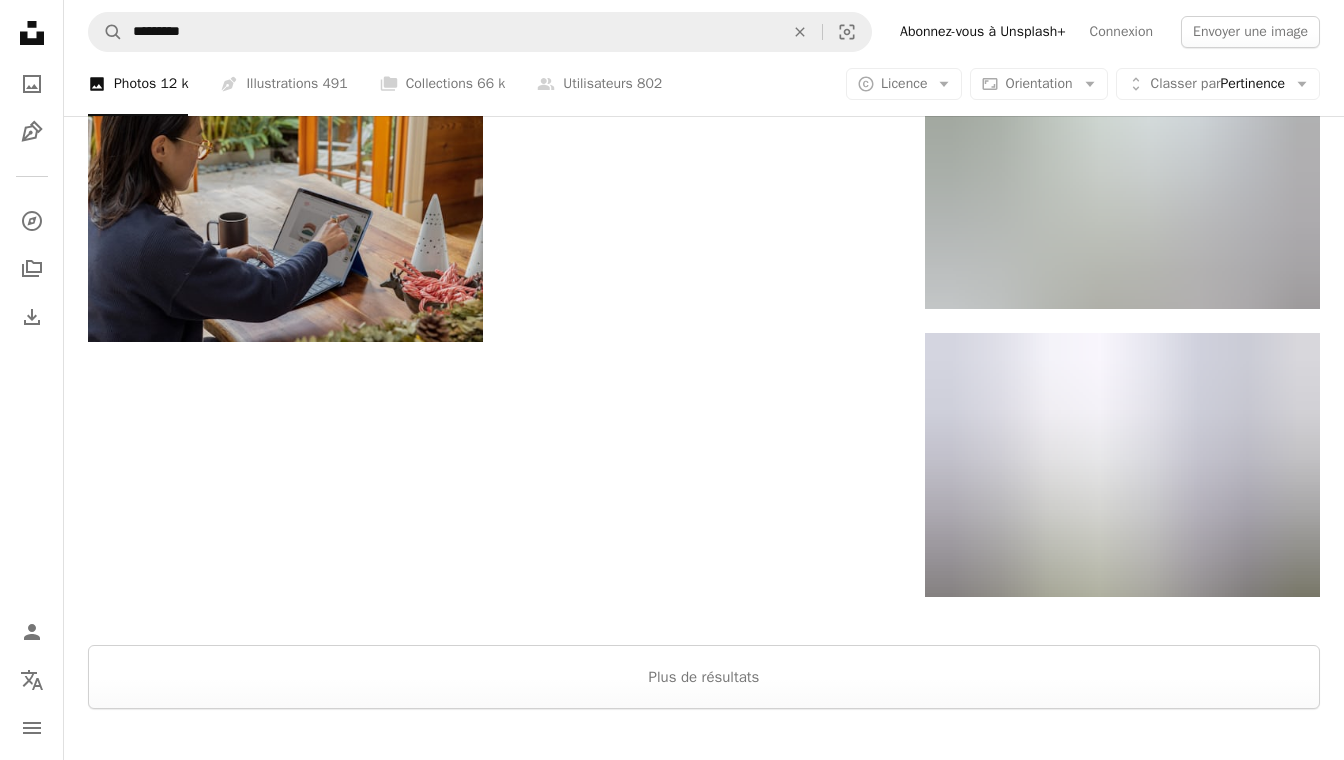scroll, scrollTop: 2841, scrollLeft: 0, axis: vertical 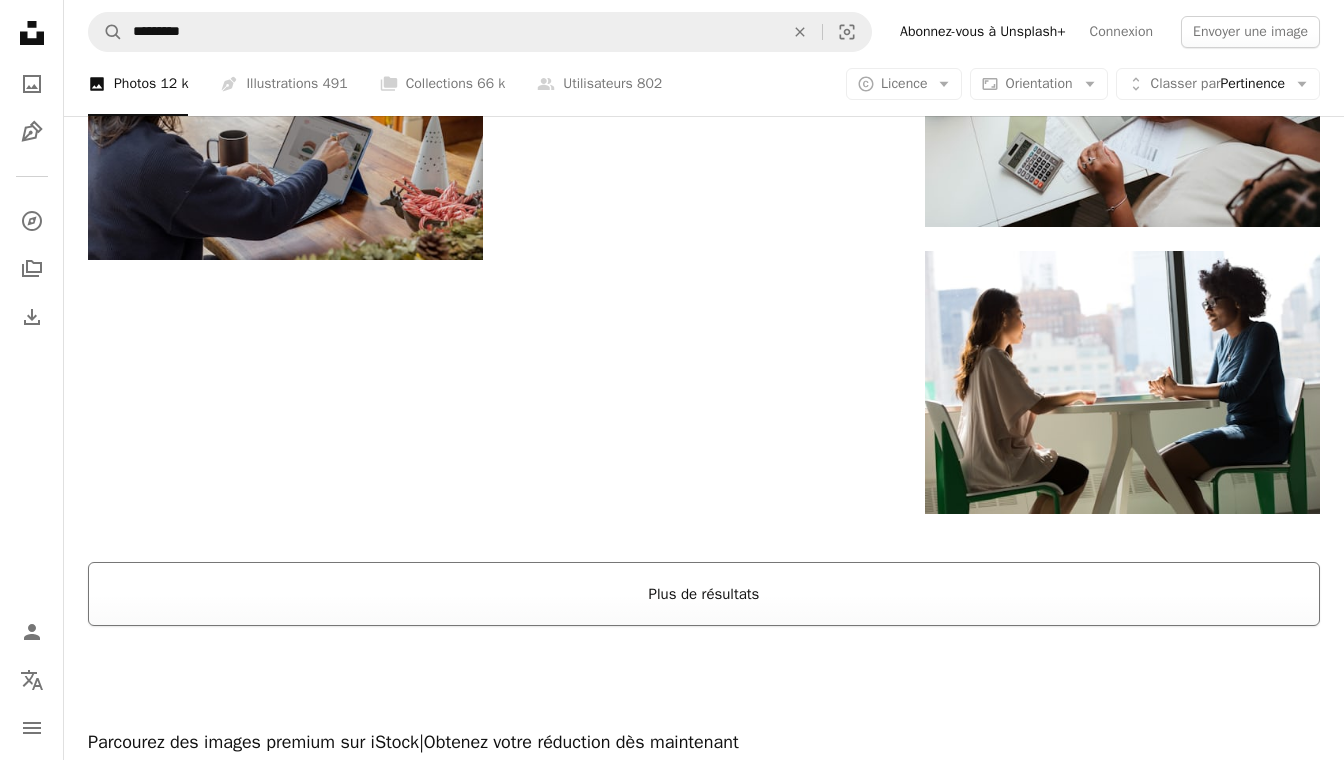 click on "Plus de résultats" at bounding box center (704, 594) 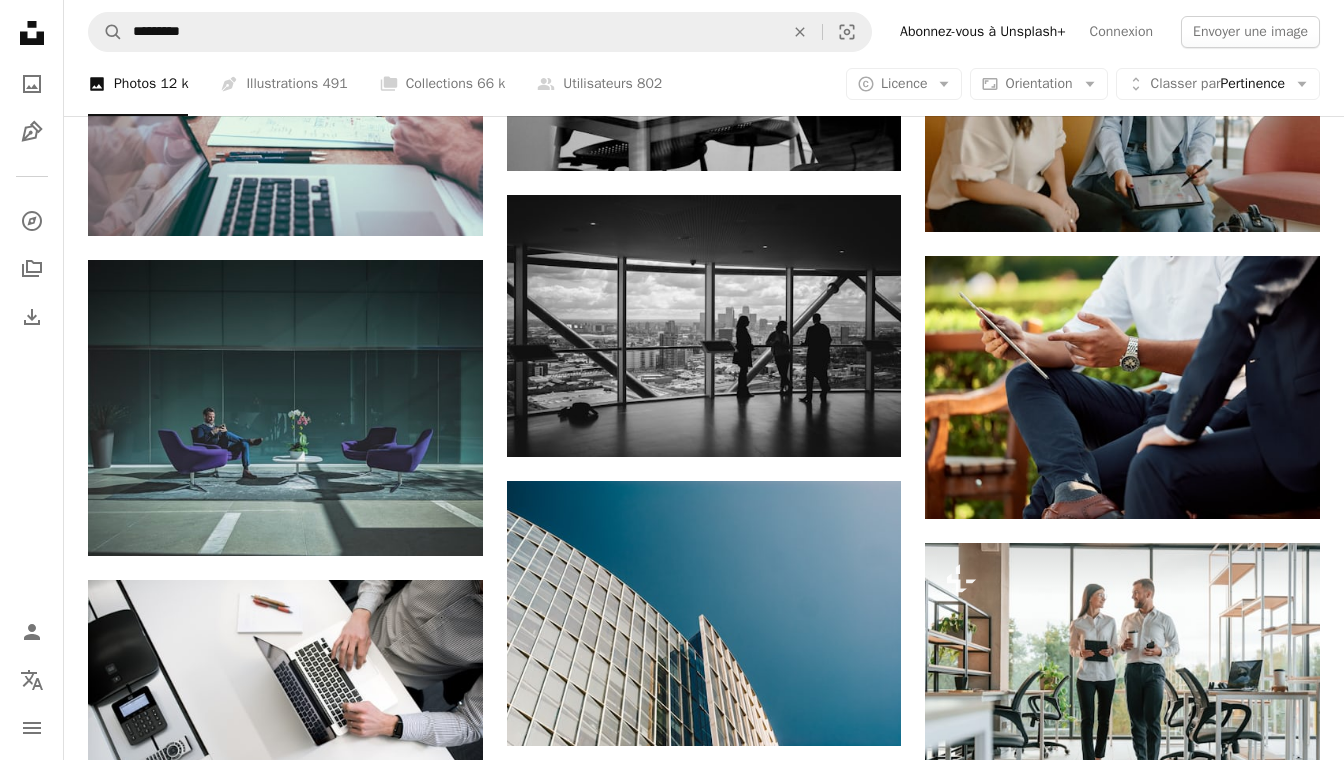 scroll, scrollTop: 5505, scrollLeft: 0, axis: vertical 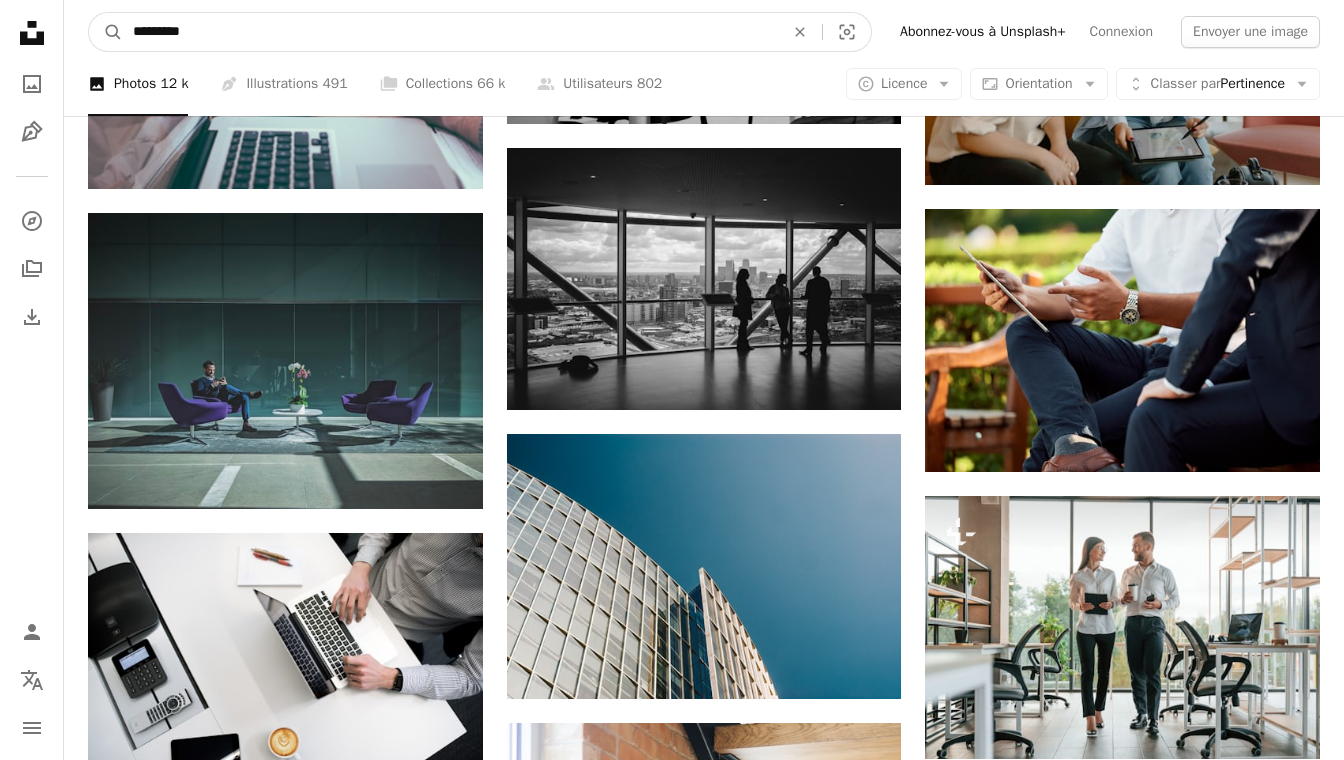 click on "*********" at bounding box center (450, 32) 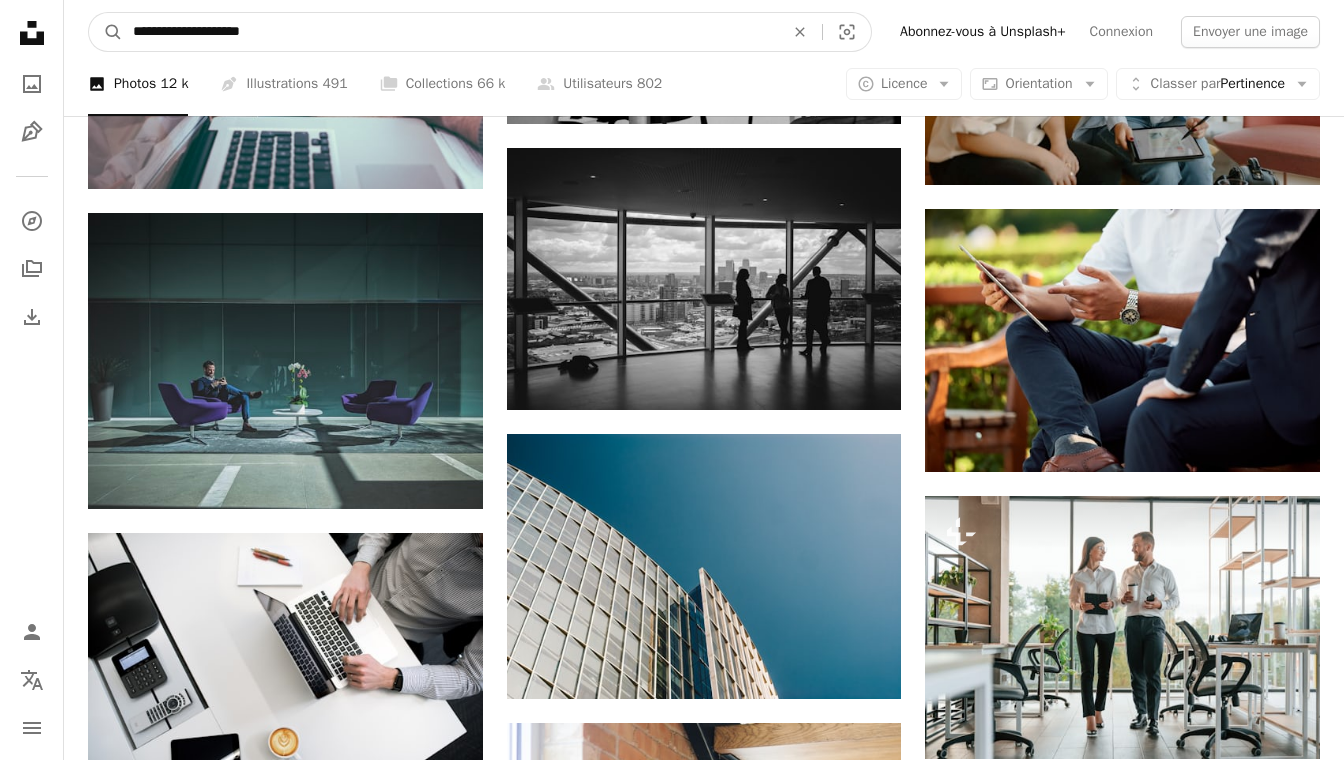 type on "**********" 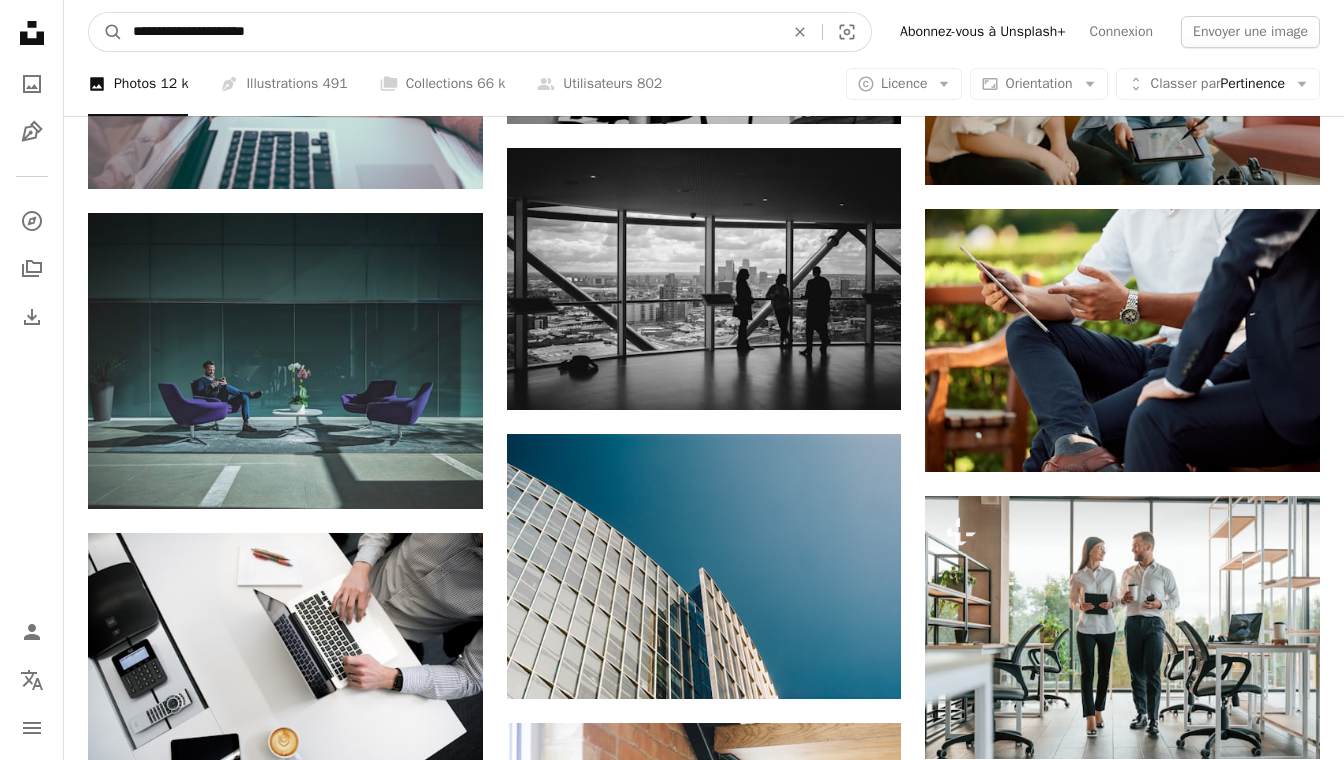 click on "A magnifying glass" at bounding box center [106, 32] 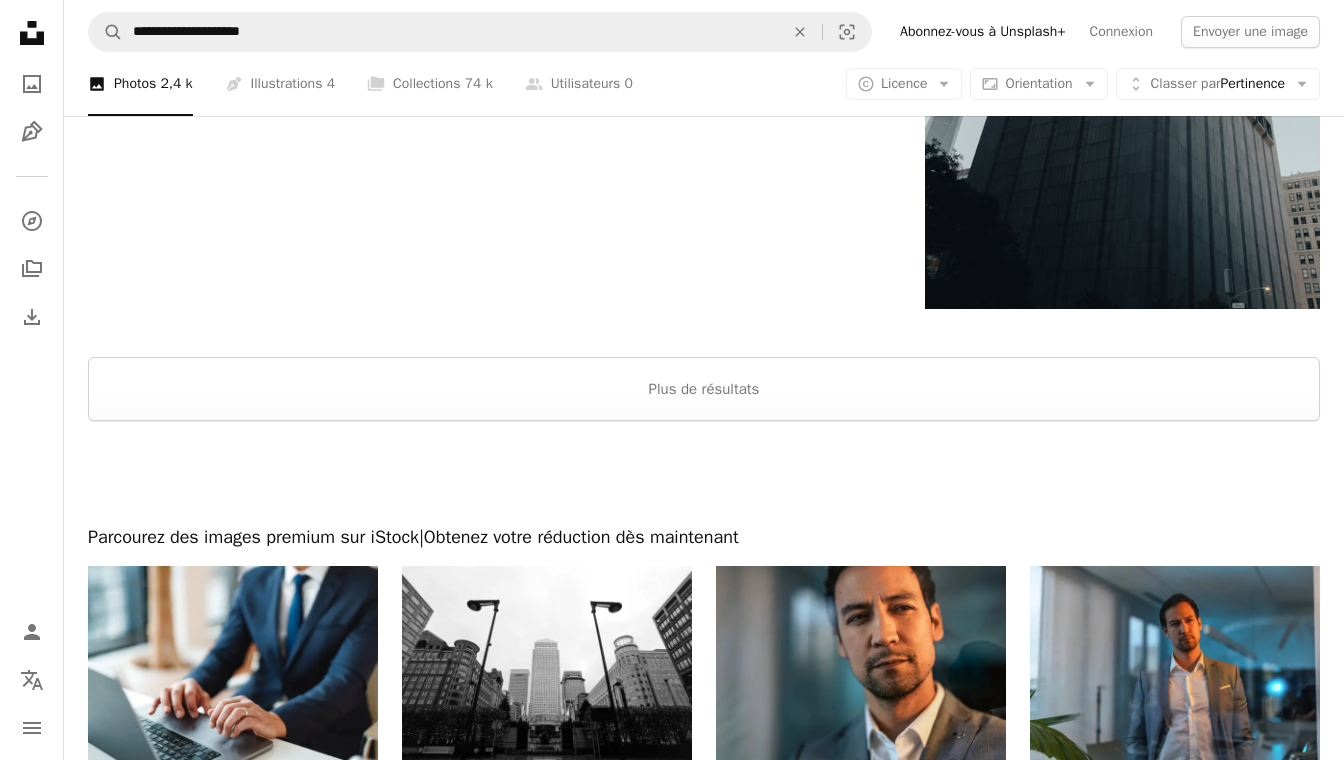 scroll, scrollTop: 3253, scrollLeft: 0, axis: vertical 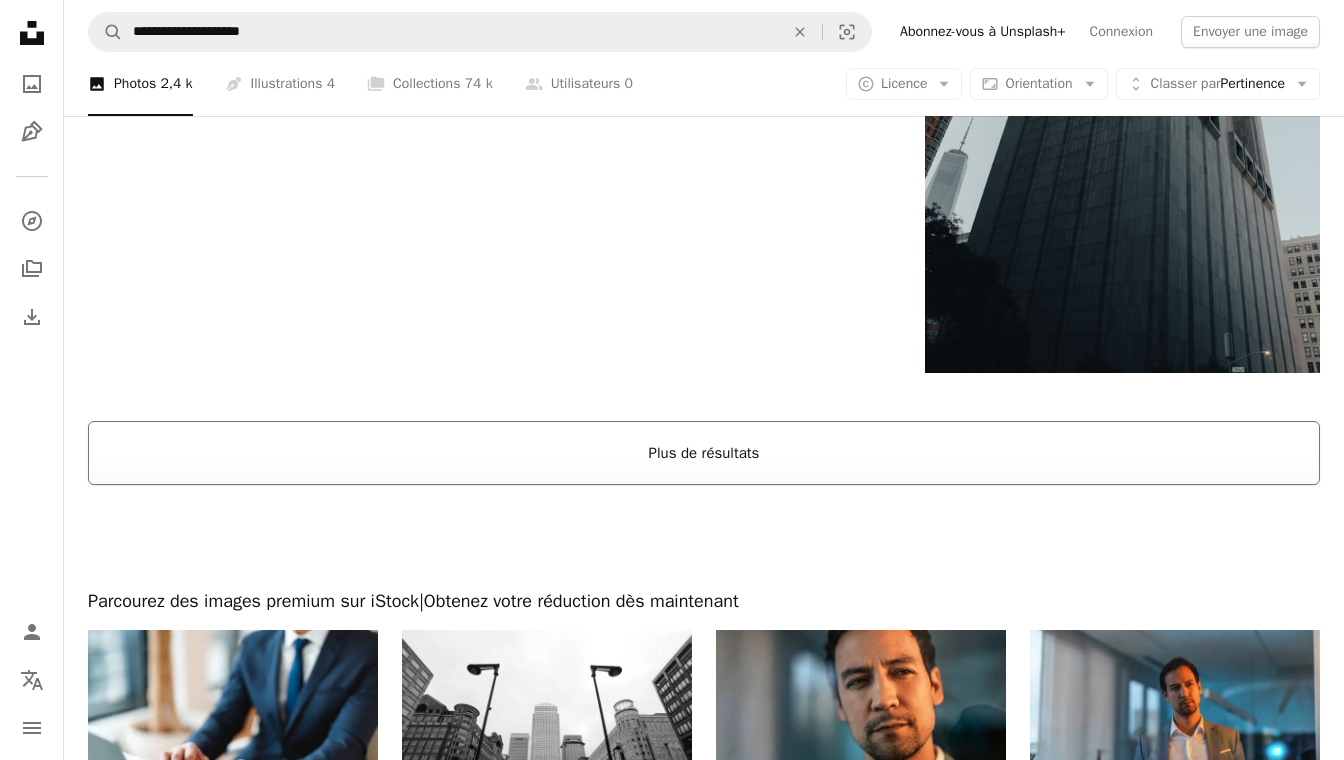 click on "Plus de résultats" at bounding box center (704, 453) 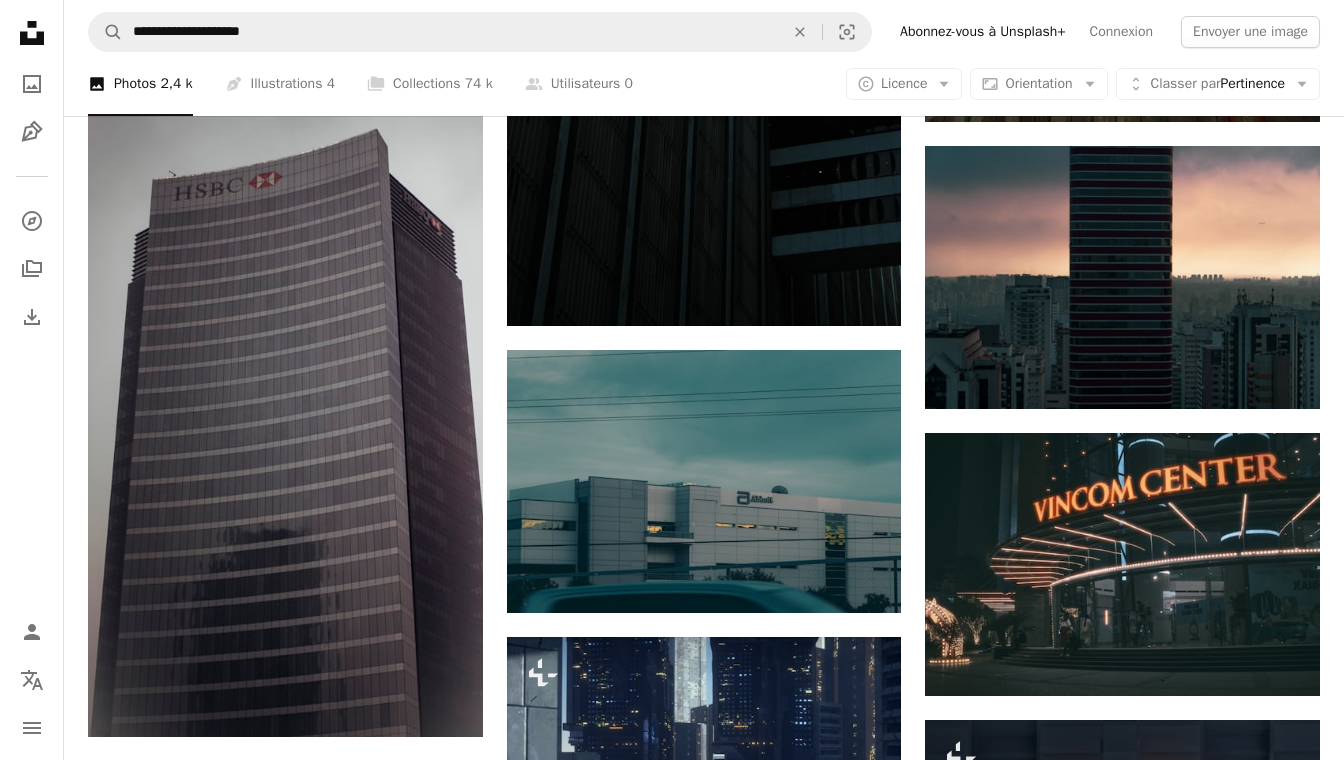 scroll, scrollTop: 14849, scrollLeft: 0, axis: vertical 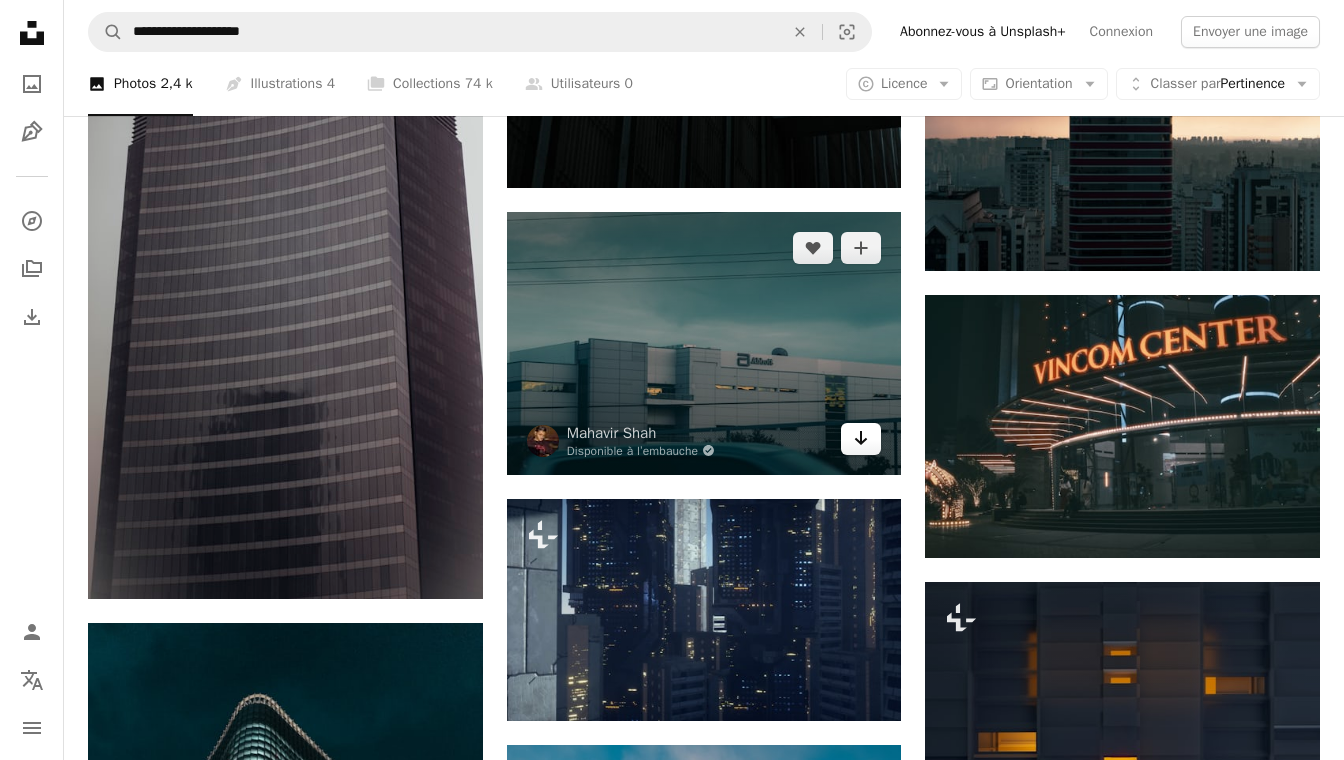 click on "Arrow pointing down" at bounding box center [861, 439] 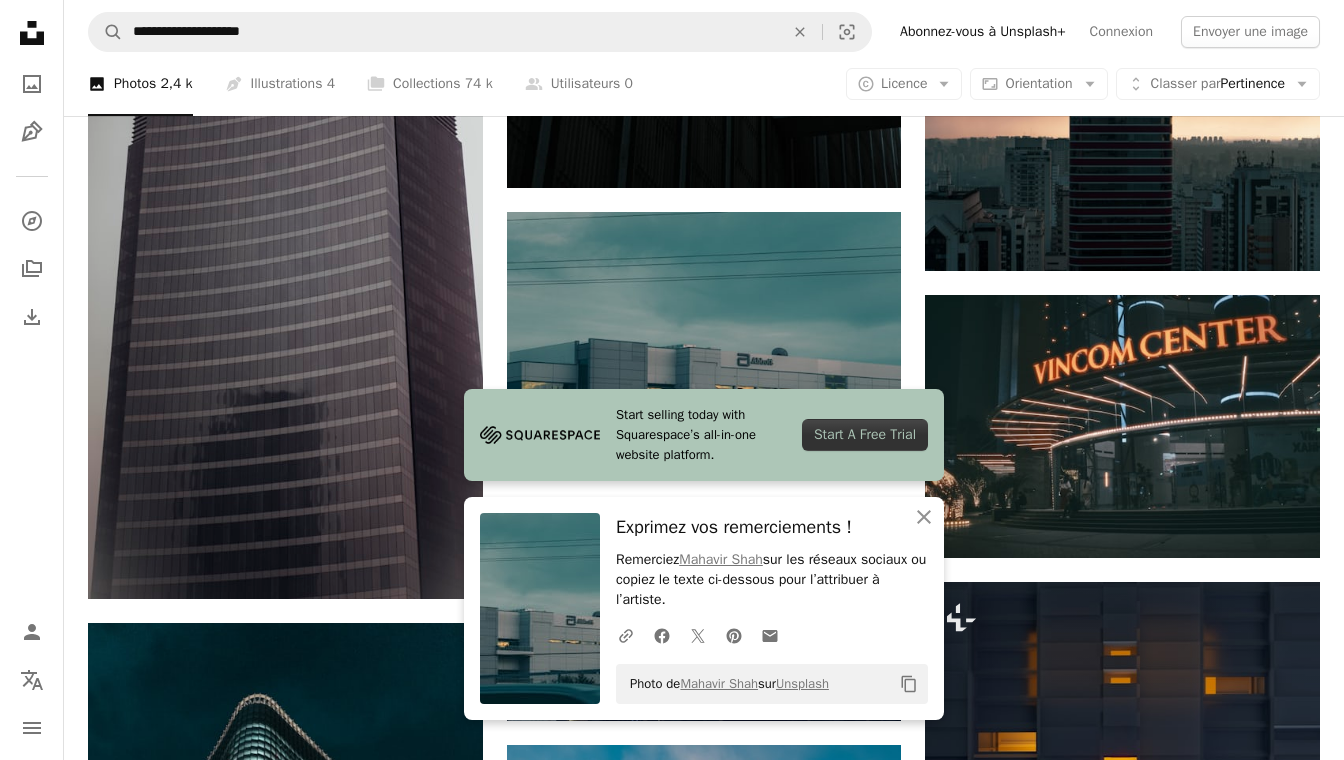 click on "–– ––– –––  –– ––– –  ––– –––  ––––  –   – –– –––  – – ––– –– –– –––– –– The best in on-brand content creation Learn More A heart A plus sign Mathias Reding Disponible à l’embauche A checkmark inside of a circle Arrow pointing down A heart A plus sign Marc Kleen Disponible à l’embauche A checkmark inside of a circle Arrow pointing down A heart A plus sign Marc Kleen Disponible à l’embauche A checkmark inside of a circle Arrow pointing down Plus sign for Unsplash+ A heart A plus sign Alex Shuper Pour  Unsplash+ A lock Télécharger A heart A plus sign Liu fly Arrow pointing down A heart A plus sign Dylann Hendricks | 딜란 Disponible à l’embauche A checkmark inside of a circle Arrow pointing down A heart A plus sign Chris Johnson Arrow pointing down A heart A plus sign nick jenkins Arrow pointing down A heart A plus sign Red John Arrow pointing down Plus sign for Unsplash+ A heart A plus sign Pour  A lock" at bounding box center (1122, -5561) 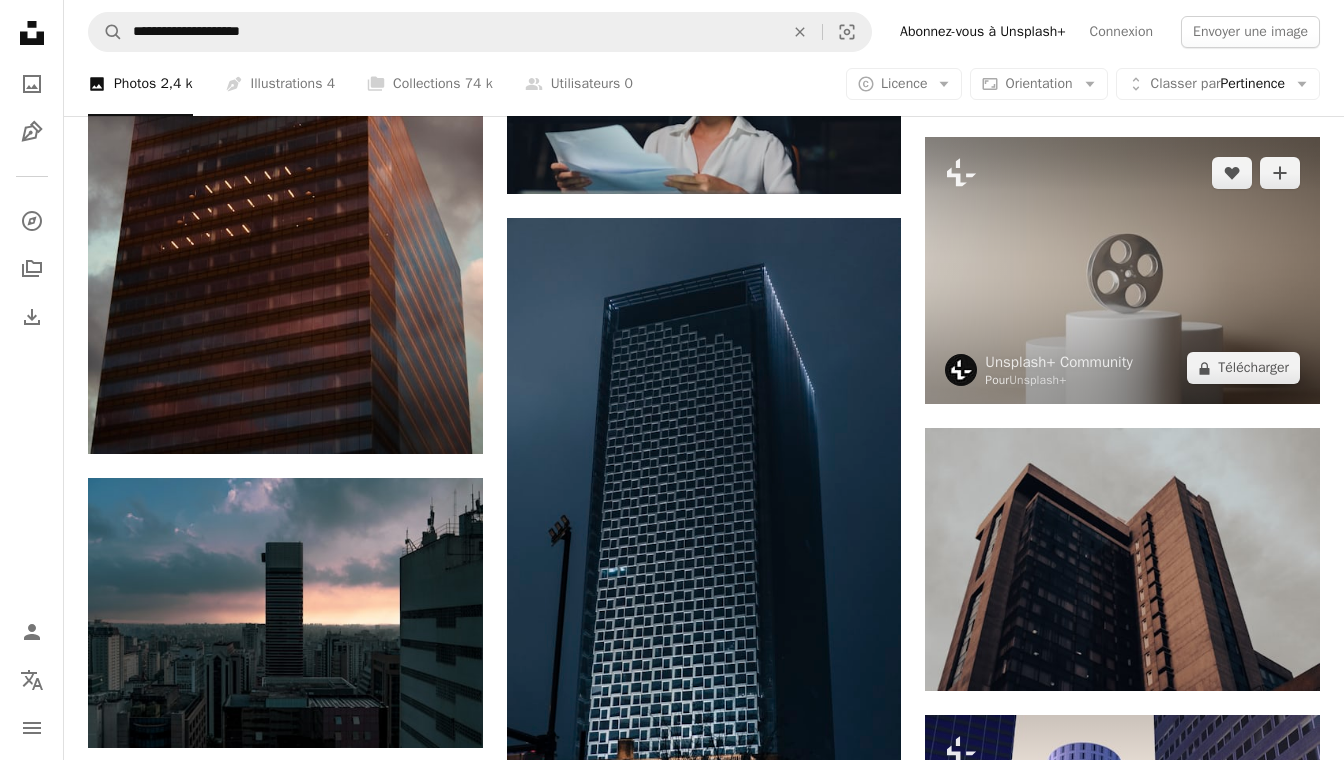 scroll, scrollTop: 21351, scrollLeft: 0, axis: vertical 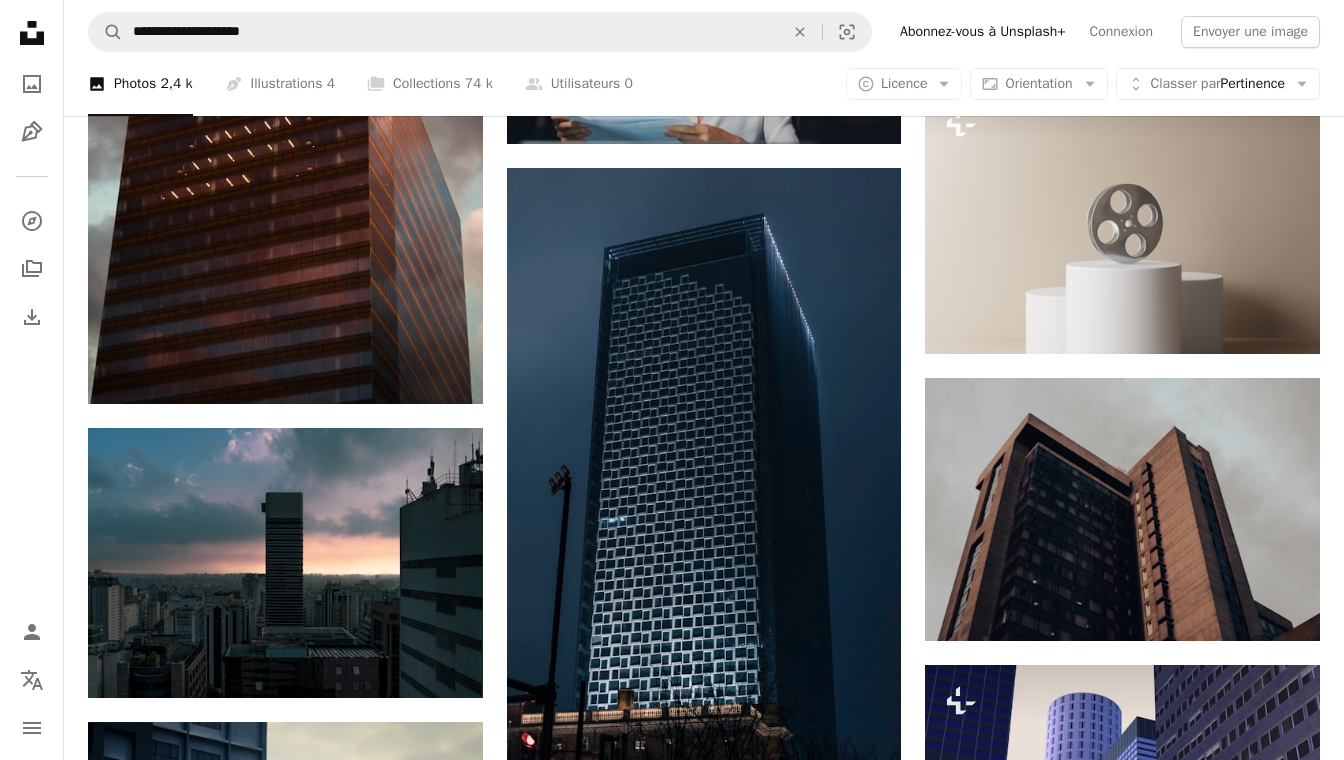 click on "Plus sign for Unsplash+ A heart A plus sign Joshua Earle Pour  Unsplash+ A lock Télécharger Plus sign for Unsplash+ A heart A plus sign Alexander Mils Pour  Unsplash+ A lock Télécharger A heart A plus sign Shu Liu Disponible à l’embauche A checkmark inside of a circle Arrow pointing down Plus sign for Unsplash+ A heart A plus sign Zhuojun Yu Pour  Unsplash+ A lock Télécharger A heart A plus sign Zac Gudakov Disponible à l’embauche A checkmark inside of a circle Arrow pointing down A heart A plus sign VANDER FILMS Disponible à l’embauche A checkmark inside of a circle Arrow pointing down Plus sign for Unsplash+ A heart A plus sign Andrej Lišakov Pour  Unsplash+ A lock Télécharger A heart A plus sign Josh Hild Disponible à l’embauche A checkmark inside of a circle Arrow pointing down Plus sign for Unsplash+ A heart A plus sign Kamran Abdullayev Pour  Unsplash+ A lock Télécharger A heart A plus sign Yosuke Ota Disponible à l’embauche A checkmark inside of a circle Arrow pointing down" at bounding box center [704, -7729] 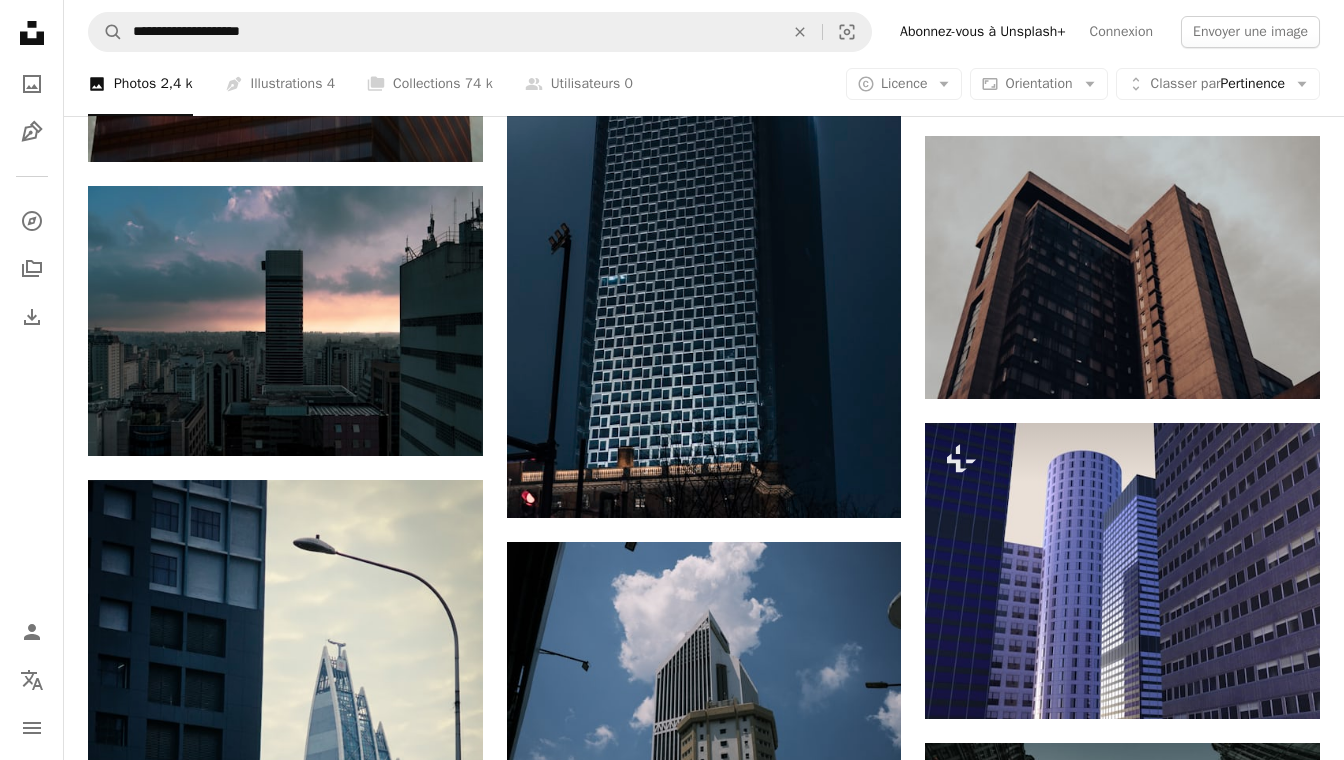 scroll, scrollTop: 21647, scrollLeft: 0, axis: vertical 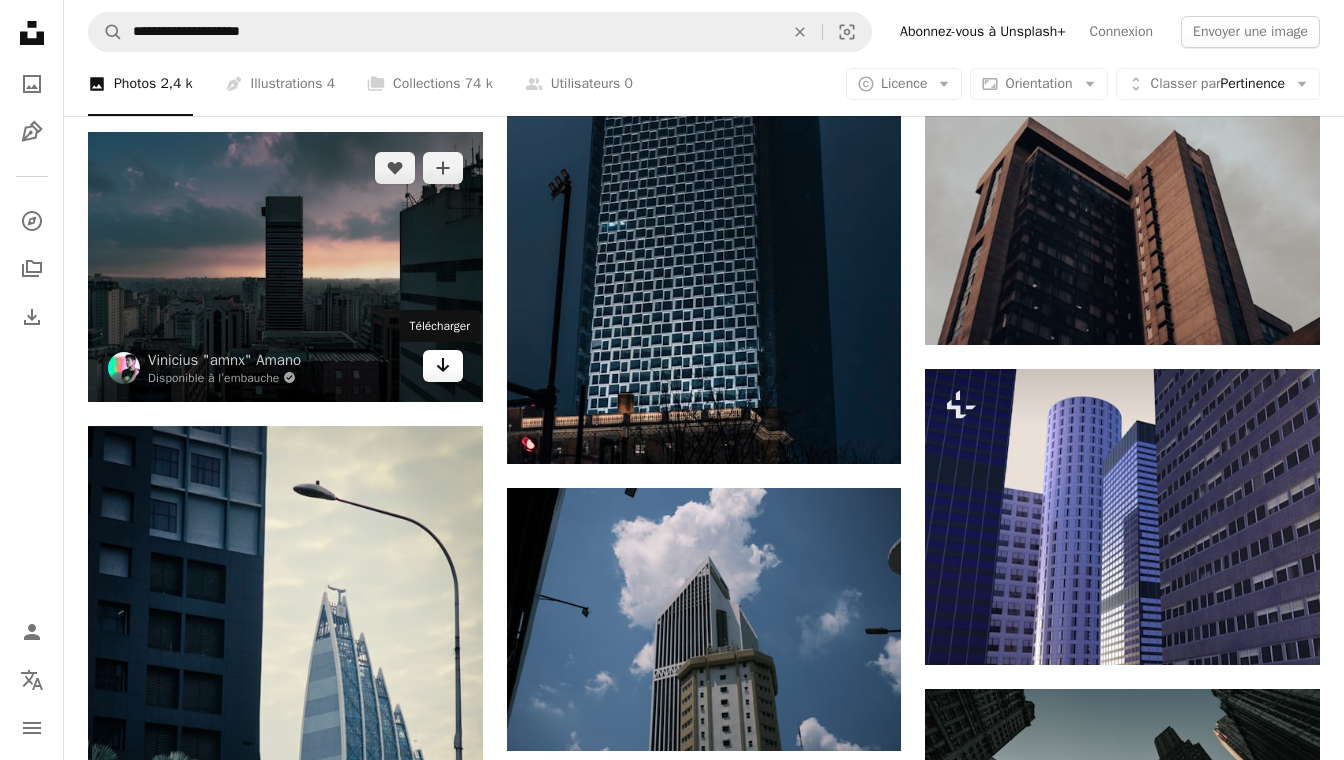 click on "Arrow pointing down" at bounding box center [443, 366] 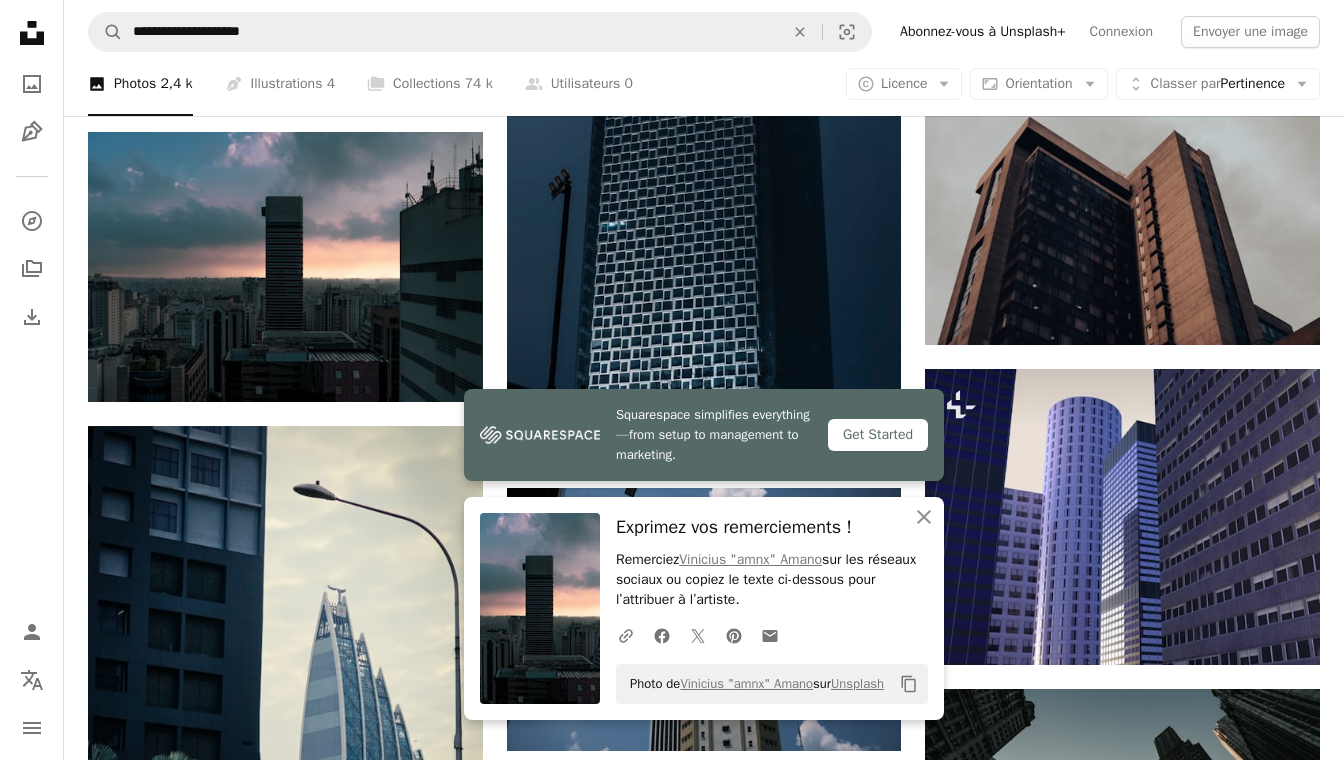 click on "Plus sign for Unsplash+ A heart A plus sign Joshua Earle Pour  Unsplash+ A lock Télécharger Plus sign for Unsplash+ A heart A plus sign Alexander Mils Pour  Unsplash+ A lock Télécharger A heart A plus sign Shu Liu Disponible à l’embauche A checkmark inside of a circle Arrow pointing down Plus sign for Unsplash+ A heart A plus sign Zhuojun Yu Pour  Unsplash+ A lock Télécharger A heart A plus sign Zac Gudakov Disponible à l’embauche A checkmark inside of a circle Arrow pointing down A heart A plus sign VANDER FILMS Disponible à l’embauche A checkmark inside of a circle Arrow pointing down Plus sign for Unsplash+ A heart A plus sign Andrej Lišakov Pour  Unsplash+ A lock Télécharger A heart A plus sign Josh Hild Disponible à l’embauche A checkmark inside of a circle Arrow pointing down Plus sign for Unsplash+ A heart A plus sign Kamran Abdullayev Pour  Unsplash+ A lock Télécharger A heart A plus sign Yosuke Ota Disponible à l’embauche A checkmark inside of a circle Arrow pointing down" at bounding box center (704, -8026) 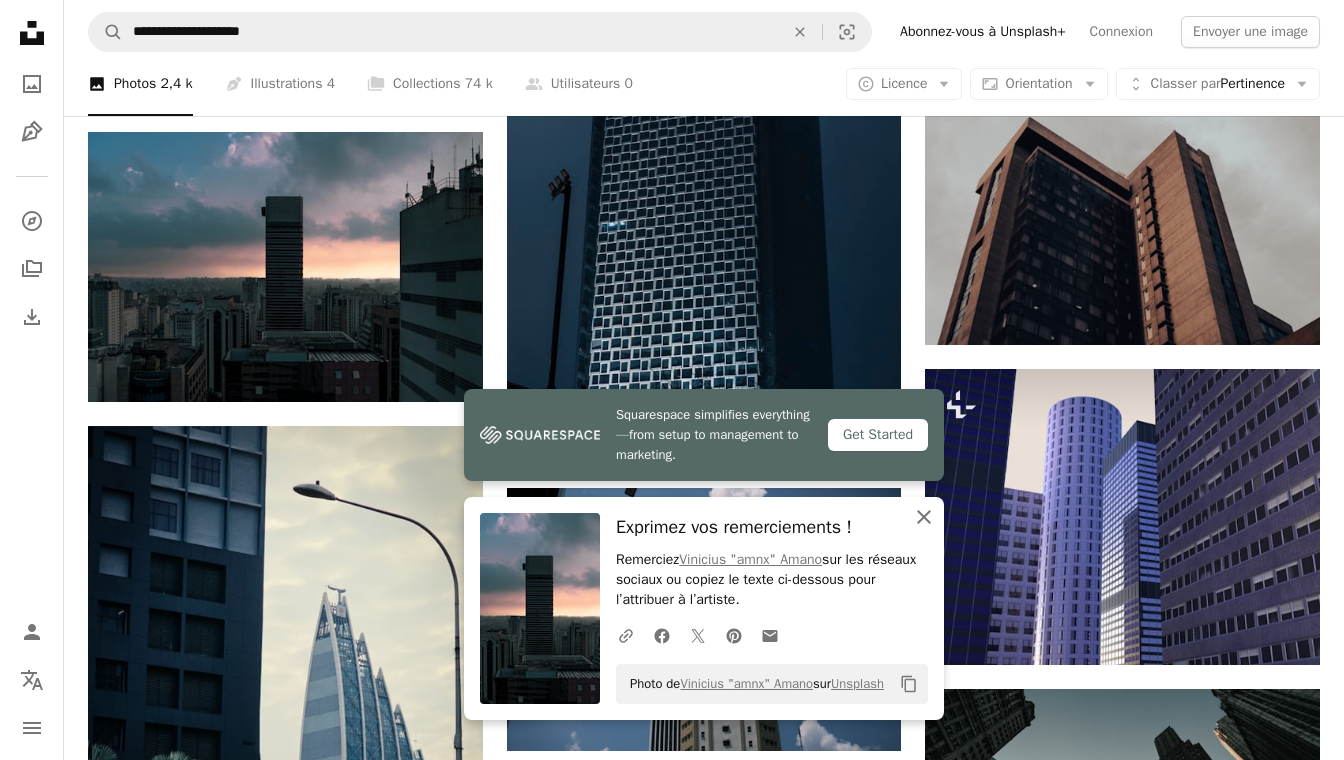 click on "An X shape" 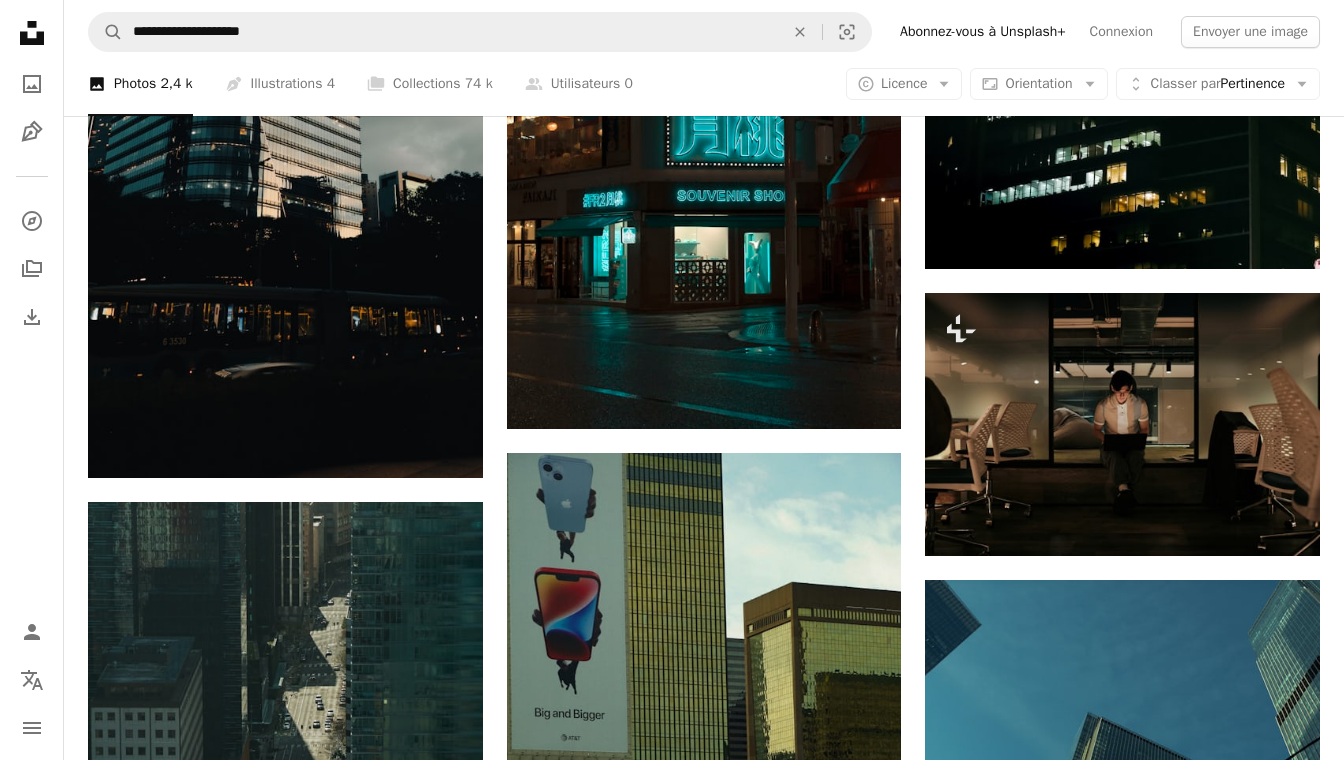 scroll, scrollTop: 22934, scrollLeft: 0, axis: vertical 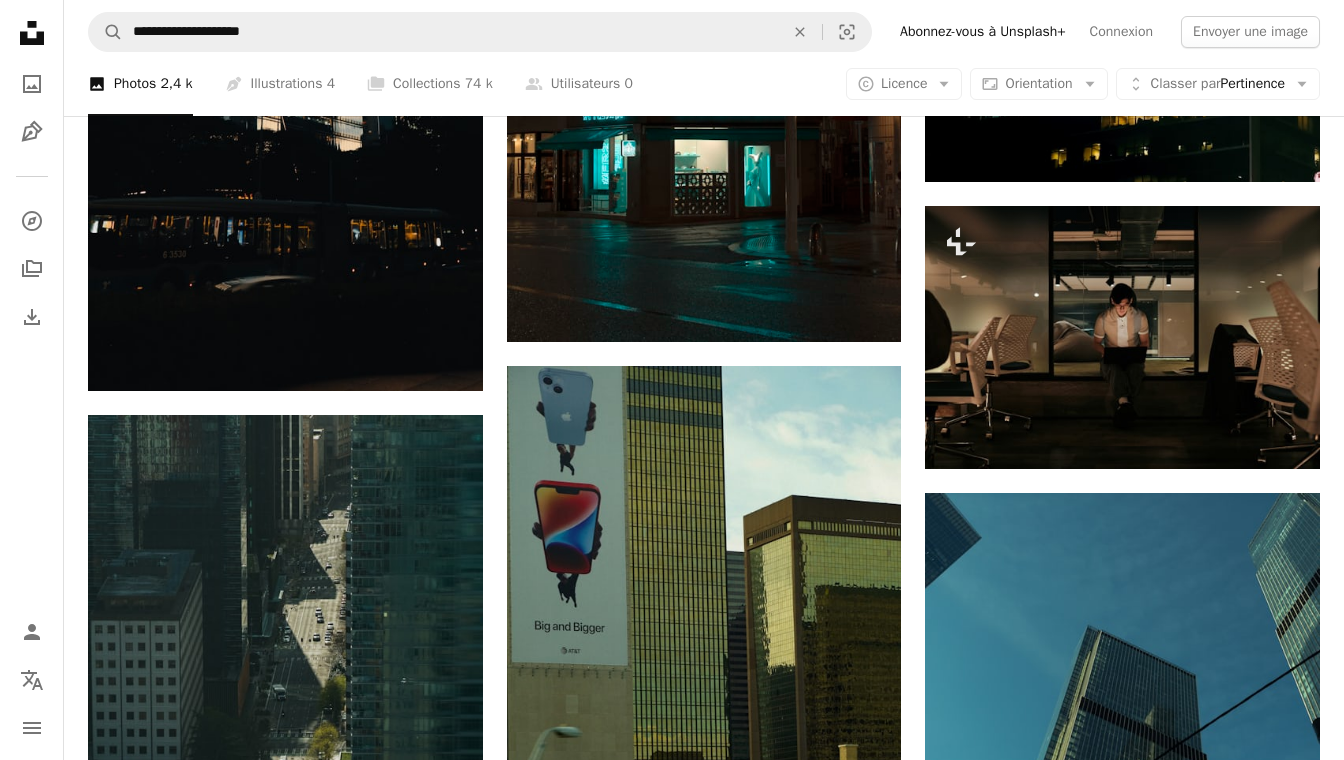 click on "Plus sign for Unsplash+ A heart A plus sign Joshua Earle Pour  Unsplash+ A lock Télécharger Plus sign for Unsplash+ A heart A plus sign Alexander Mils Pour  Unsplash+ A lock Télécharger A heart A plus sign Shu Liu Disponible à l’embauche A checkmark inside of a circle Arrow pointing down Plus sign for Unsplash+ A heart A plus sign Zhuojun Yu Pour  Unsplash+ A lock Télécharger A heart A plus sign Zac Gudakov Disponible à l’embauche A checkmark inside of a circle Arrow pointing down A heart A plus sign VANDER FILMS Disponible à l’embauche A checkmark inside of a circle Arrow pointing down Plus sign for Unsplash+ A heart A plus sign Andrej Lišakov Pour  Unsplash+ A lock Télécharger A heart A plus sign Josh Hild Disponible à l’embauche A checkmark inside of a circle Arrow pointing down Plus sign for Unsplash+ A heart A plus sign Kamran Abdullayev Pour  Unsplash+ A lock Télécharger A heart A plus sign Yosuke Ota Disponible à l’embauche A checkmark inside of a circle Arrow pointing down" at bounding box center [704, -9313] 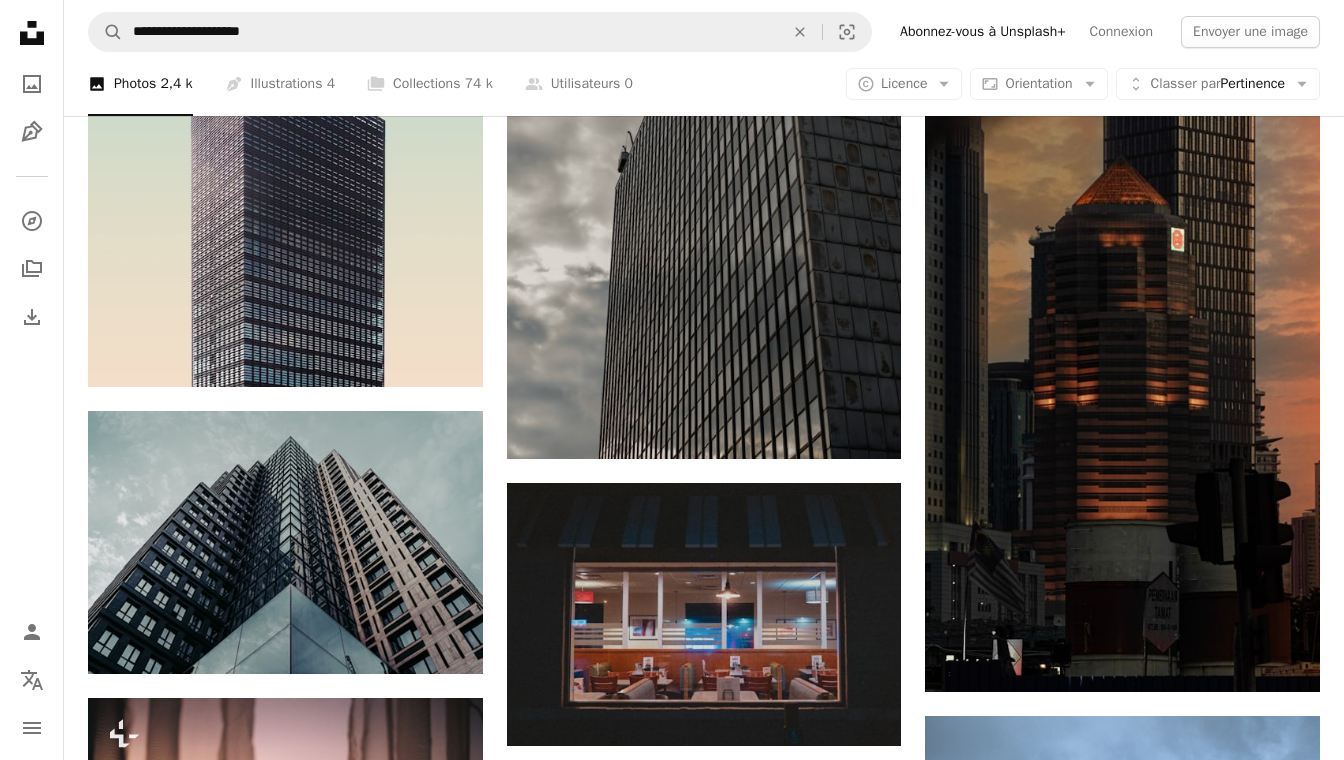 scroll, scrollTop: 36576, scrollLeft: 0, axis: vertical 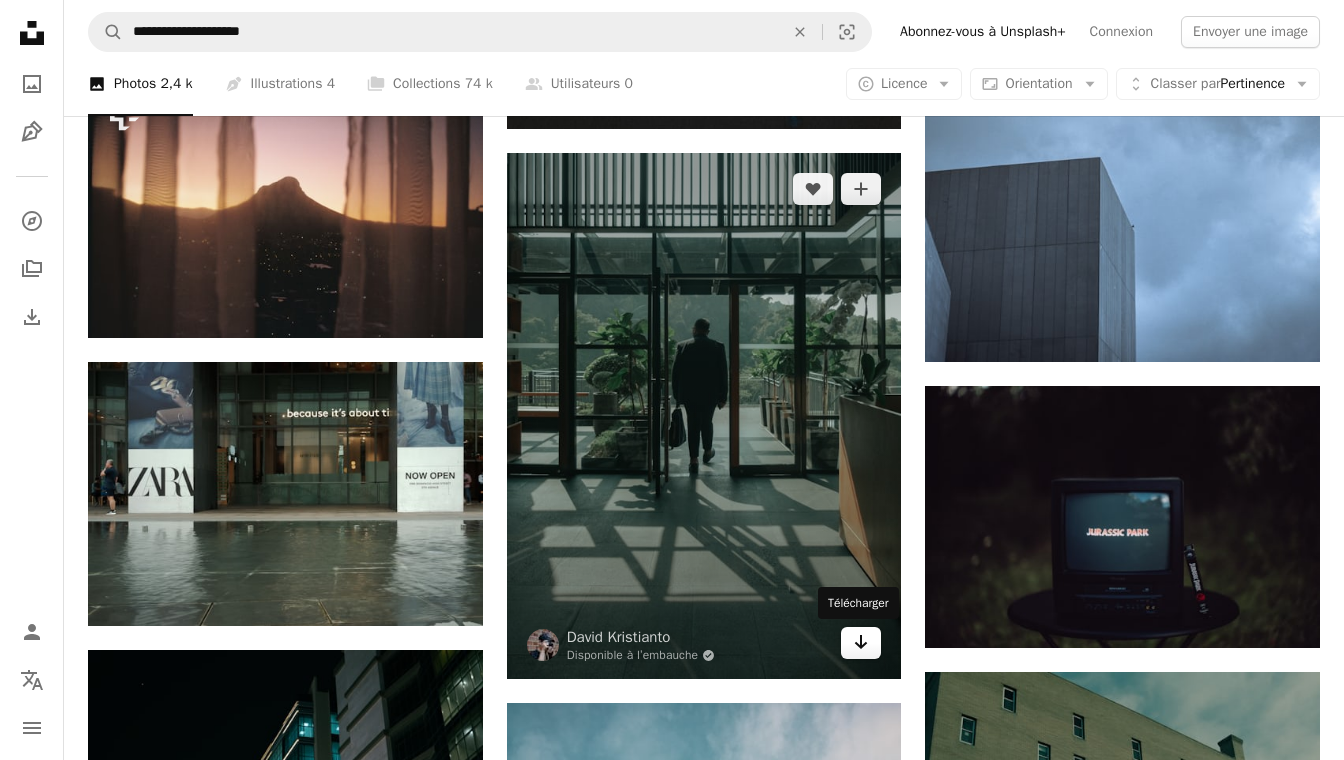 click on "Arrow pointing down" 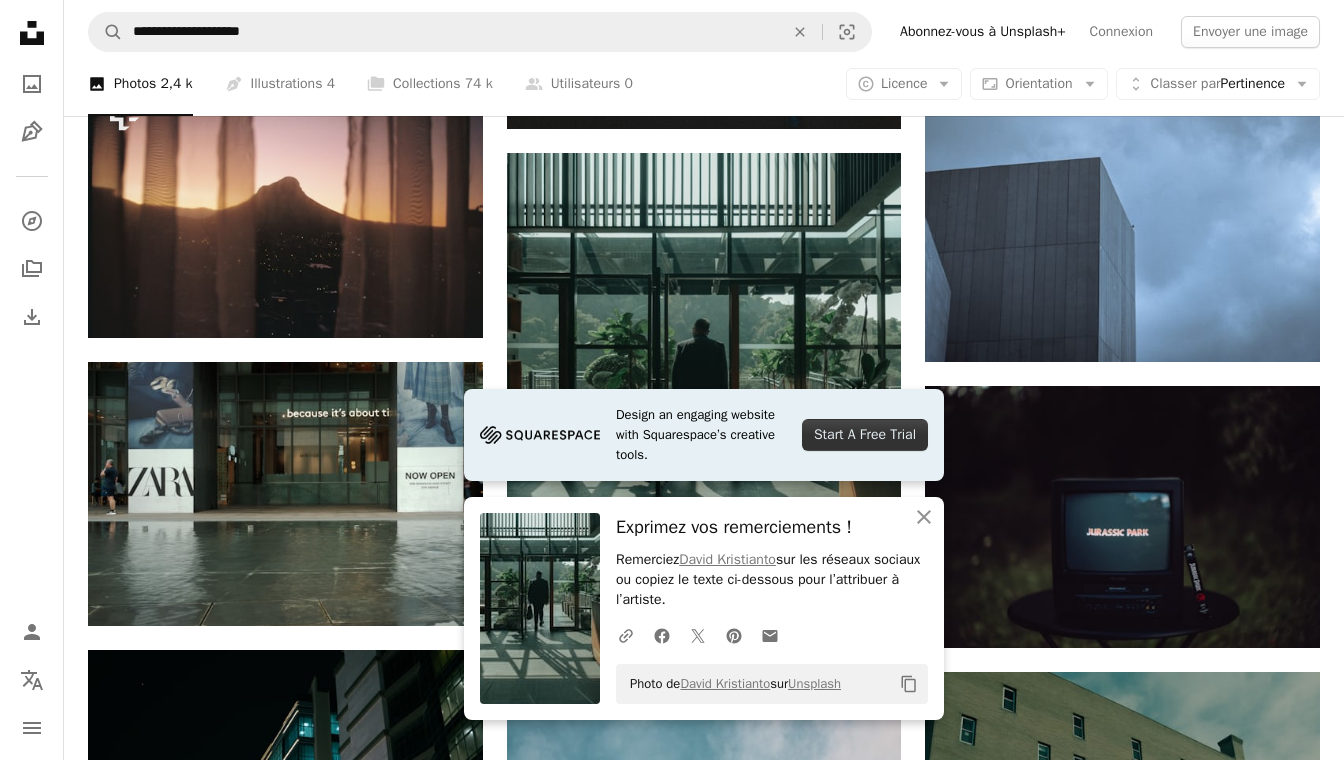 click on "Plus sign for Unsplash+ A heart A plus sign Joshua Earle Pour  Unsplash+ A lock Télécharger Plus sign for Unsplash+ A heart A plus sign Alexander Mils Pour  Unsplash+ A lock Télécharger A heart A plus sign Shu Liu Disponible à l’embauche A checkmark inside of a circle Arrow pointing down Plus sign for Unsplash+ A heart A plus sign Zhuojun Yu Pour  Unsplash+ A lock Télécharger A heart A plus sign Zac Gudakov Disponible à l’embauche A checkmark inside of a circle Arrow pointing down A heart A plus sign VANDER FILMS Disponible à l’embauche A checkmark inside of a circle Arrow pointing down Plus sign for Unsplash+ A heart A plus sign Andrej Lišakov Pour  Unsplash+ A lock Télécharger A heart A plus sign Josh Hild Disponible à l’embauche A checkmark inside of a circle Arrow pointing down Plus sign for Unsplash+ A heart A plus sign Kamran Abdullayev Pour  Unsplash+ A lock Télécharger A heart A plus sign Yosuke Ota Disponible à l’embauche A checkmark inside of a circle Arrow pointing down" at bounding box center [704, -16624] 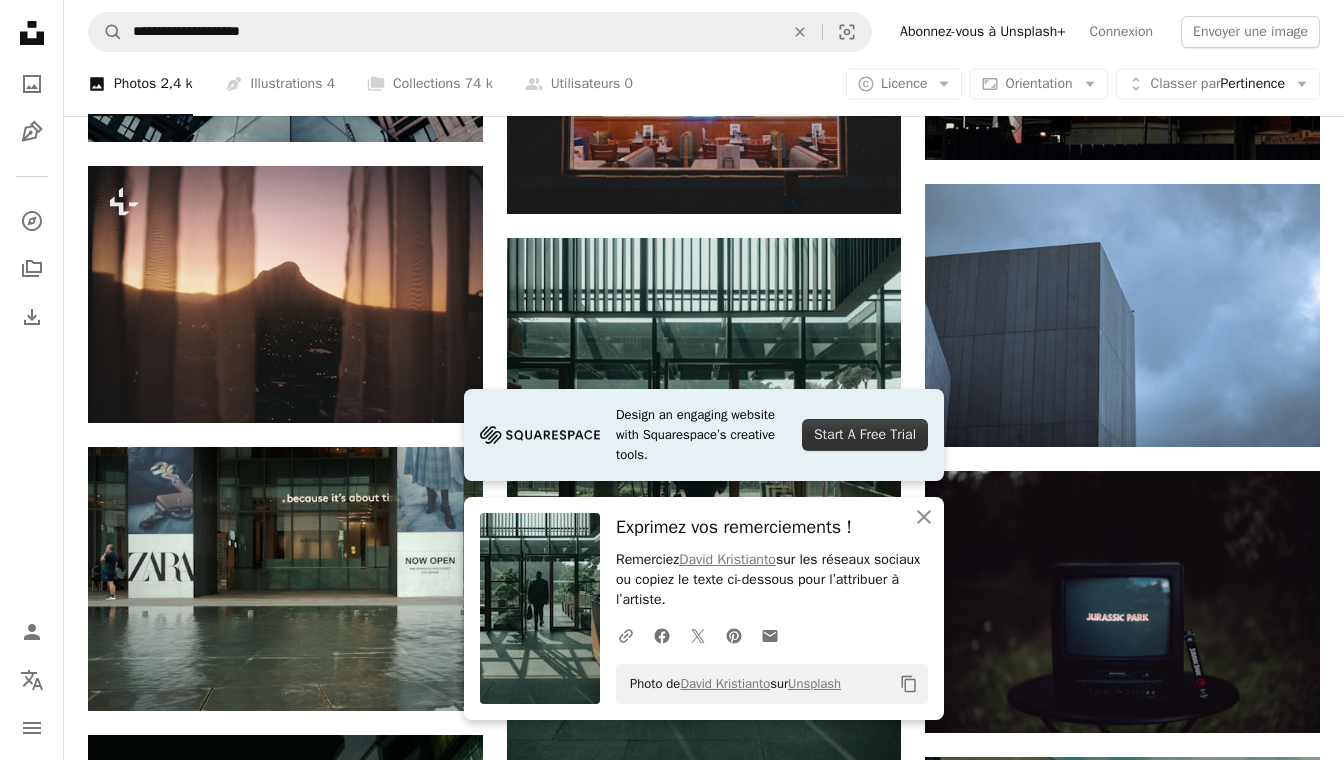 scroll, scrollTop: 36378, scrollLeft: 0, axis: vertical 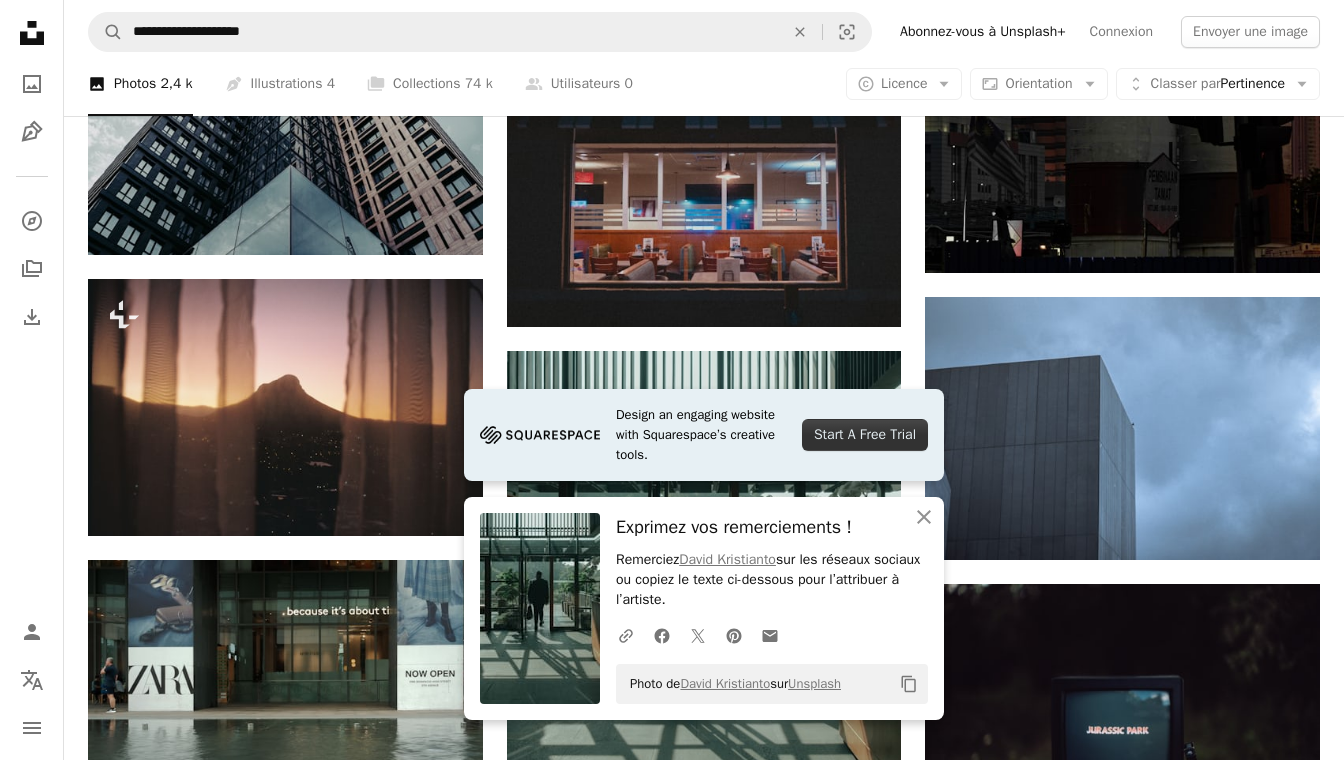 click on "Plus sign for Unsplash+ A heart A plus sign Joshua Earle Pour  Unsplash+ A lock Télécharger Plus sign for Unsplash+ A heart A plus sign Alexander Mils Pour  Unsplash+ A lock Télécharger A heart A plus sign Shu Liu Disponible à l’embauche A checkmark inside of a circle Arrow pointing down Plus sign for Unsplash+ A heart A plus sign Zhuojun Yu Pour  Unsplash+ A lock Télécharger A heart A plus sign Zac Gudakov Disponible à l’embauche A checkmark inside of a circle Arrow pointing down A heart A plus sign VANDER FILMS Disponible à l’embauche A checkmark inside of a circle Arrow pointing down Plus sign for Unsplash+ A heart A plus sign Andrej Lišakov Pour  Unsplash+ A lock Télécharger A heart A plus sign Josh Hild Disponible à l’embauche A checkmark inside of a circle Arrow pointing down Plus sign for Unsplash+ A heart A plus sign Kamran Abdullayev Pour  Unsplash+ A lock Télécharger A heart A plus sign Yosuke Ota Disponible à l’embauche A checkmark inside of a circle Arrow pointing down" at bounding box center [704, -15432] 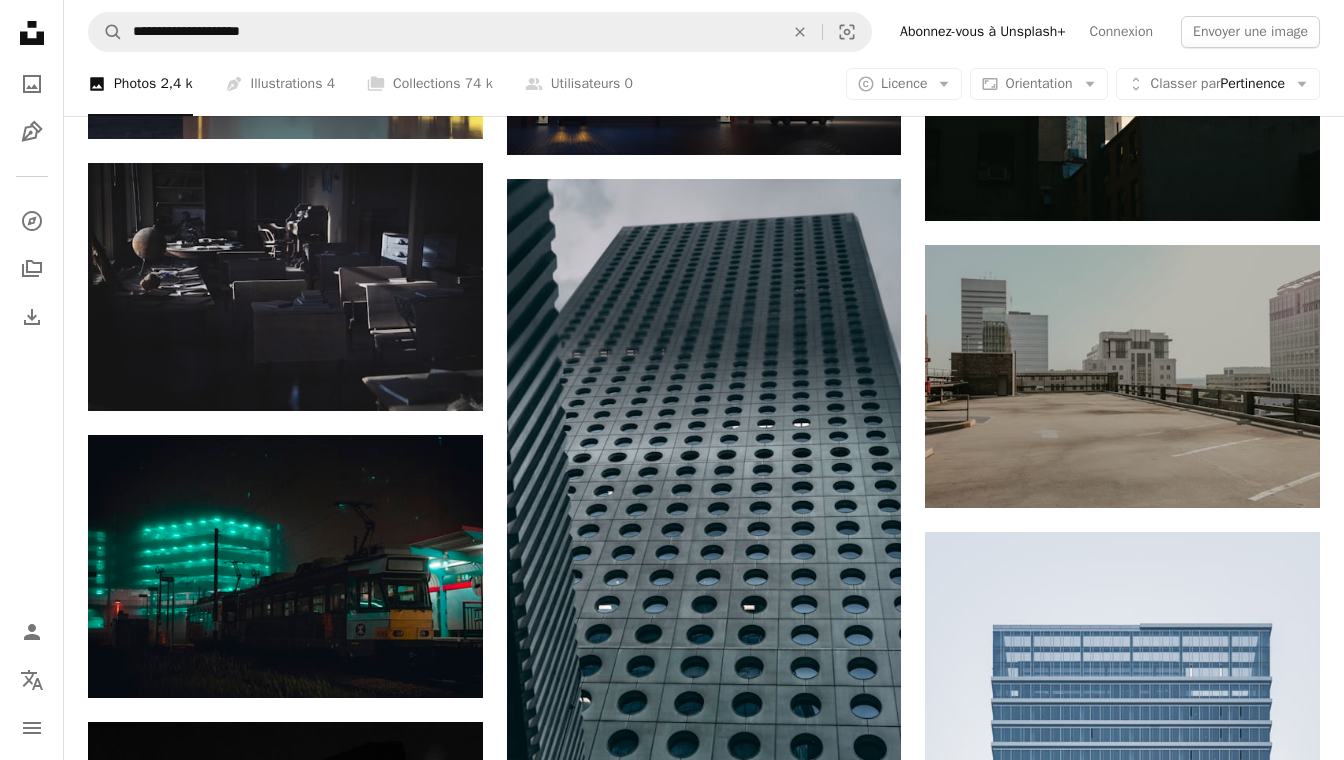 scroll, scrollTop: 48222, scrollLeft: 0, axis: vertical 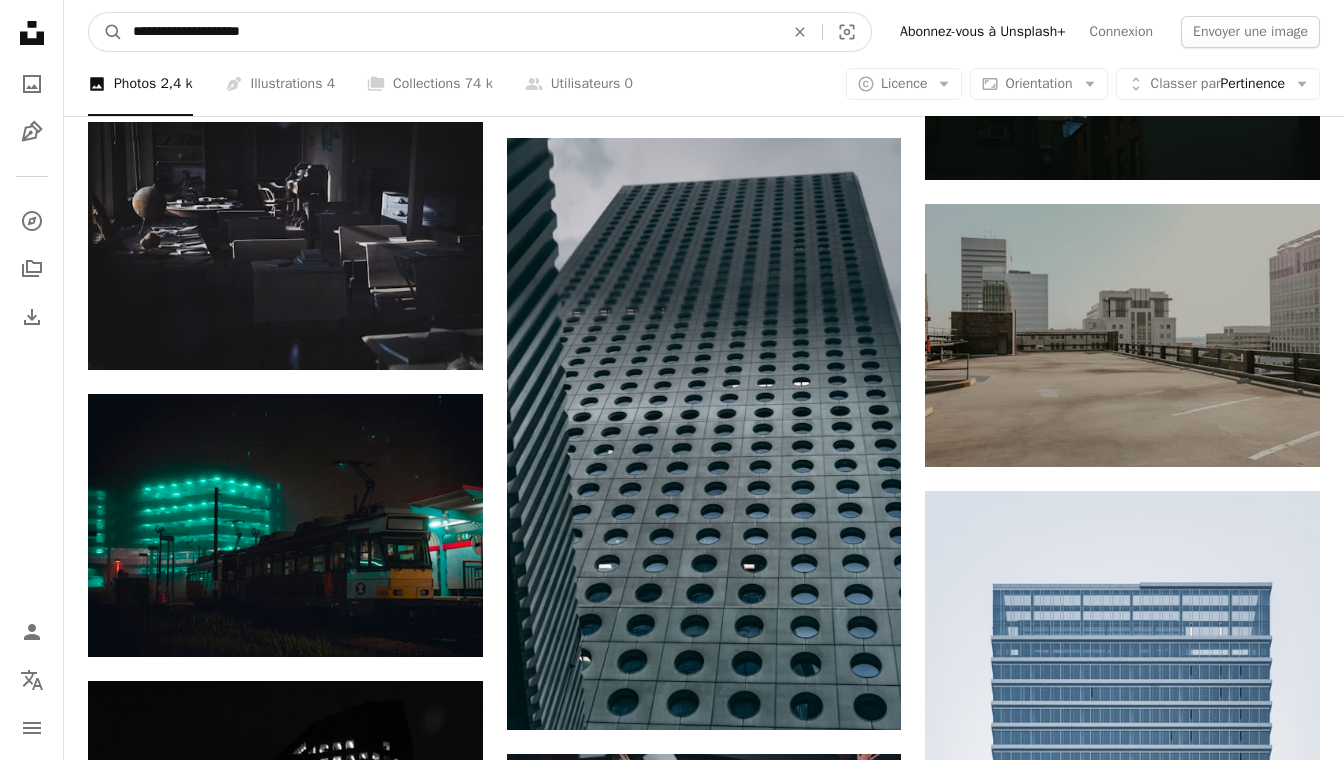 click on "**********" at bounding box center [450, 32] 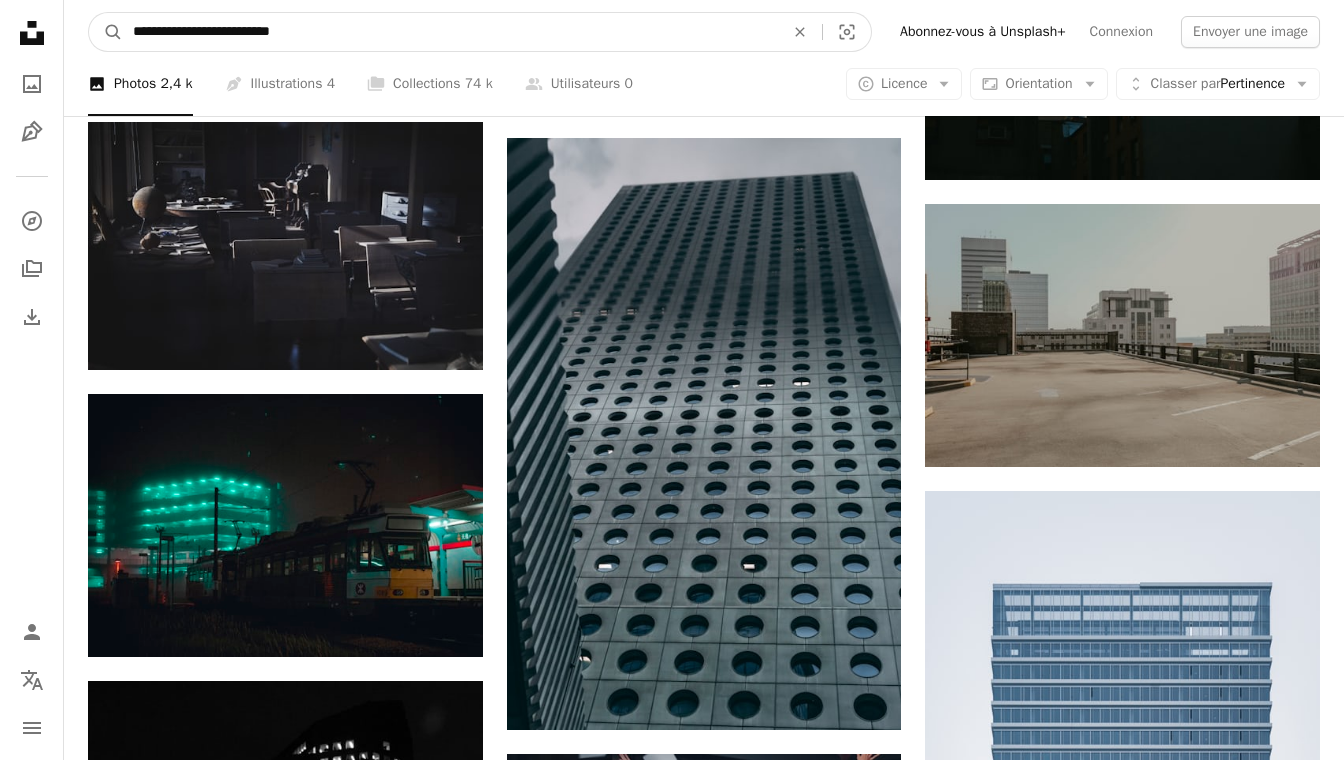 type on "**********" 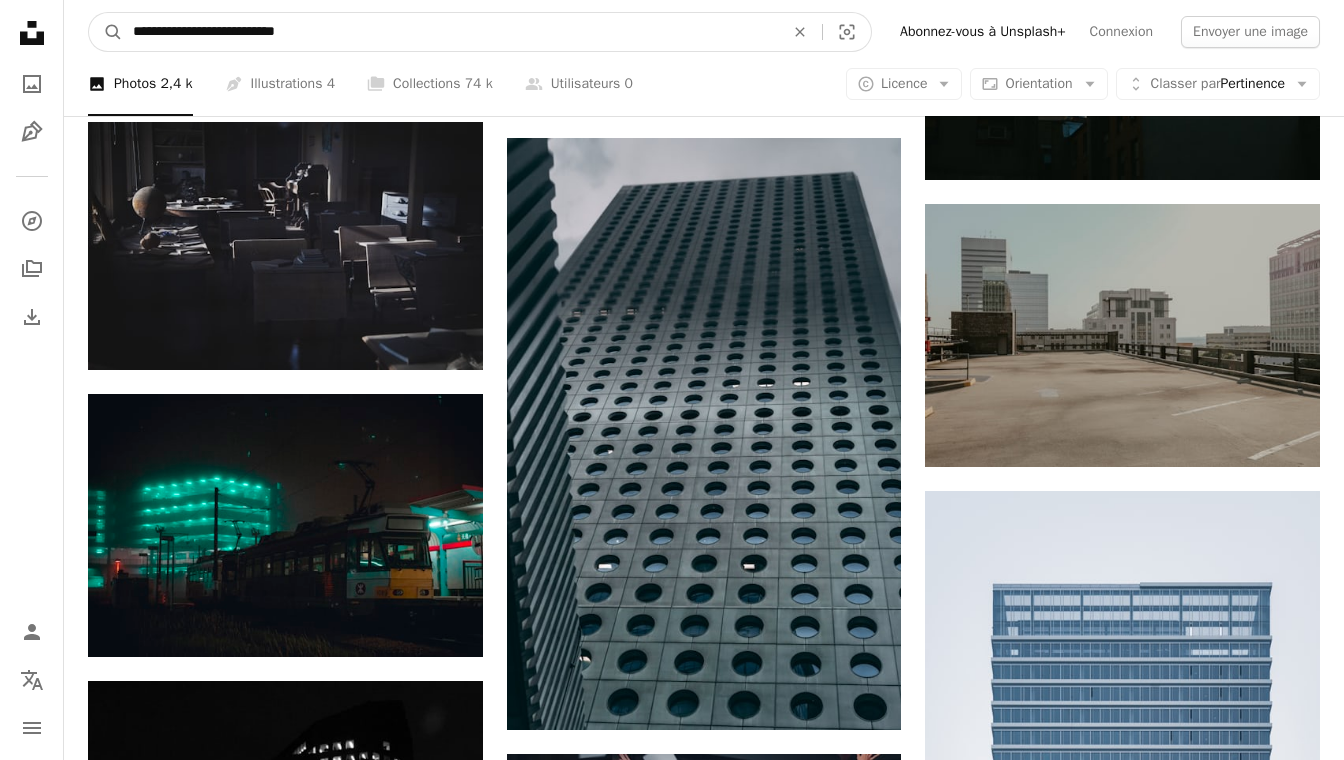 click on "A magnifying glass" at bounding box center (106, 32) 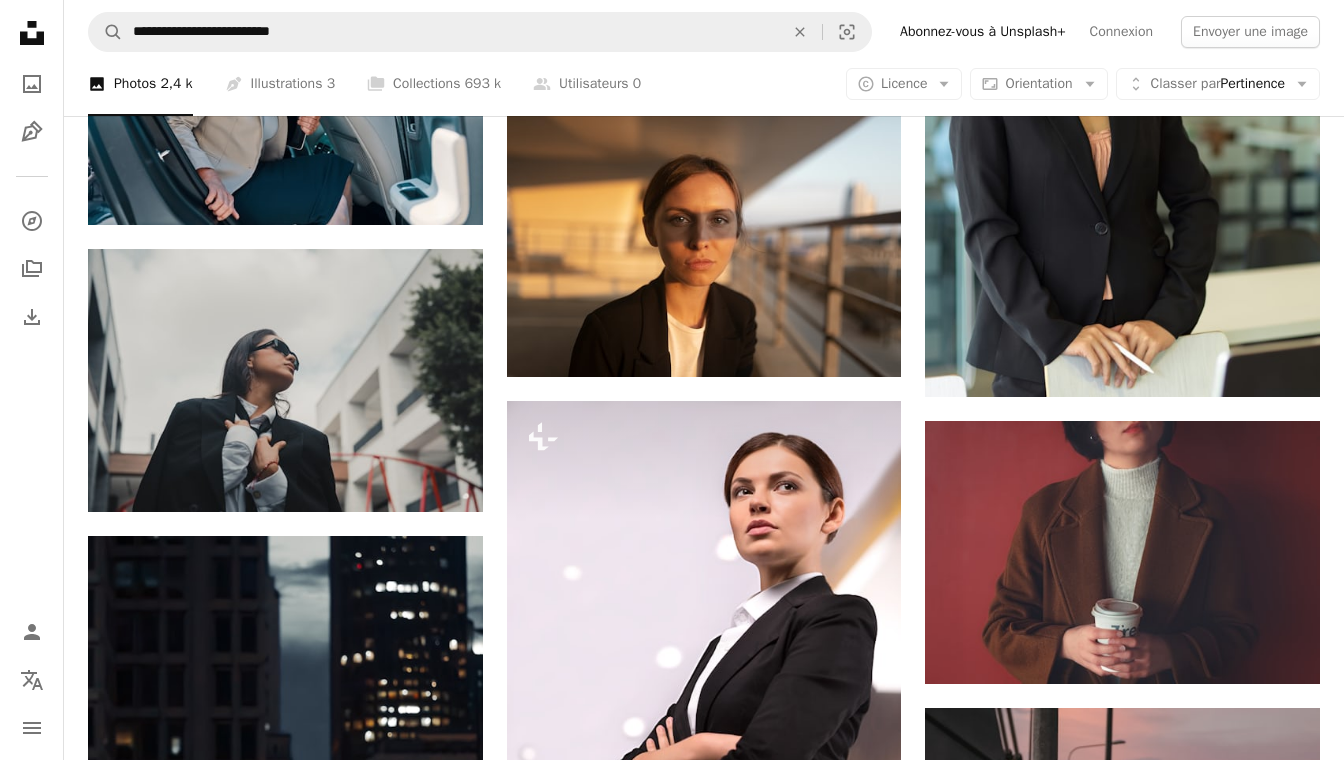 scroll, scrollTop: 2248, scrollLeft: 0, axis: vertical 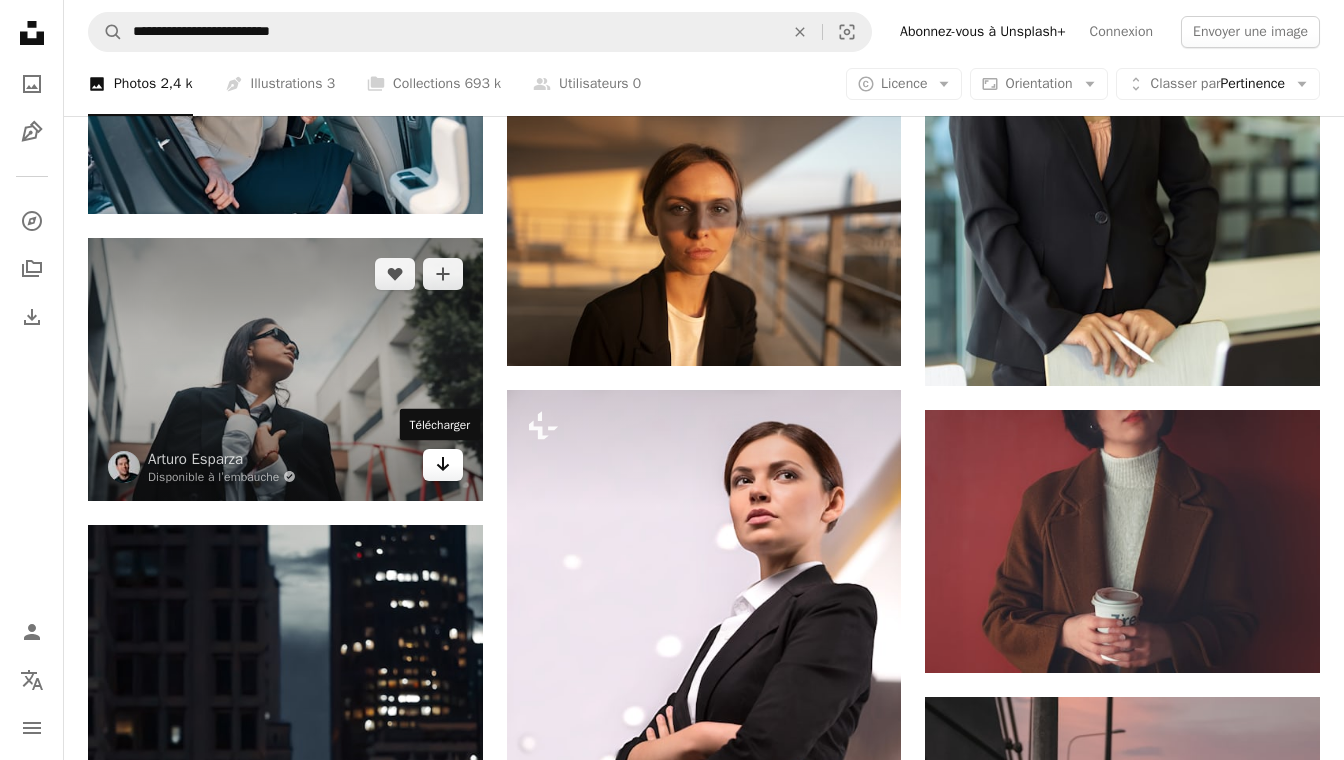 click on "Arrow pointing down" 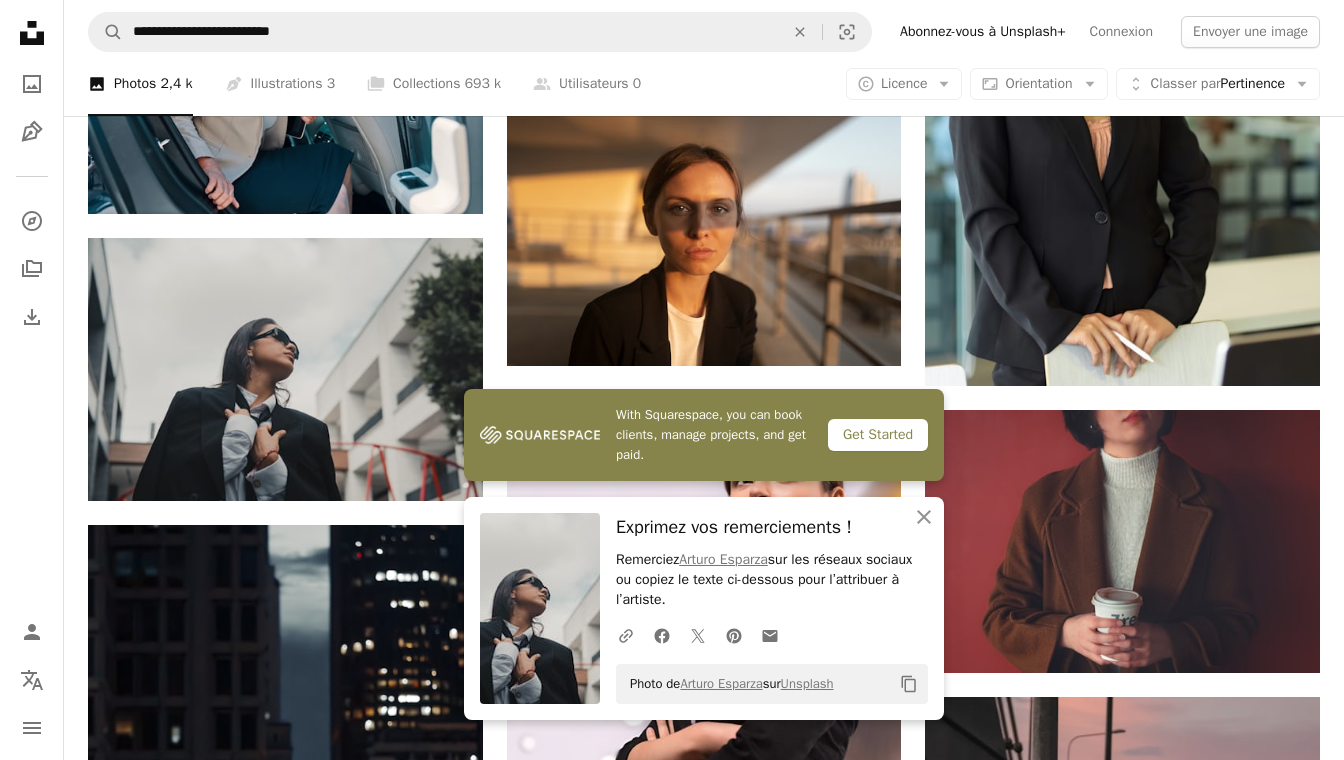 click on "Plus sign for Unsplash+ A heart A plus sign Getty Images Pour  Unsplash+ A lock Télécharger Plus sign for Unsplash+ A heart A plus sign A F Pour  Unsplash+ A lock Télécharger A heart A plus sign Sunabi Studios Arrow pointing down A heart A plus sign Ruslan Fatihov Arrow pointing down Plus sign for Unsplash+ A heart A plus sign Getty Images Pour  Unsplash+ A lock Télécharger A heart A plus sign Arturo Esparza Disponible à l’embauche A checkmark inside of a circle Arrow pointing down A heart A plus sign Savann Prak Disponible à l’embauche A checkmark inside of a circle Arrow pointing down A heart A plus sign Dmitry Berdnyk Disponible à l’embauche A checkmark inside of a circle Arrow pointing down A heart A plus sign Dima Kapralov Arrow pointing down A heart A plus sign uliana soboleva Arrow pointing down A heart A plus sign Farshad Sheikhzad Disponible à l’embauche A checkmark inside of a circle Arrow pointing down A heart A plus sign Daniil Lobachev Disponible à l’embauche A heart Pour" at bounding box center [704, 78] 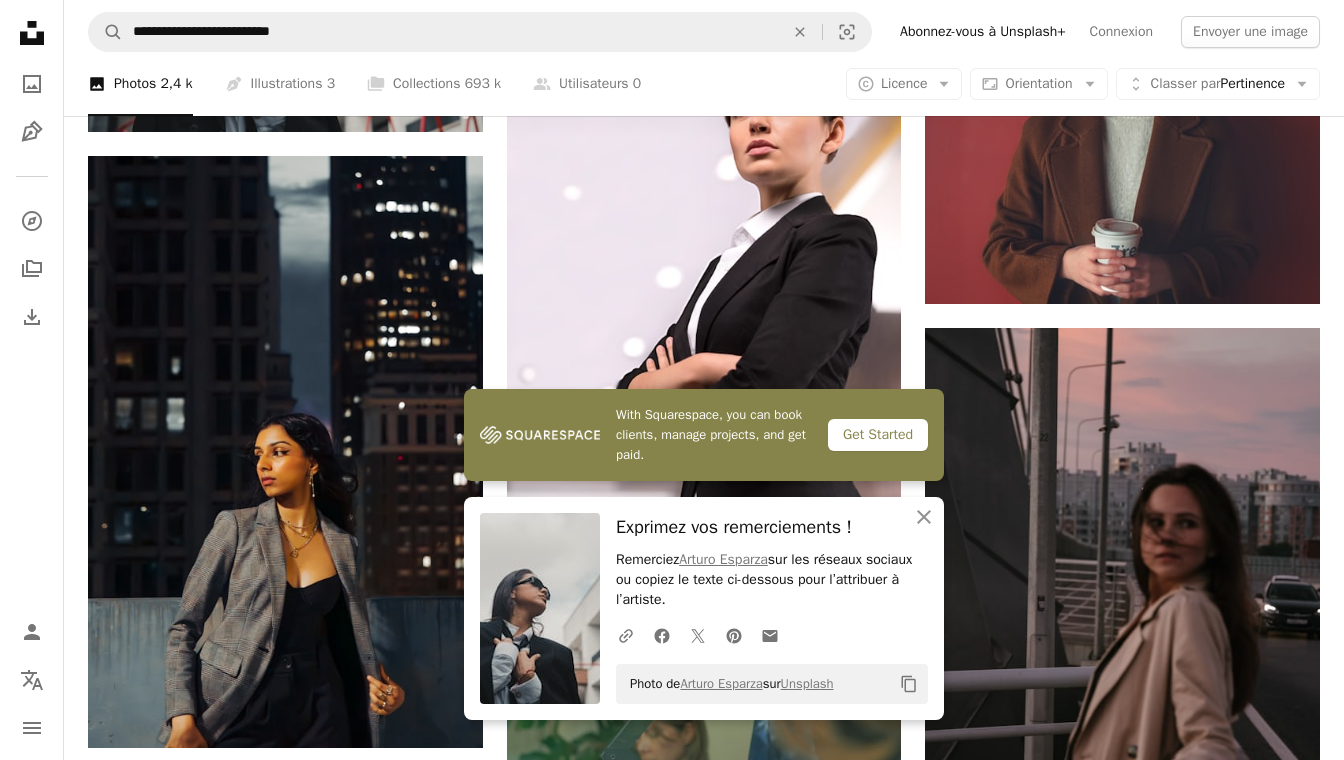 scroll, scrollTop: 2634, scrollLeft: 0, axis: vertical 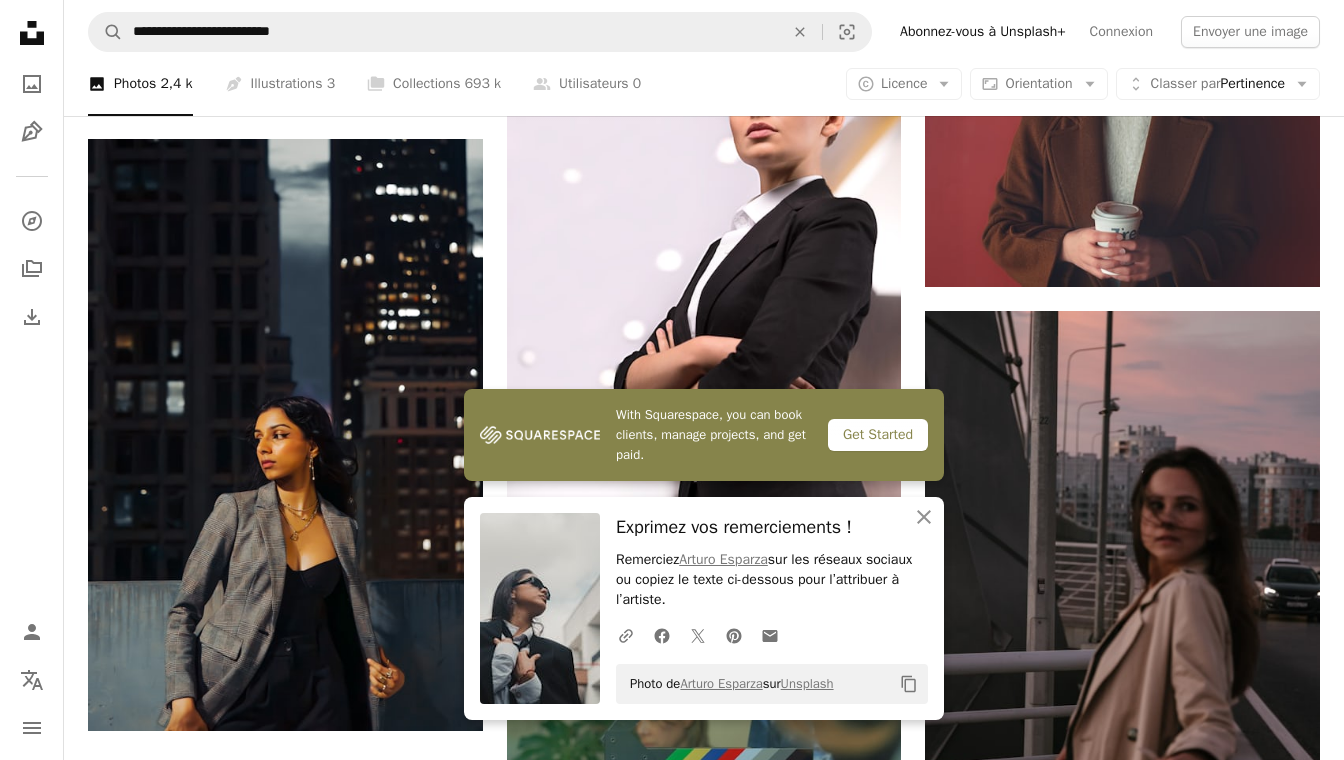 click on "Plus sign for Unsplash+ A heart A plus sign Getty Images Pour  Unsplash+ A lock Télécharger Plus sign for Unsplash+ A heart A plus sign A F Pour  Unsplash+ A lock Télécharger A heart A plus sign Sunabi Studios Arrow pointing down A heart A plus sign Ruslan Fatihov Arrow pointing down Plus sign for Unsplash+ A heart A plus sign Getty Images Pour  Unsplash+ A lock Télécharger A heart A plus sign Arturo Esparza Disponible à l’embauche A checkmark inside of a circle Arrow pointing down A heart A plus sign Savann Prak Disponible à l’embauche A checkmark inside of a circle Arrow pointing down A heart A plus sign Dmitry Berdnyk Disponible à l’embauche A checkmark inside of a circle Arrow pointing down A heart A plus sign Dima Kapralov Arrow pointing down A heart A plus sign uliana soboleva Arrow pointing down A heart A plus sign Farshad Sheikhzad Disponible à l’embauche A checkmark inside of a circle Arrow pointing down A heart A plus sign Daniil Lobachev Disponible à l’embauche A heart Pour" at bounding box center [704, -308] 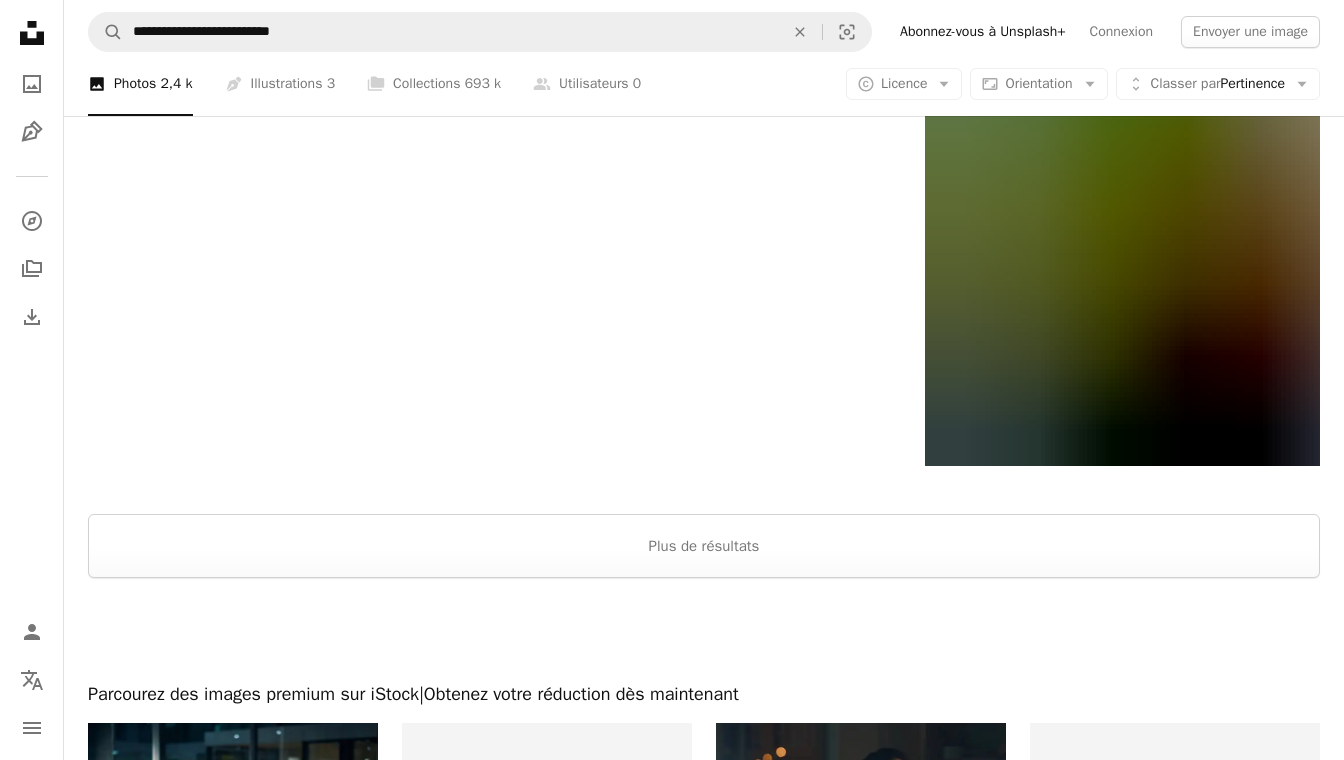 scroll, scrollTop: 3775, scrollLeft: 0, axis: vertical 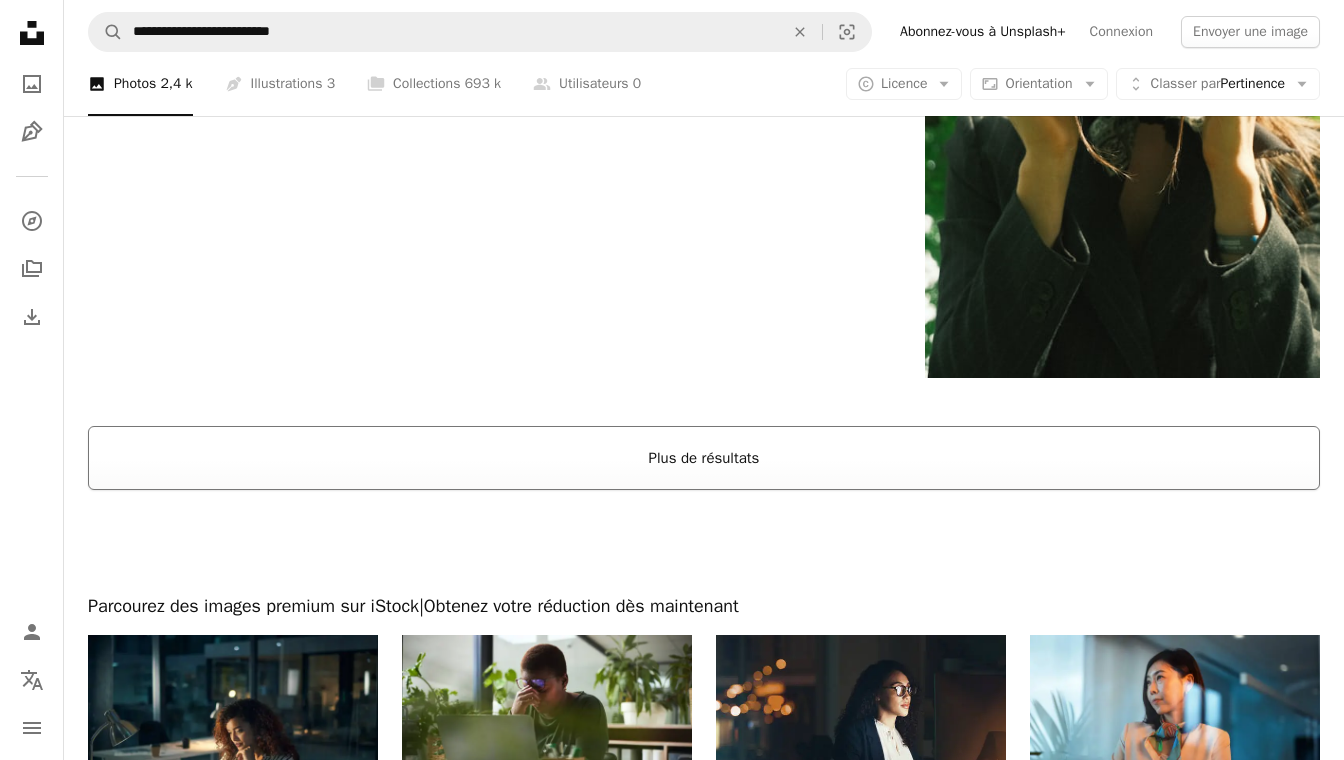click on "Plus de résultats" at bounding box center [704, 458] 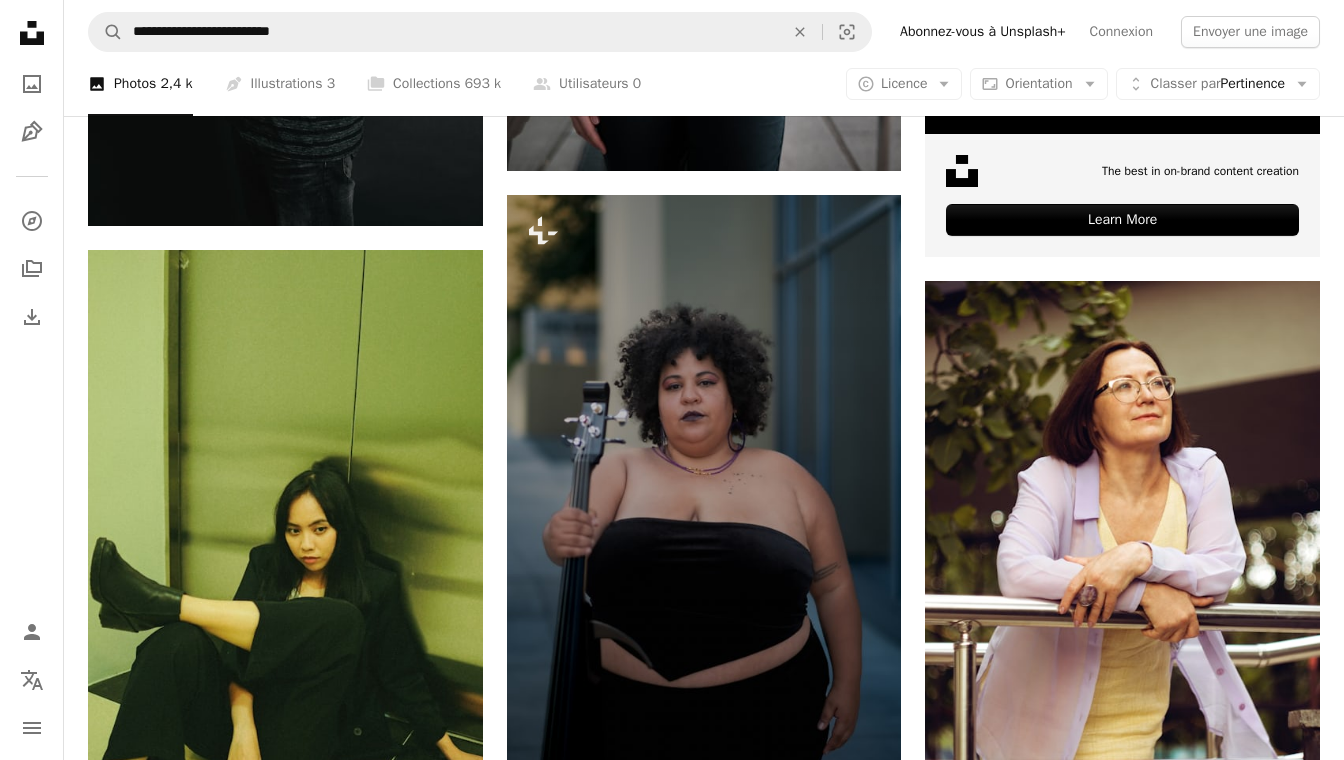 scroll, scrollTop: 10509, scrollLeft: 0, axis: vertical 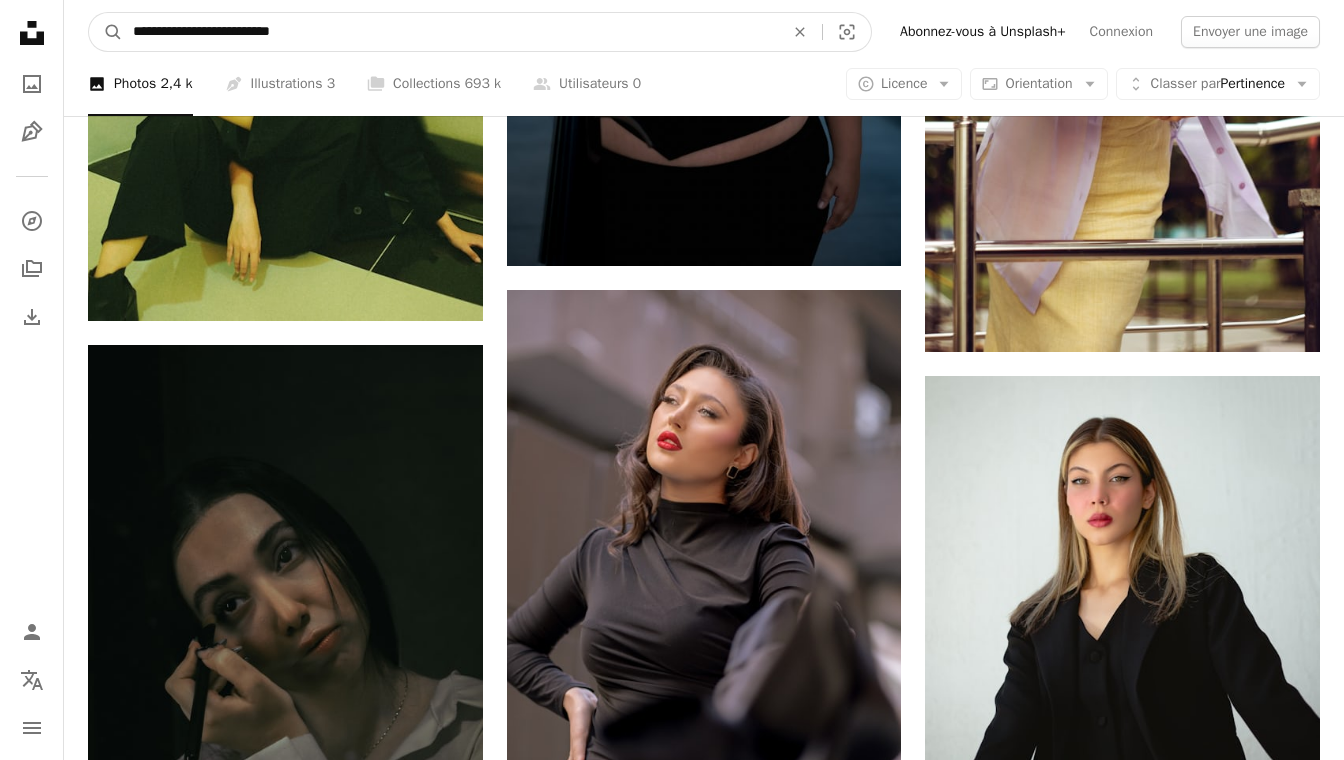 click on "**********" at bounding box center (450, 32) 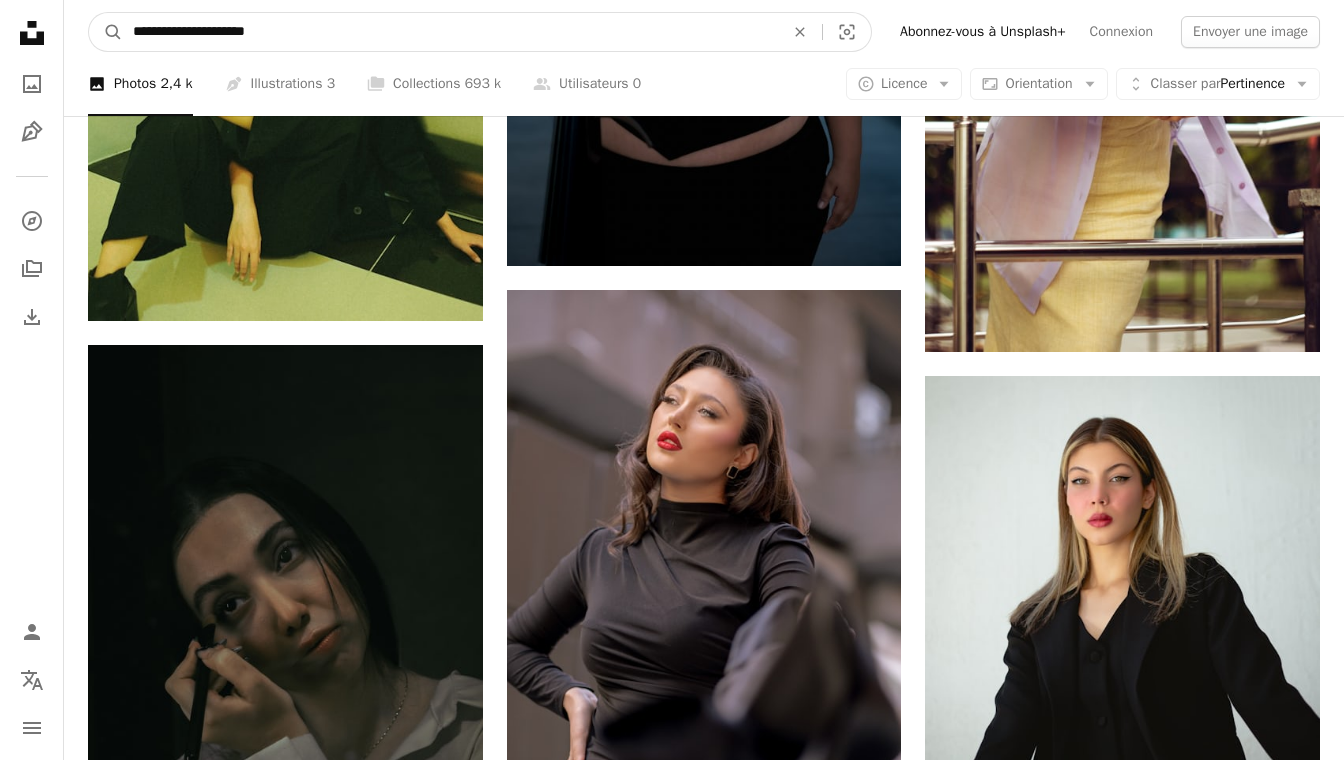 type on "**********" 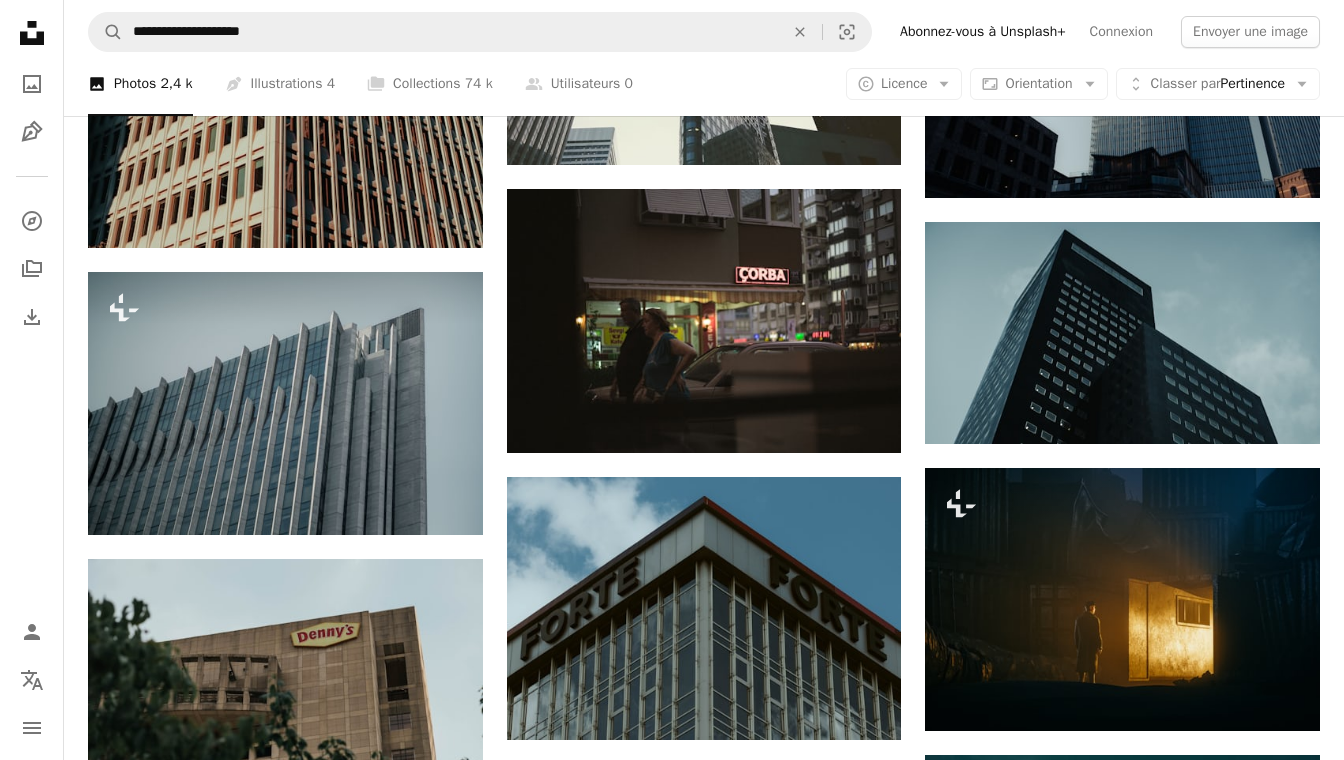 scroll, scrollTop: 1388, scrollLeft: 0, axis: vertical 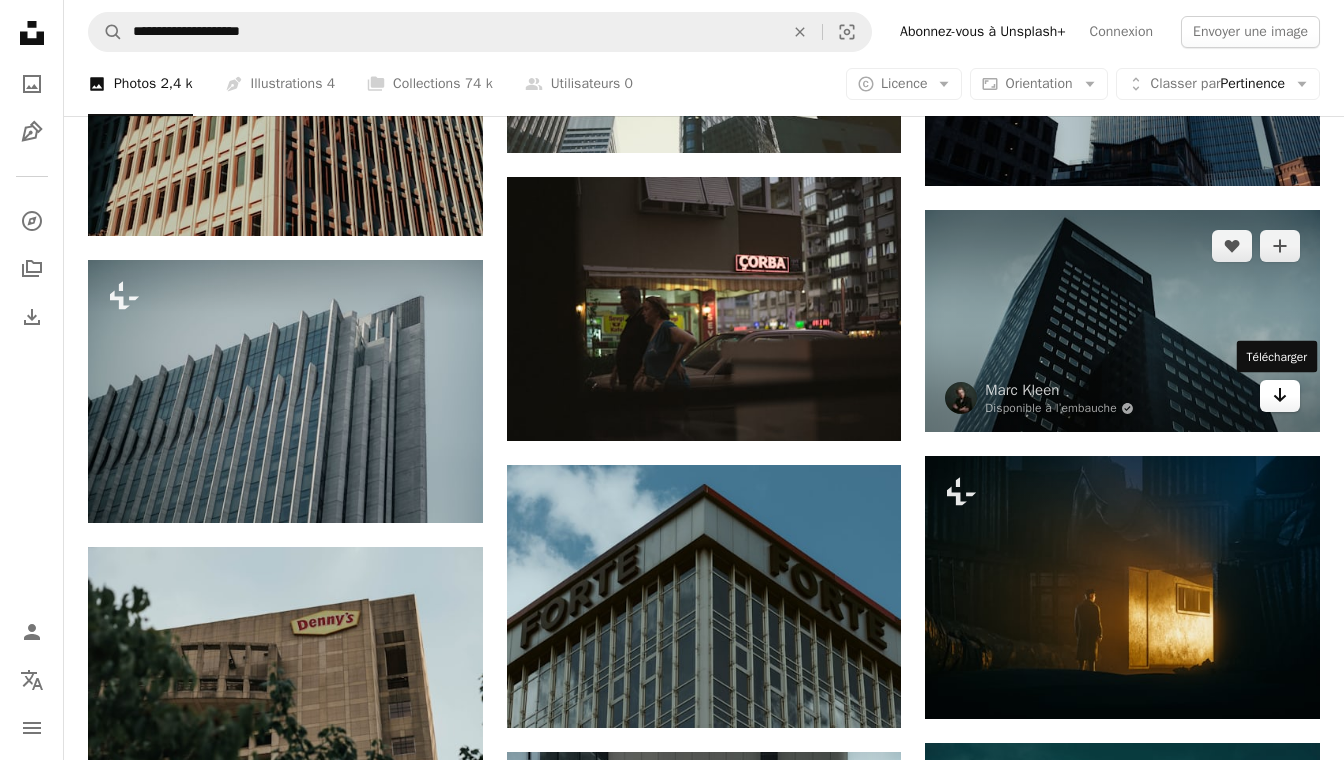 click on "Arrow pointing down" 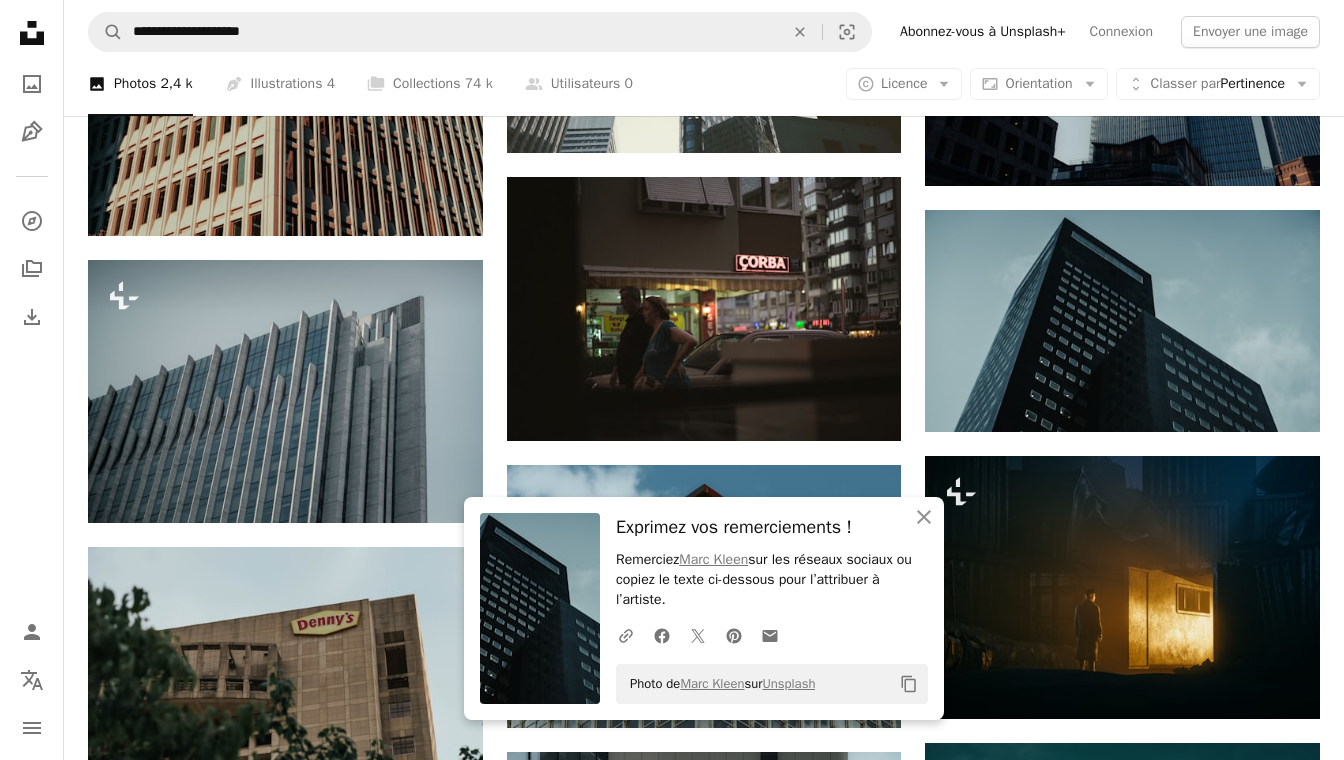 click on "Plus sign for Unsplash+ A heart A plus sign Joshua Earle Pour  Unsplash+ A lock Télécharger Plus sign for Unsplash+ A heart A plus sign Alexander Mils Pour  Unsplash+ A lock Télécharger A heart A plus sign Shu Liu Disponible à l’embauche A checkmark inside of a circle Arrow pointing down Plus sign for Unsplash+ A heart A plus sign Zhuojun Yu Pour  Unsplash+ A lock Télécharger A heart A plus sign Zac Gudakov Disponible à l’embauche A checkmark inside of a circle Arrow pointing down A heart A plus sign VANDER FILMS Disponible à l’embauche A checkmark inside of a circle Arrow pointing down Plus sign for Unsplash+ A heart A plus sign Andrej Lišakov Pour  Unsplash+ A lock Télécharger A heart A plus sign Josh Hild Disponible à l’embauche A checkmark inside of a circle Arrow pointing down Plus sign for Unsplash+ A heart A plus sign Kamran Abdullayev Pour  Unsplash+ A lock Télécharger A heart A plus sign Yosuke Ota Disponible à l’embauche A checkmark inside of a circle Arrow pointing down" at bounding box center (704, 25284) 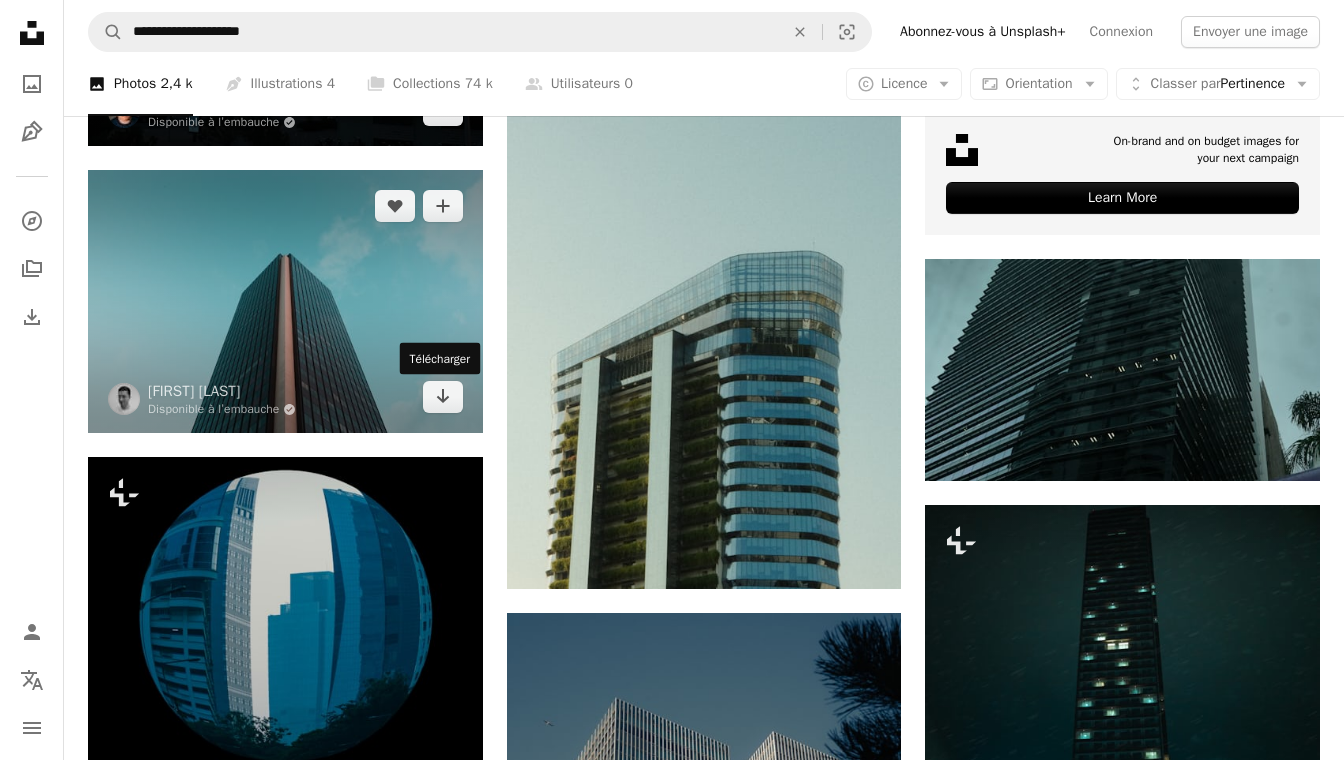 scroll, scrollTop: 8824, scrollLeft: 0, axis: vertical 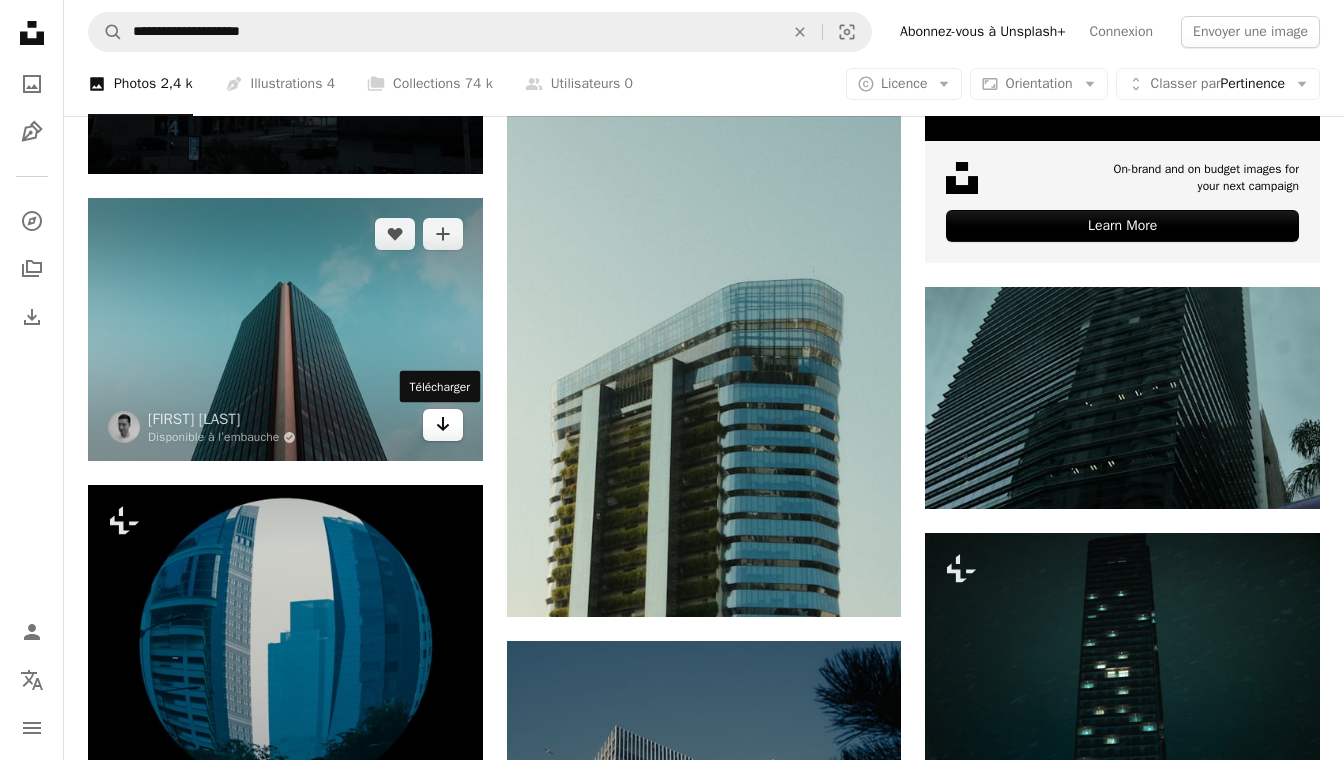 click on "Arrow pointing down" 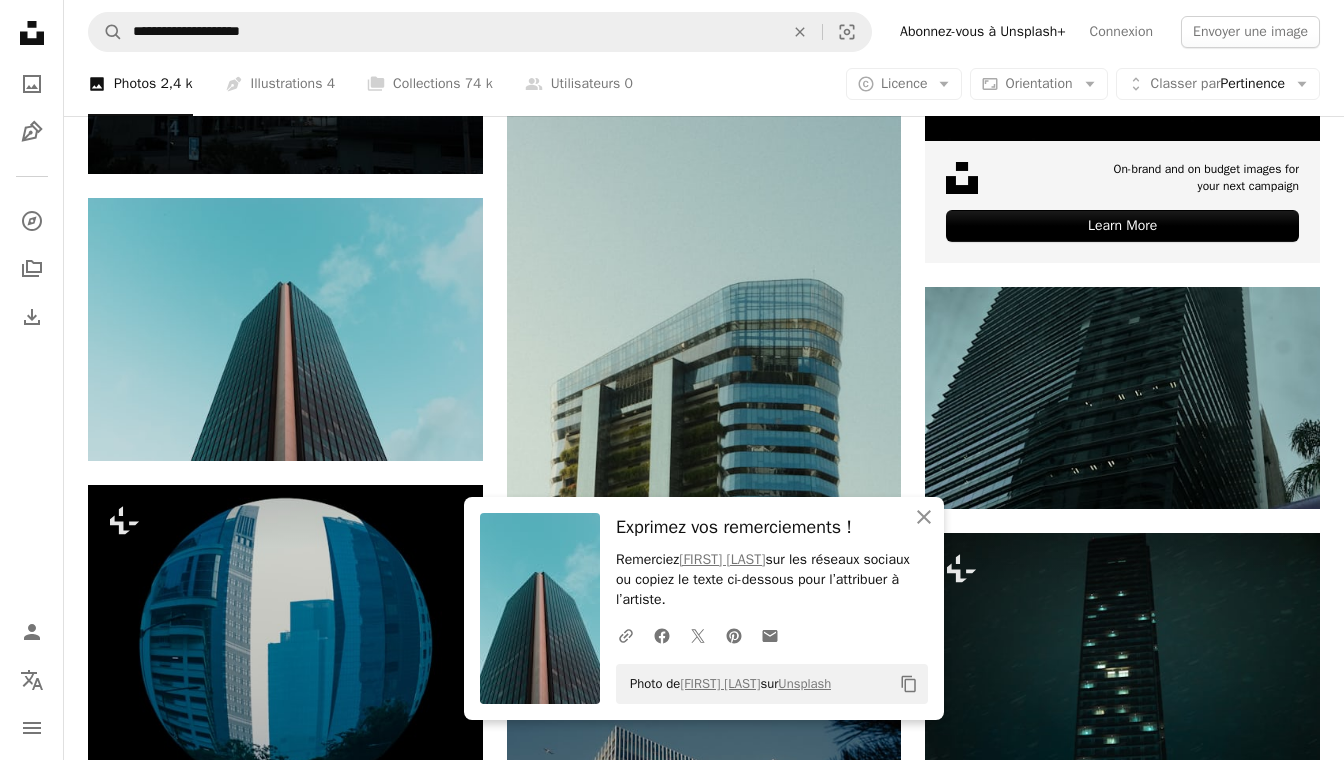 click on "Plus sign for Unsplash+ A heart A plus sign Joshua Earle Pour  Unsplash+ A lock Télécharger Plus sign for Unsplash+ A heart A plus sign Alexander Mils Pour  Unsplash+ A lock Télécharger A heart A plus sign Shu Liu Disponible à l’embauche A checkmark inside of a circle Arrow pointing down Plus sign for Unsplash+ A heart A plus sign Zhuojun Yu Pour  Unsplash+ A lock Télécharger A heart A plus sign Zac Gudakov Disponible à l’embauche A checkmark inside of a circle Arrow pointing down A heart A plus sign VANDER FILMS Disponible à l’embauche A checkmark inside of a circle Arrow pointing down Plus sign for Unsplash+ A heart A plus sign Andrej Lišakov Pour  Unsplash+ A lock Télécharger A heart A plus sign Josh Hild Disponible à l’embauche A checkmark inside of a circle Arrow pointing down Plus sign for Unsplash+ A heart A plus sign Kamran Abdullayev Pour  Unsplash+ A lock Télécharger A heart A plus sign Yosuke Ota Disponible à l’embauche A checkmark inside of a circle Arrow pointing down" at bounding box center [704, 17848] 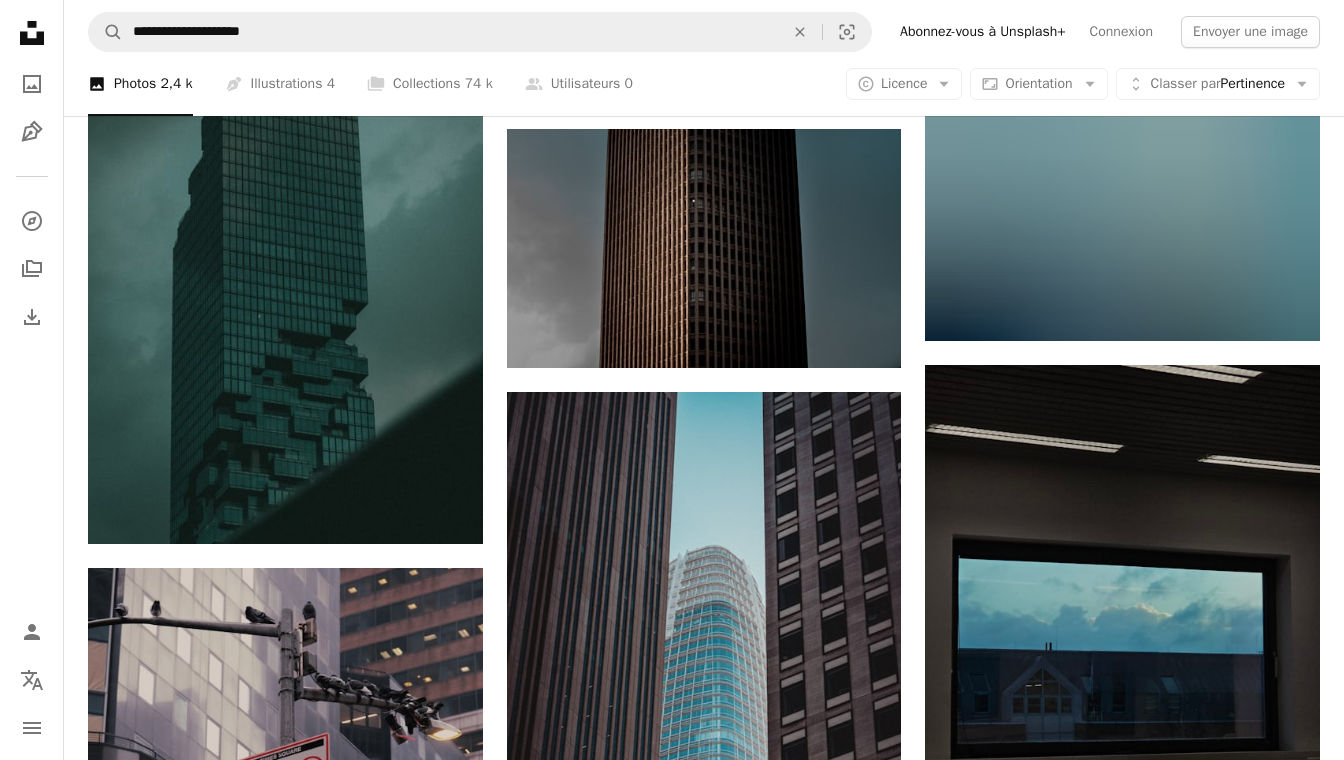 scroll, scrollTop: 20484, scrollLeft: 0, axis: vertical 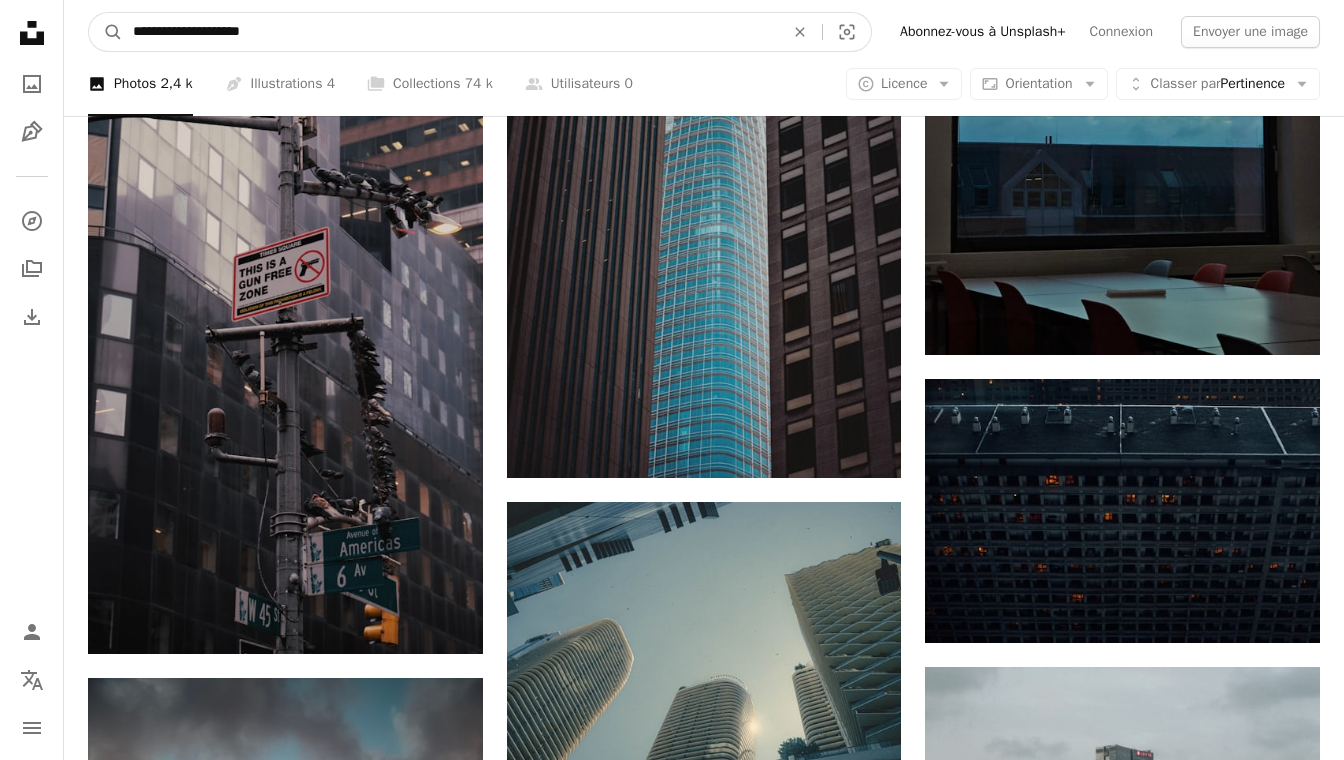 click on "**********" at bounding box center [450, 32] 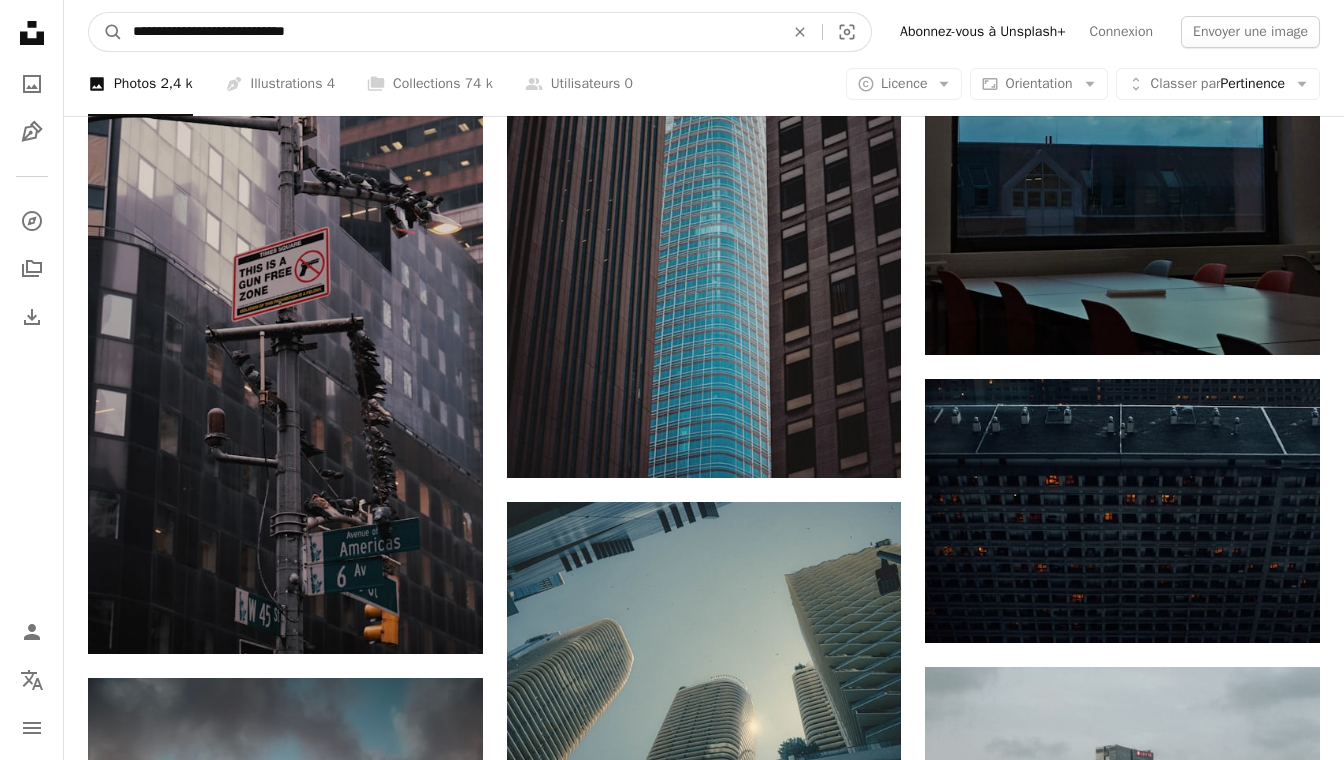 type on "**********" 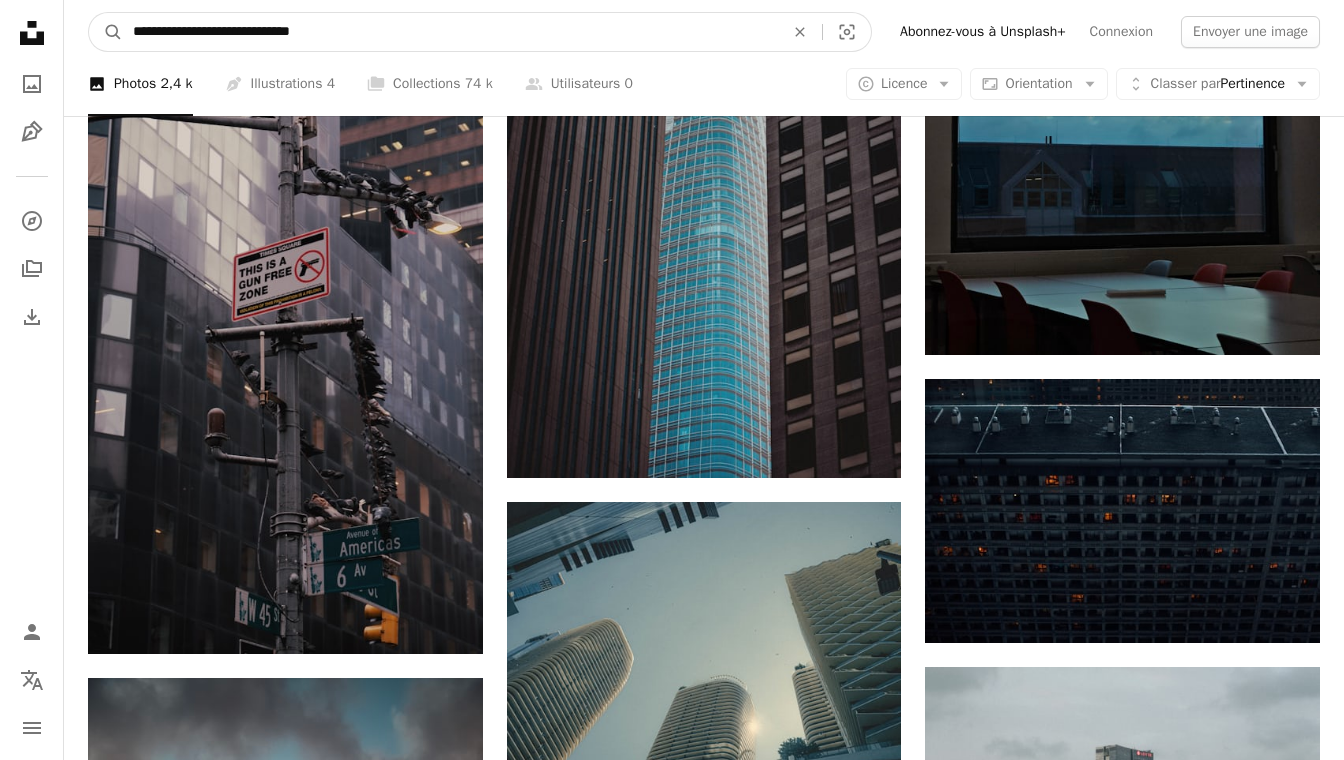 click on "A magnifying glass" at bounding box center [106, 32] 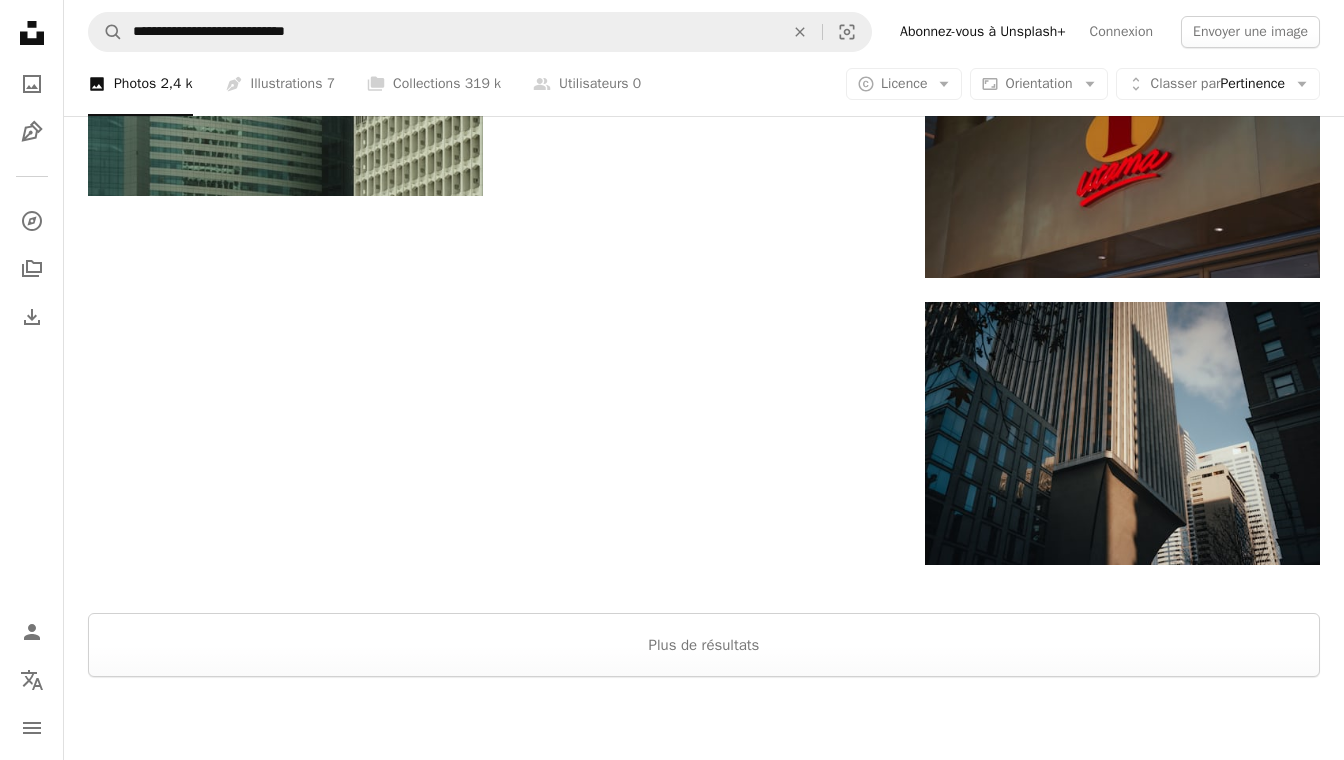 scroll, scrollTop: 3020, scrollLeft: 0, axis: vertical 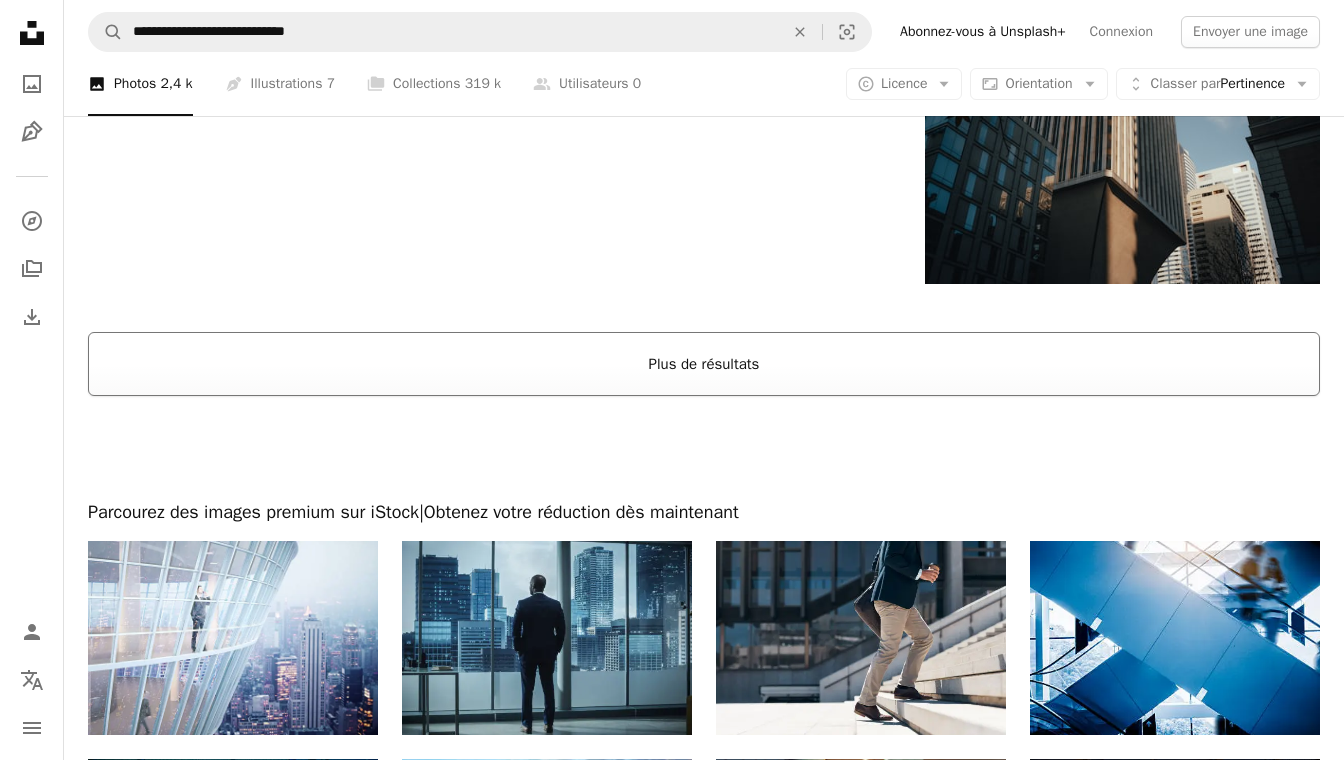 click on "Plus de résultats" at bounding box center (704, 364) 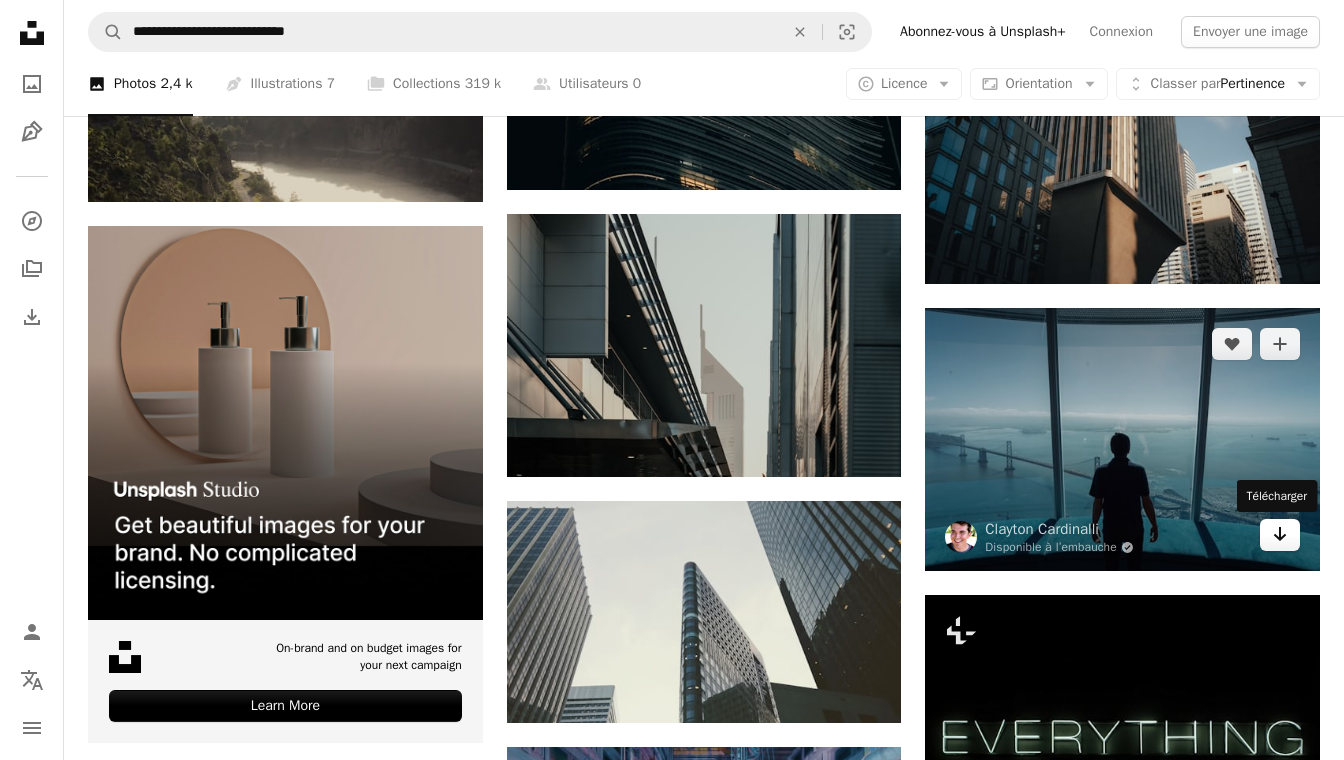 click on "Arrow pointing down" at bounding box center (1280, 535) 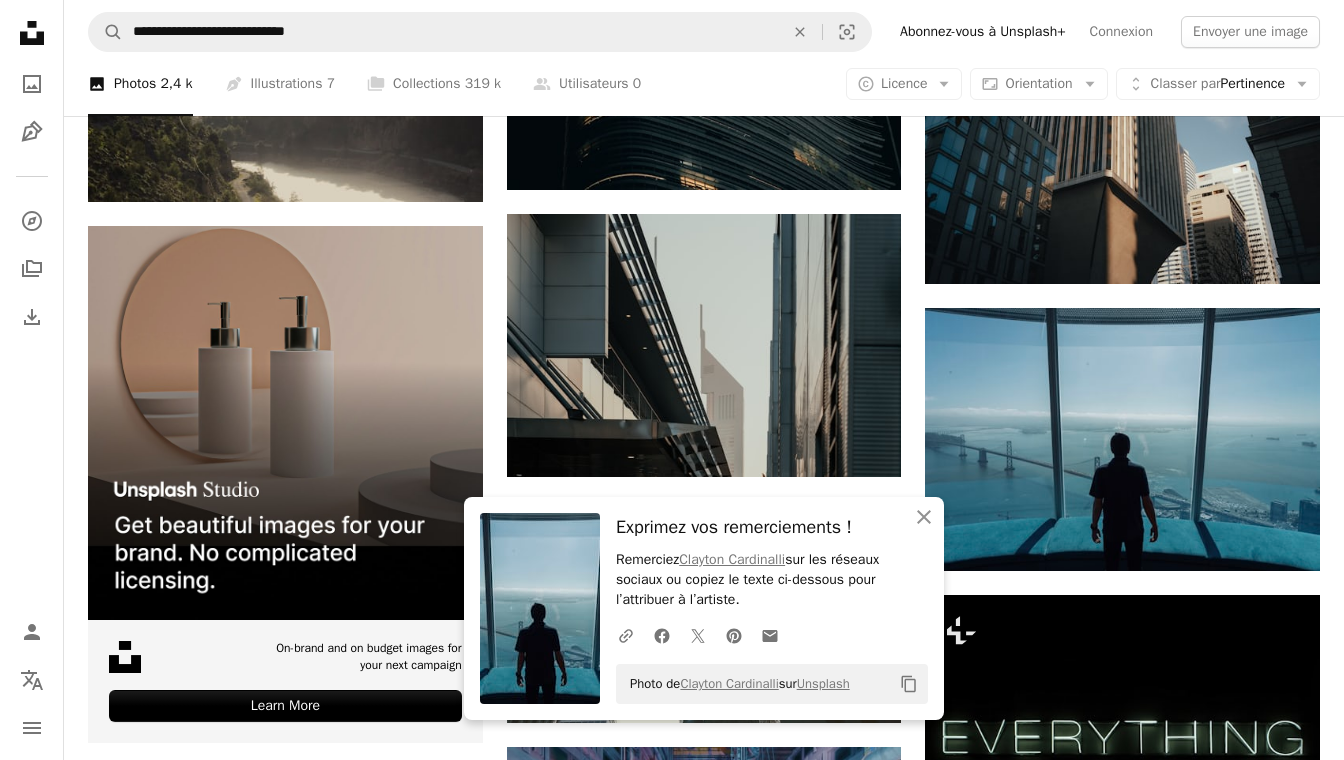 click on "Plus sign for Unsplash+ A heart A plus sign Alex Shuper Pour  Unsplash+ A lock Télécharger Plus sign for Unsplash+ A heart A plus sign Joshua Earle Pour  Unsplash+ A lock Télécharger A heart A plus sign Stanislav Vdovin Disponible à l’embauche A checkmark inside of a circle Arrow pointing down Plus sign for Unsplash+ A heart A plus sign Kamran Abdullayev Pour  Unsplash+ A lock Télécharger A heart A plus sign Mathias Reding Disponible à l’embauche A checkmark inside of a circle Arrow pointing down A heart A plus sign Shio Yang Disponible à l’embauche A checkmark inside of a circle Arrow pointing down A heart A plus sign Marc Kleen Disponible à l’embauche A checkmark inside of a circle Arrow pointing down Plus sign for Unsplash+ A heart A plus sign Getty Images Pour  Unsplash+ A lock Télécharger A heart A plus sign the blowup Arrow pointing down A heart A plus sign mandylin Arrow pointing down On-brand and on budget images for your next campaign Learn More A heart A plus sign A heart Pour" at bounding box center [704, 1437] 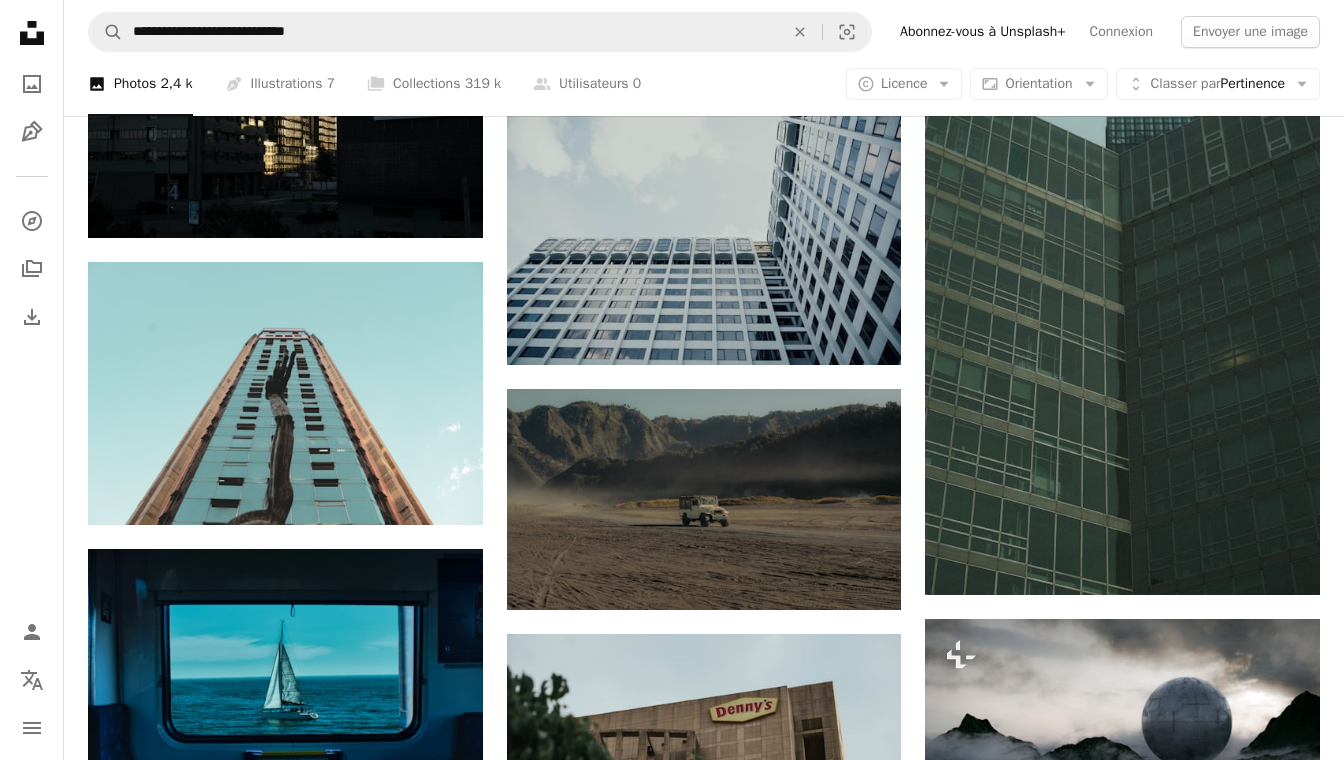 scroll, scrollTop: 6753, scrollLeft: 0, axis: vertical 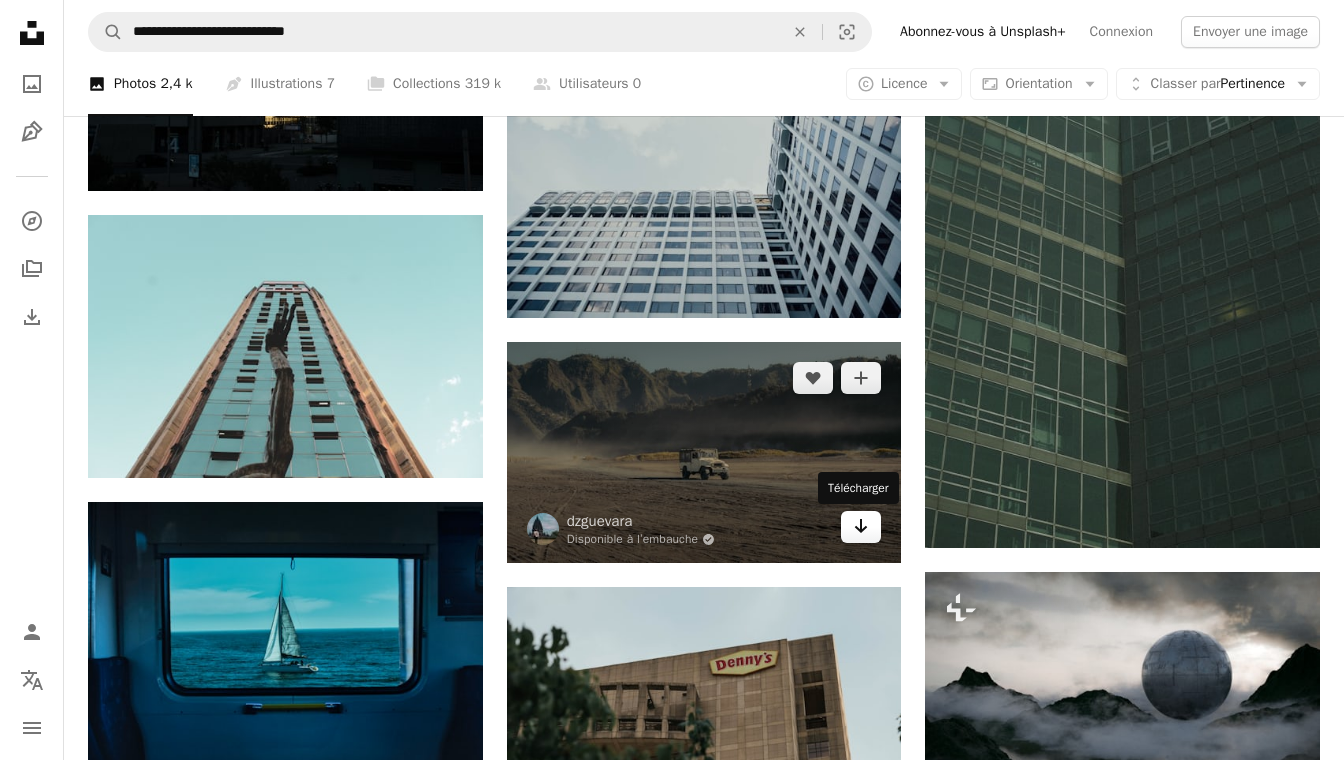 click on "Arrow pointing down" at bounding box center (861, 527) 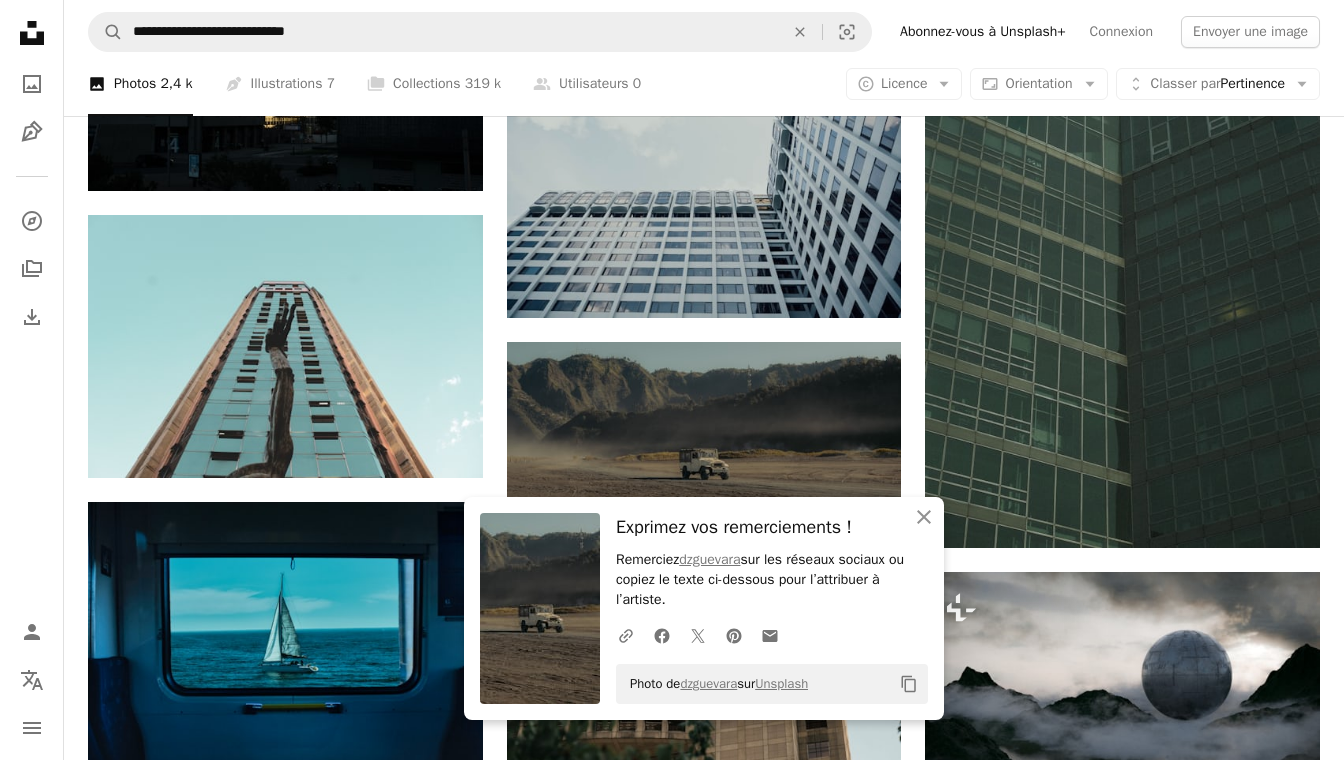 click on "Plus sign for Unsplash+ A heart A plus sign Alex Shuper Pour  Unsplash+ A lock Télécharger Plus sign for Unsplash+ A heart A plus sign Joshua Earle Pour  Unsplash+ A lock Télécharger A heart A plus sign Stanislav Vdovin Disponible à l’embauche A checkmark inside of a circle Arrow pointing down Plus sign for Unsplash+ A heart A plus sign Kamran Abdullayev Pour  Unsplash+ A lock Télécharger A heart A plus sign Mathias Reding Disponible à l’embauche A checkmark inside of a circle Arrow pointing down A heart A plus sign Shio Yang Disponible à l’embauche A checkmark inside of a circle Arrow pointing down A heart A plus sign Marc Kleen Disponible à l’embauche A checkmark inside of a circle Arrow pointing down Plus sign for Unsplash+ A heart A plus sign Getty Images Pour  Unsplash+ A lock Télécharger A heart A plus sign the blowup Arrow pointing down A heart A plus sign mandylin Arrow pointing down On-brand and on budget images for your next campaign Learn More A heart A plus sign A heart Pour" at bounding box center [704, -1303] 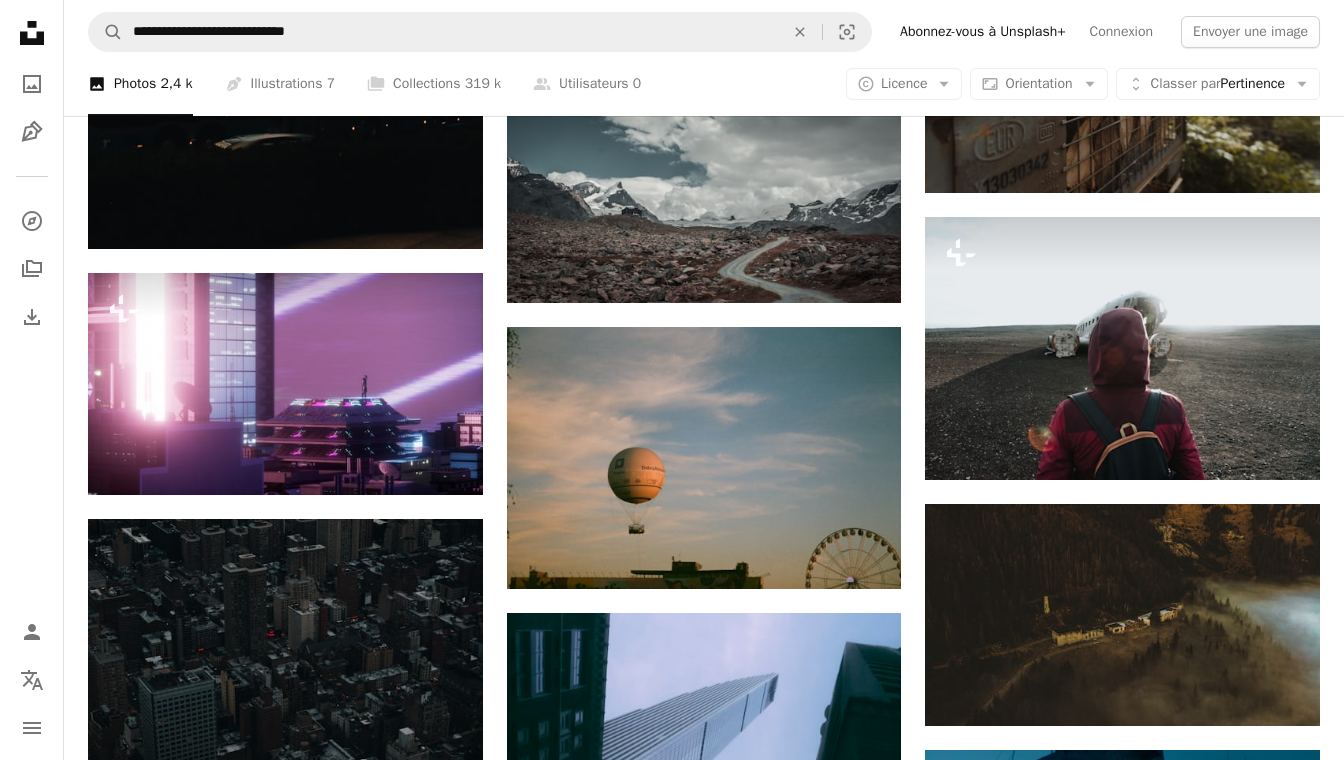 scroll, scrollTop: 30921, scrollLeft: 0, axis: vertical 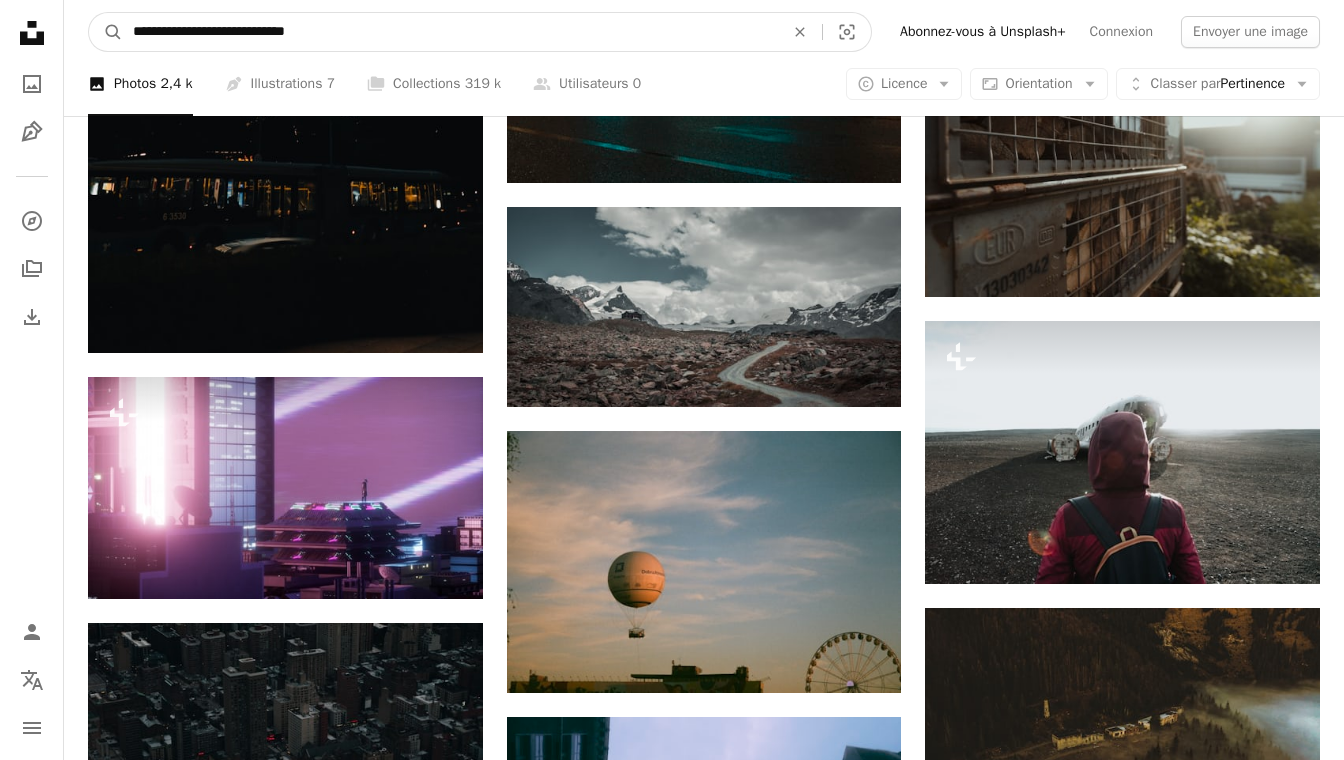 click on "**********" at bounding box center (450, 32) 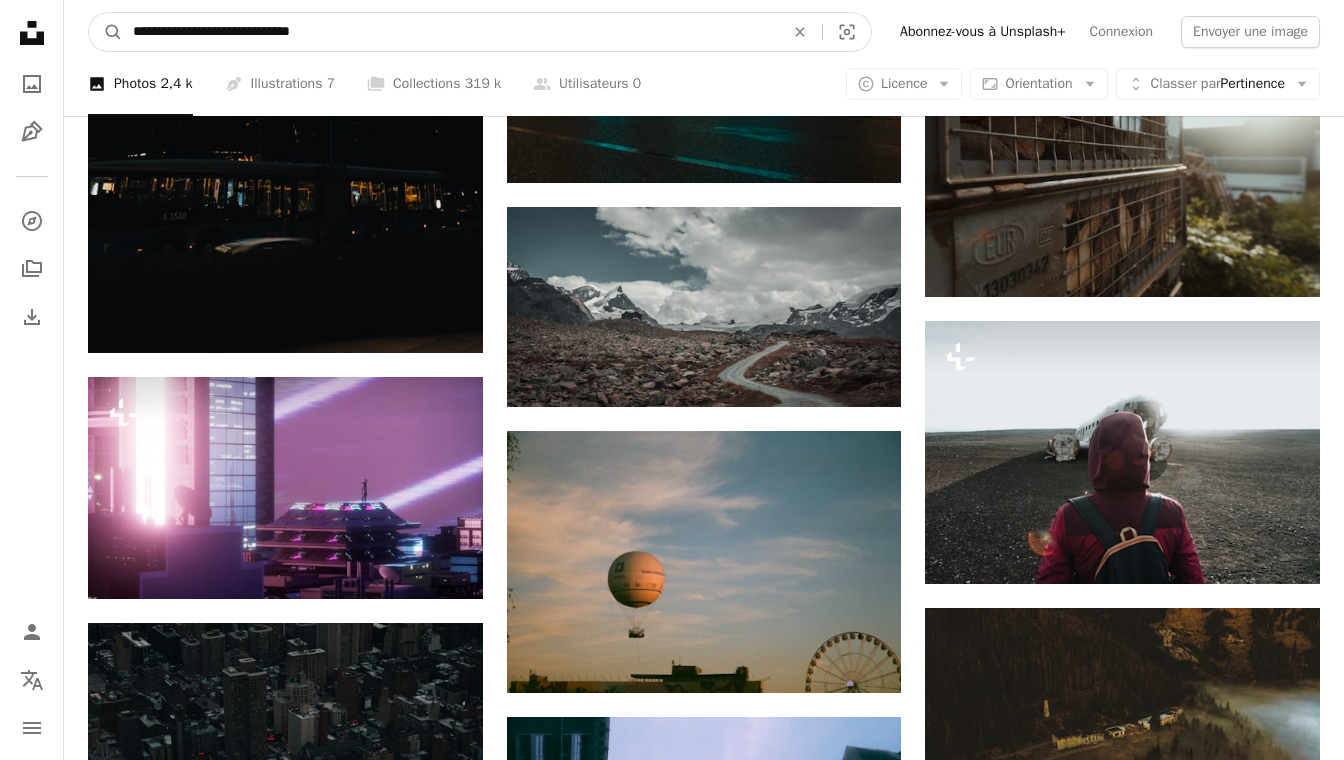click on "A magnifying glass" at bounding box center [106, 32] 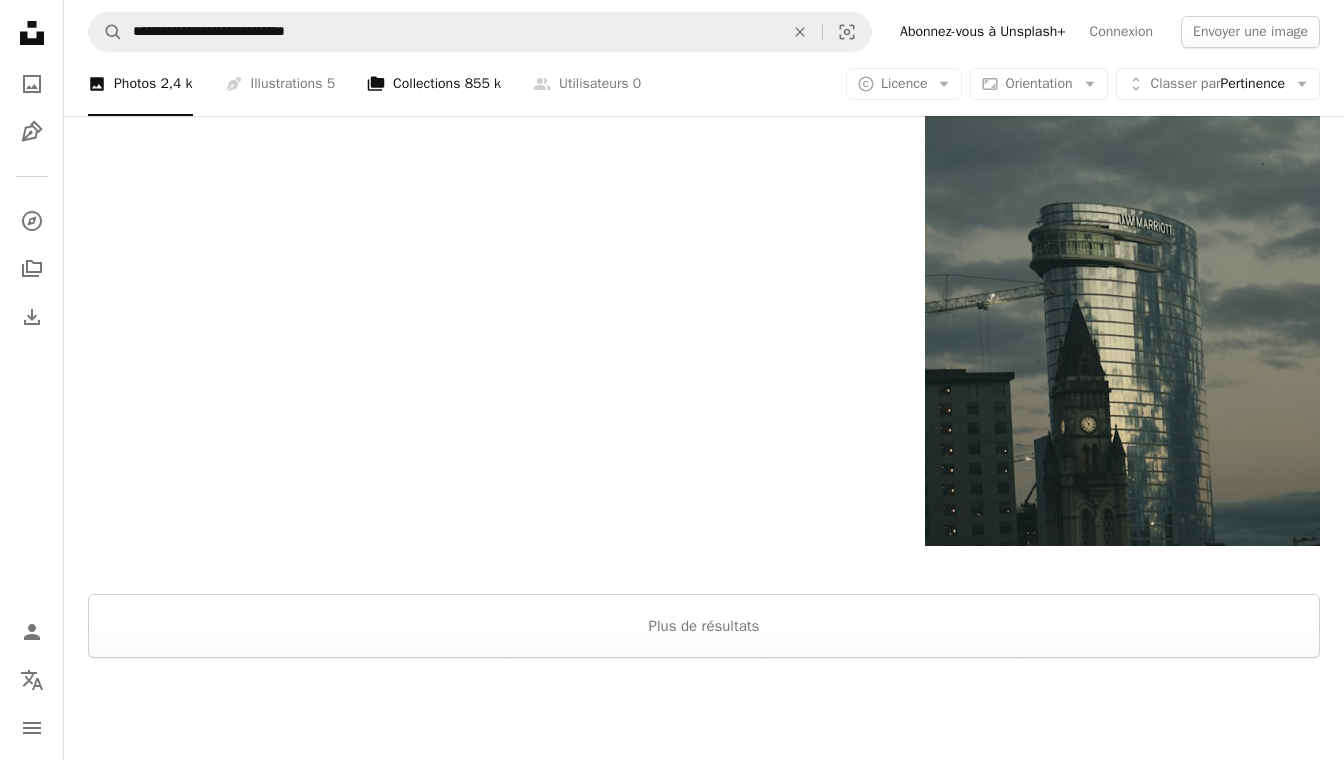 scroll, scrollTop: 3611, scrollLeft: 0, axis: vertical 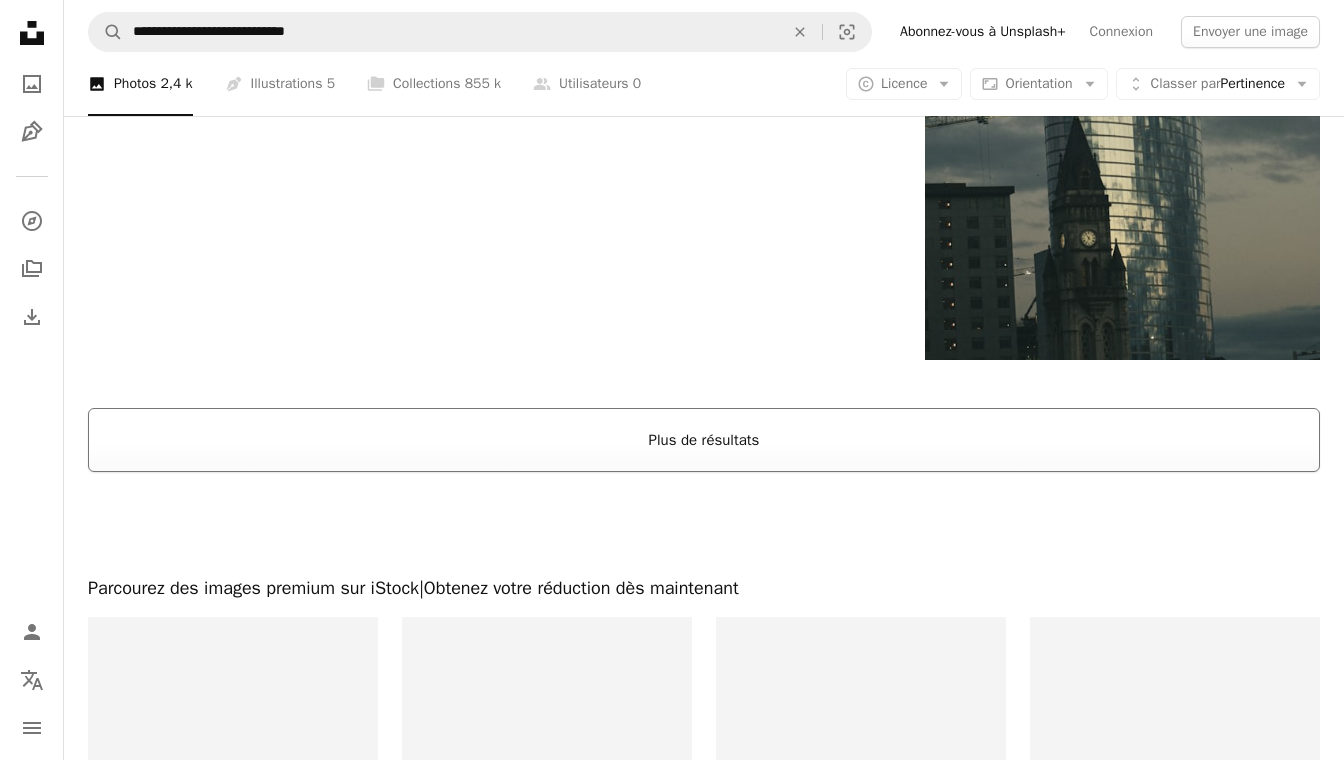 click on "Plus de résultats" at bounding box center (704, 440) 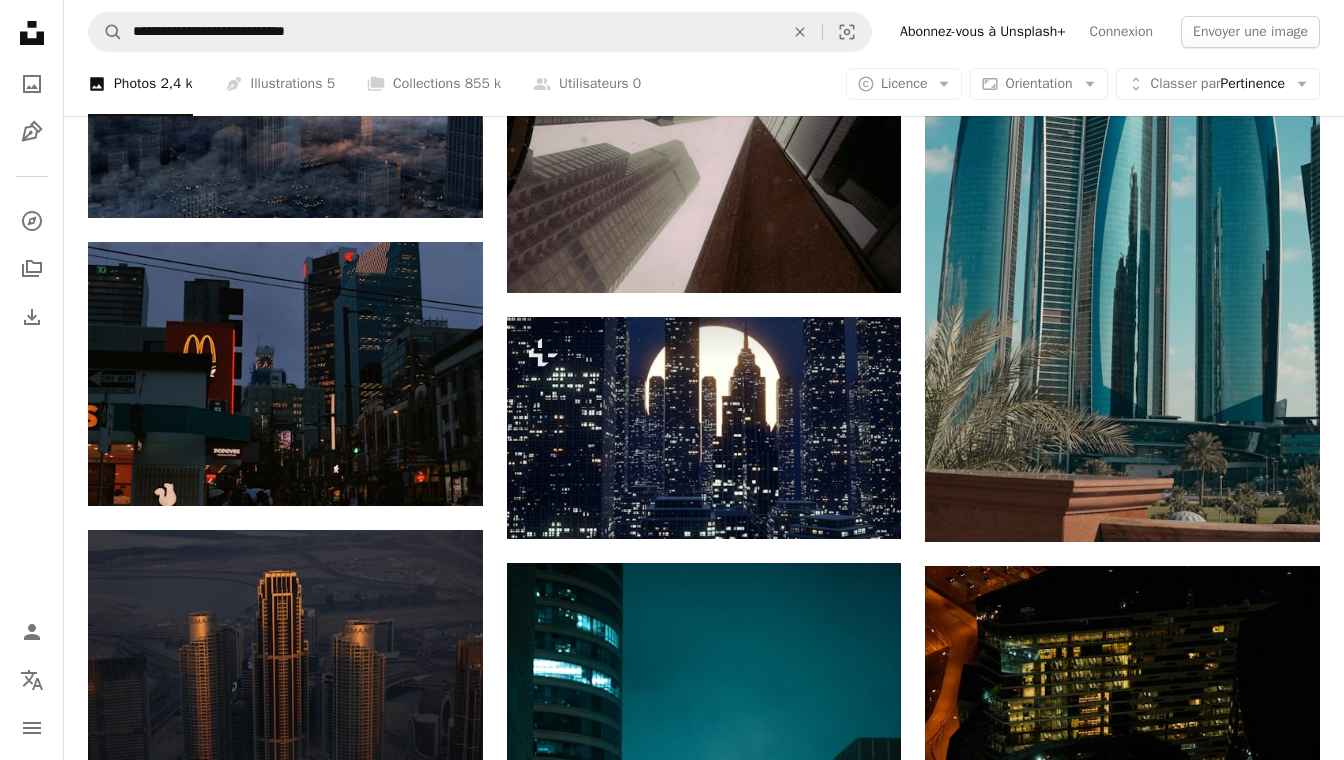 scroll, scrollTop: 11330, scrollLeft: 0, axis: vertical 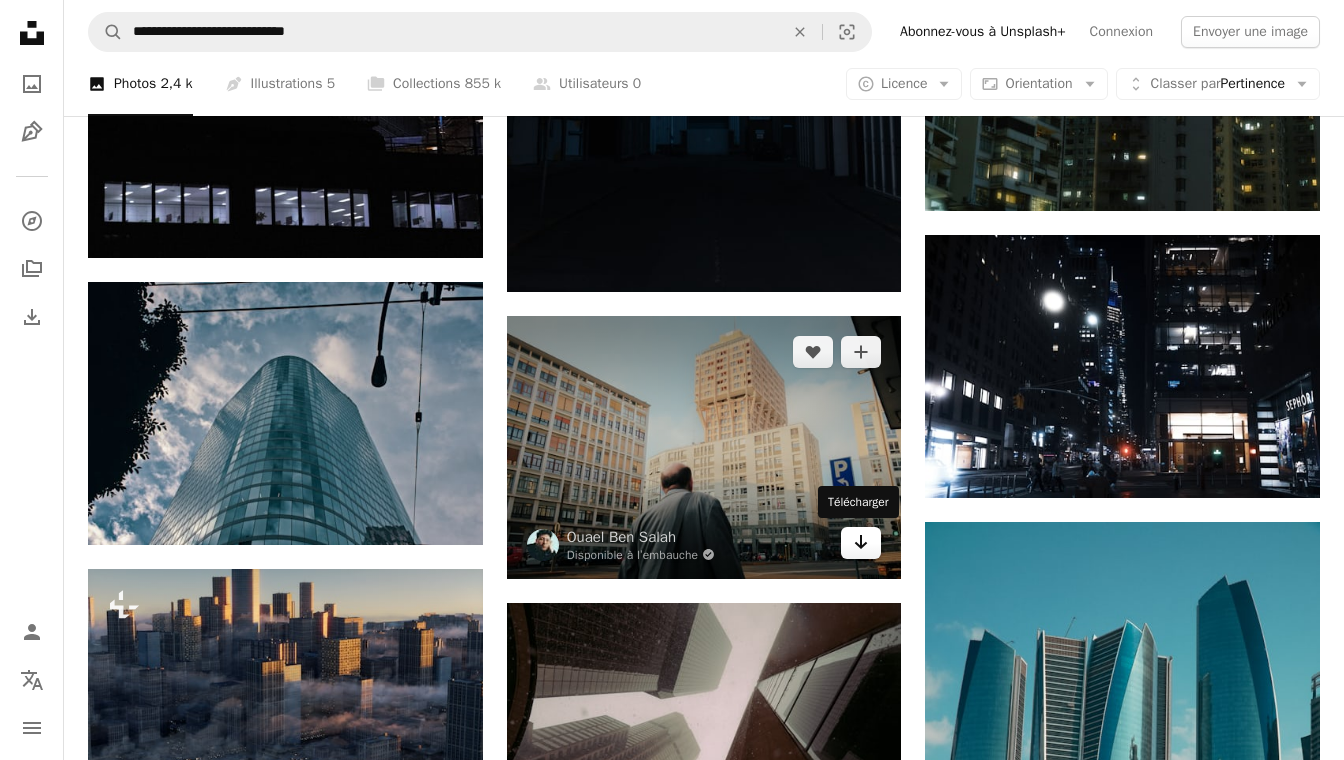 click on "Arrow pointing down" at bounding box center [861, 543] 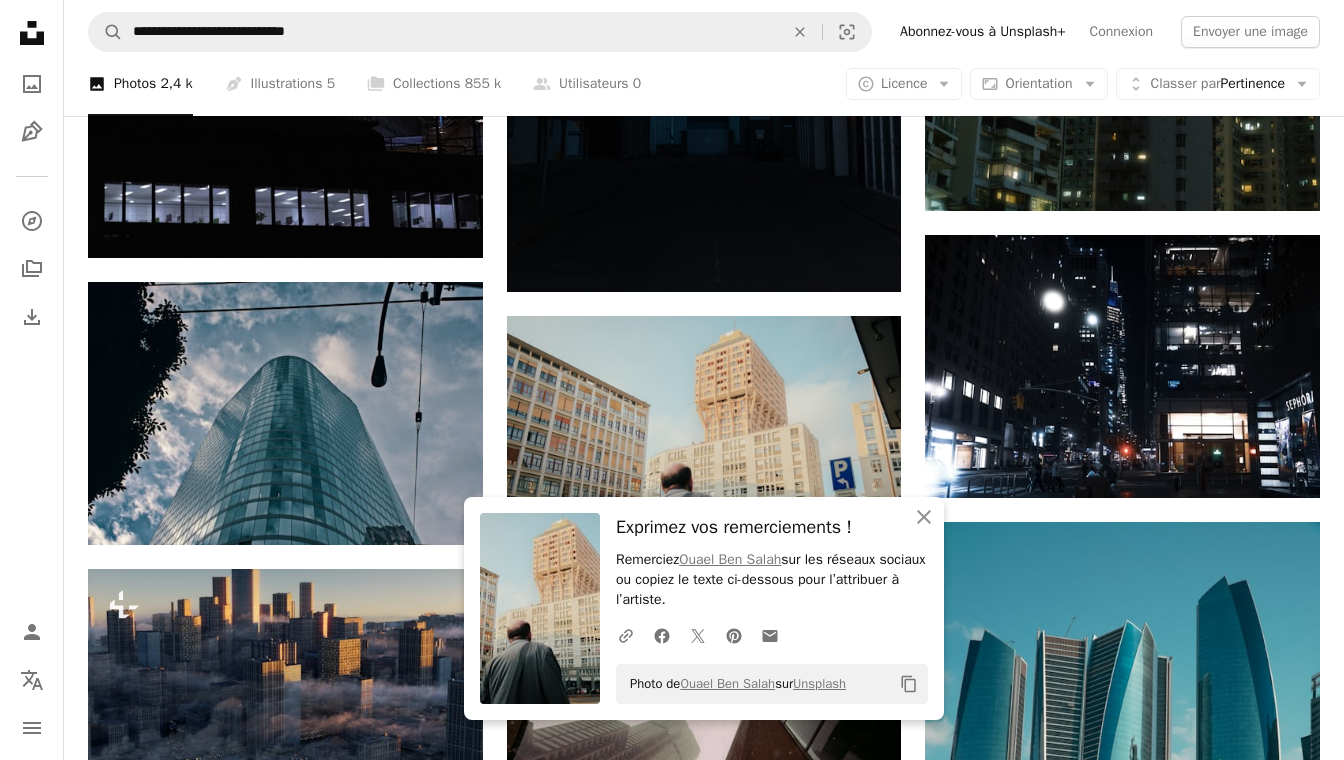 click on "Plus sign for Unsplash+ A heart A plus sign Joshua Earle Pour  Unsplash+ A lock Télécharger Plus sign for Unsplash+ A heart A plus sign Kamran Abdullayev Pour  Unsplash+ A lock Télécharger A heart A plus sign Mathias Reding Disponible à l’embauche A checkmark inside of a circle Arrow pointing down A heart A plus sign Miltiadis Fragkidis Disponible à l’embauche A checkmark inside of a circle Arrow pointing down A heart A plus sign Vinicius "amnx" Amano Disponible à l’embauche A checkmark inside of a circle Arrow pointing down A heart A plus sign Shu Liu Disponible à l’embauche A checkmark inside of a circle Arrow pointing down Plus sign for Unsplash+ A heart A plus sign Kamran Abdullayev Pour  Unsplash+ A lock Télécharger A heart A plus sign Dania Shaeeb Disponible à l’embauche A checkmark inside of a circle Arrow pointing down A heart A plus sign Vaskar Sam Disponible à l’embauche A checkmark inside of a circle Arrow pointing down Plus sign for Unsplash+ A heart A plus sign Pour  Pour" at bounding box center [704, -2593] 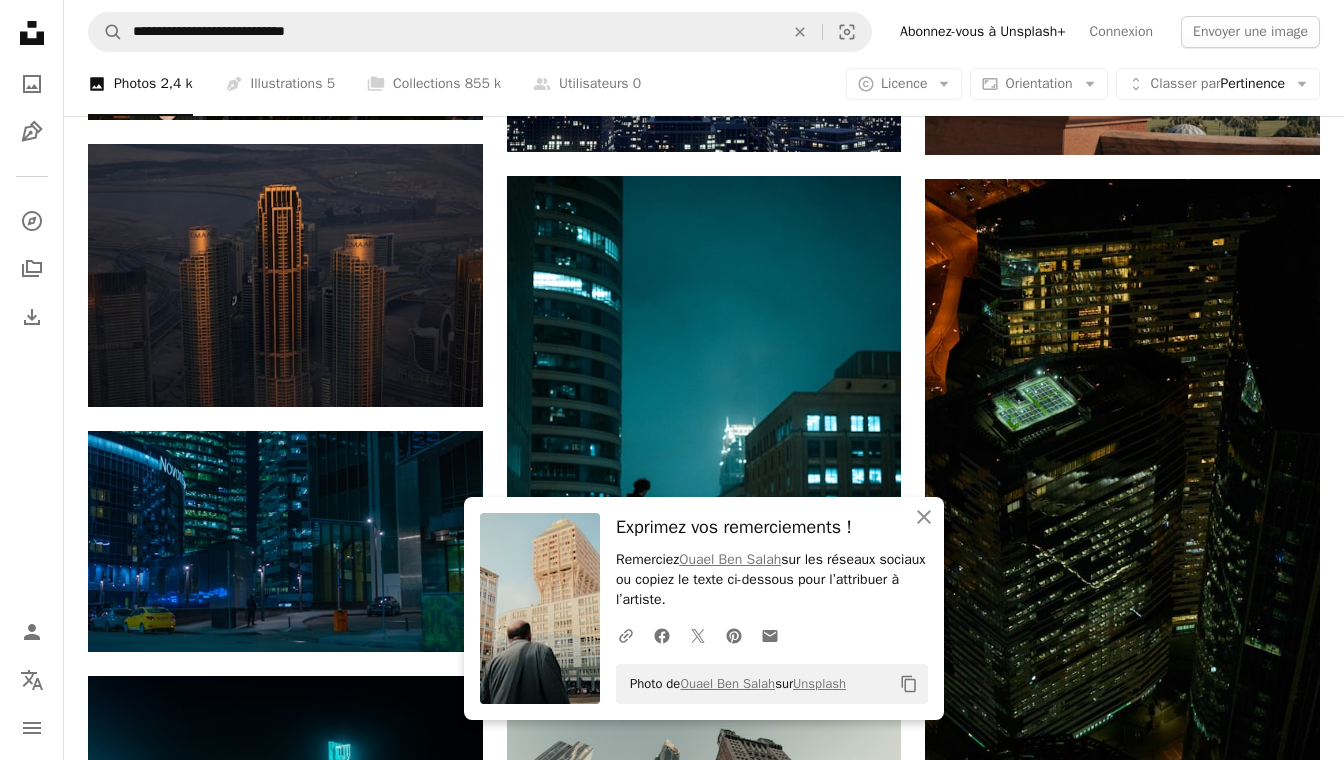 scroll, scrollTop: 12287, scrollLeft: 0, axis: vertical 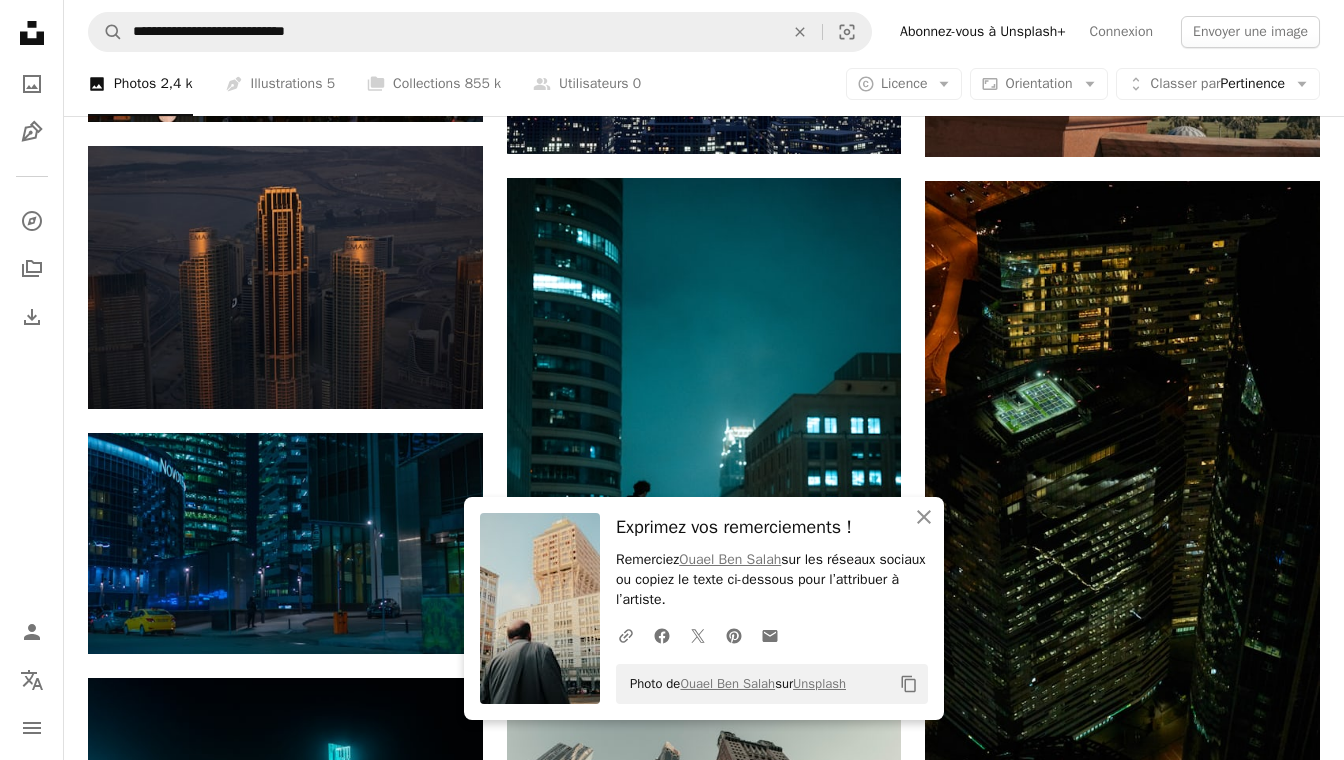 click on "Plus sign for Unsplash+ A heart A plus sign Joshua Earle Pour  Unsplash+ A lock Télécharger Plus sign for Unsplash+ A heart A plus sign Kamran Abdullayev Pour  Unsplash+ A lock Télécharger A heart A plus sign Mathias Reding Disponible à l’embauche A checkmark inside of a circle Arrow pointing down A heart A plus sign Miltiadis Fragkidis Disponible à l’embauche A checkmark inside of a circle Arrow pointing down A heart A plus sign Vinicius "amnx" Amano Disponible à l’embauche A checkmark inside of a circle Arrow pointing down A heart A plus sign Shu Liu Disponible à l’embauche A checkmark inside of a circle Arrow pointing down Plus sign for Unsplash+ A heart A plus sign Kamran Abdullayev Pour  Unsplash+ A lock Télécharger A heart A plus sign Dania Shaeeb Disponible à l’embauche A checkmark inside of a circle Arrow pointing down A heart A plus sign Vaskar Sam Disponible à l’embauche A checkmark inside of a circle Arrow pointing down Plus sign for Unsplash+ A heart A plus sign Pour  Pour" at bounding box center (704, -3550) 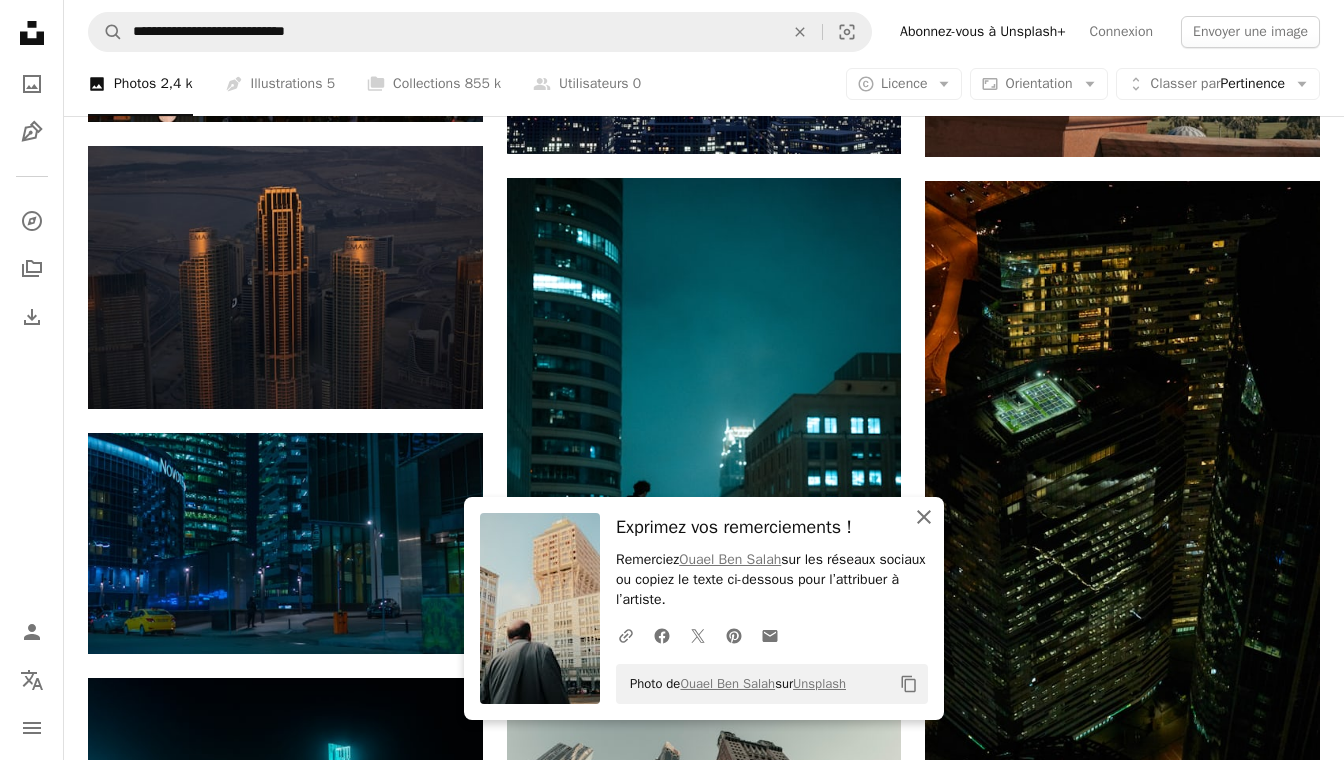 click on "An X shape" 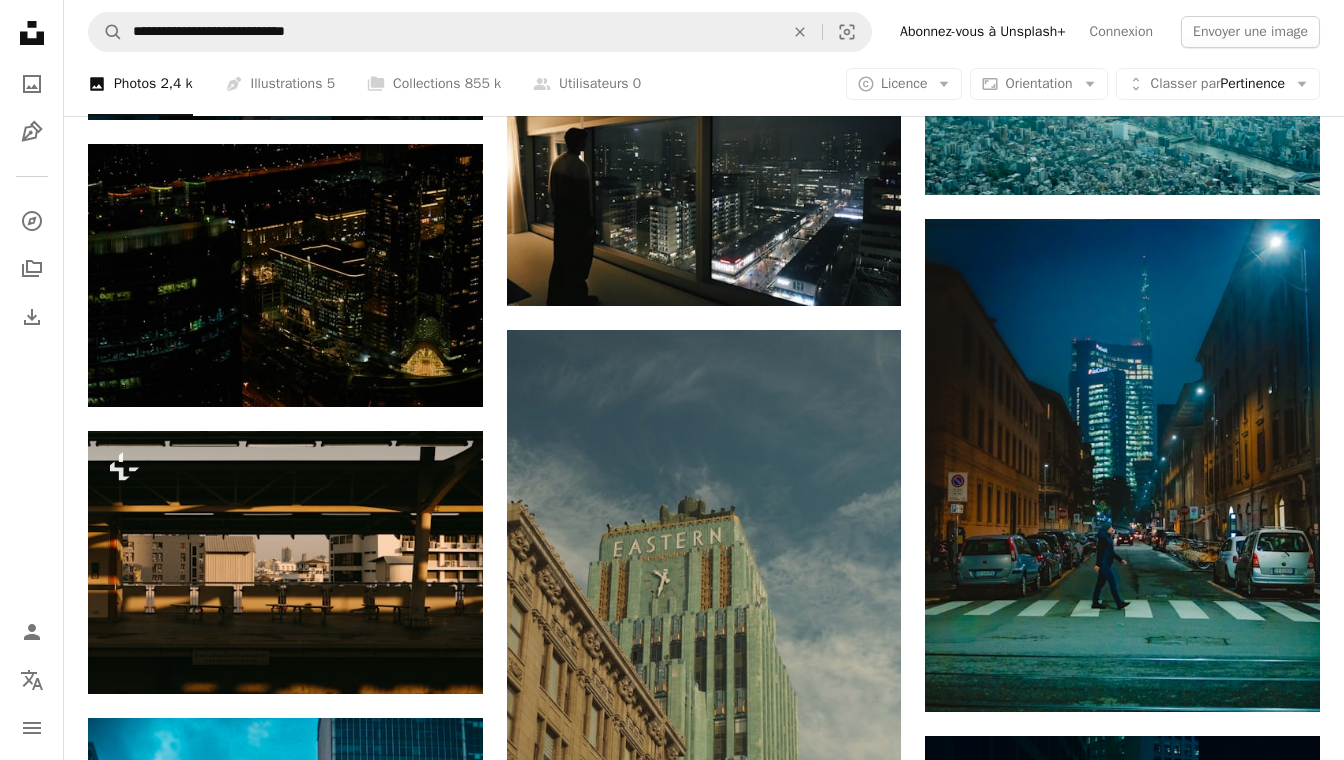 scroll, scrollTop: 16916, scrollLeft: 0, axis: vertical 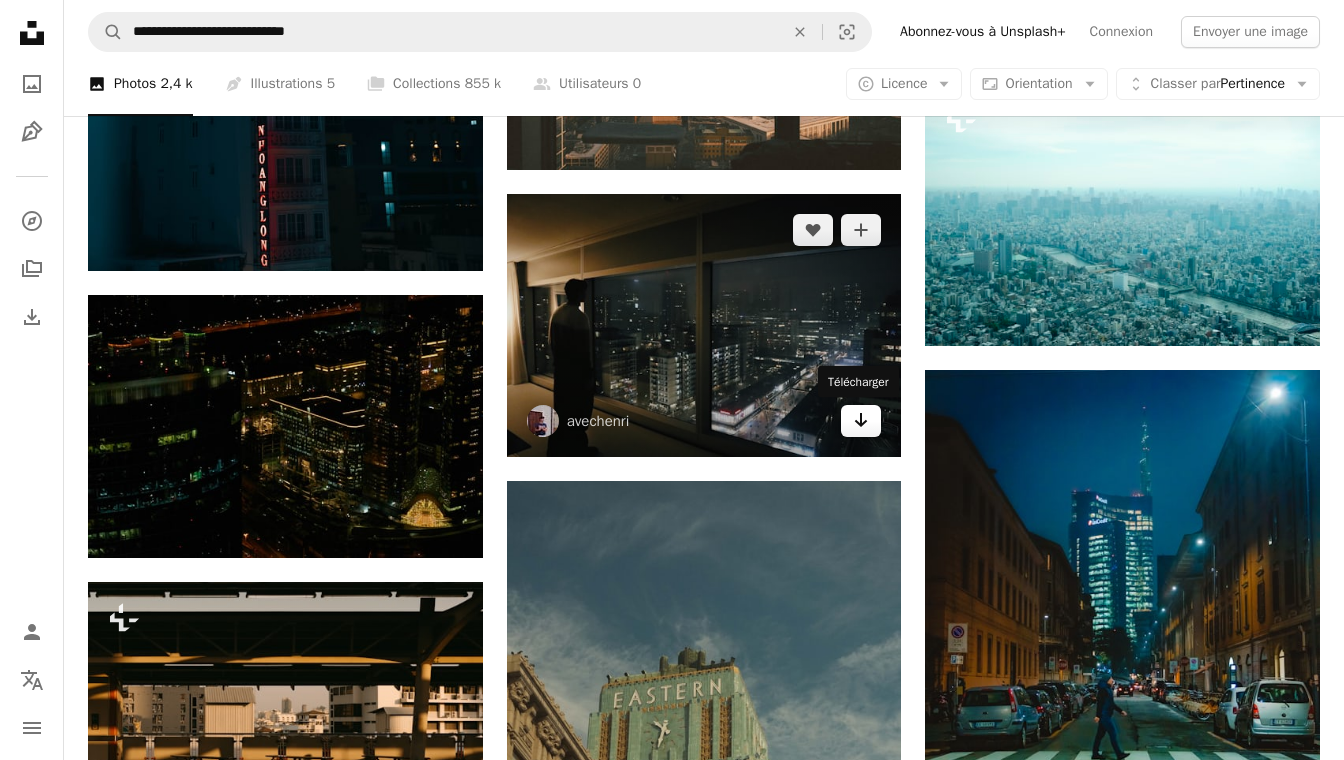 click on "Arrow pointing down" 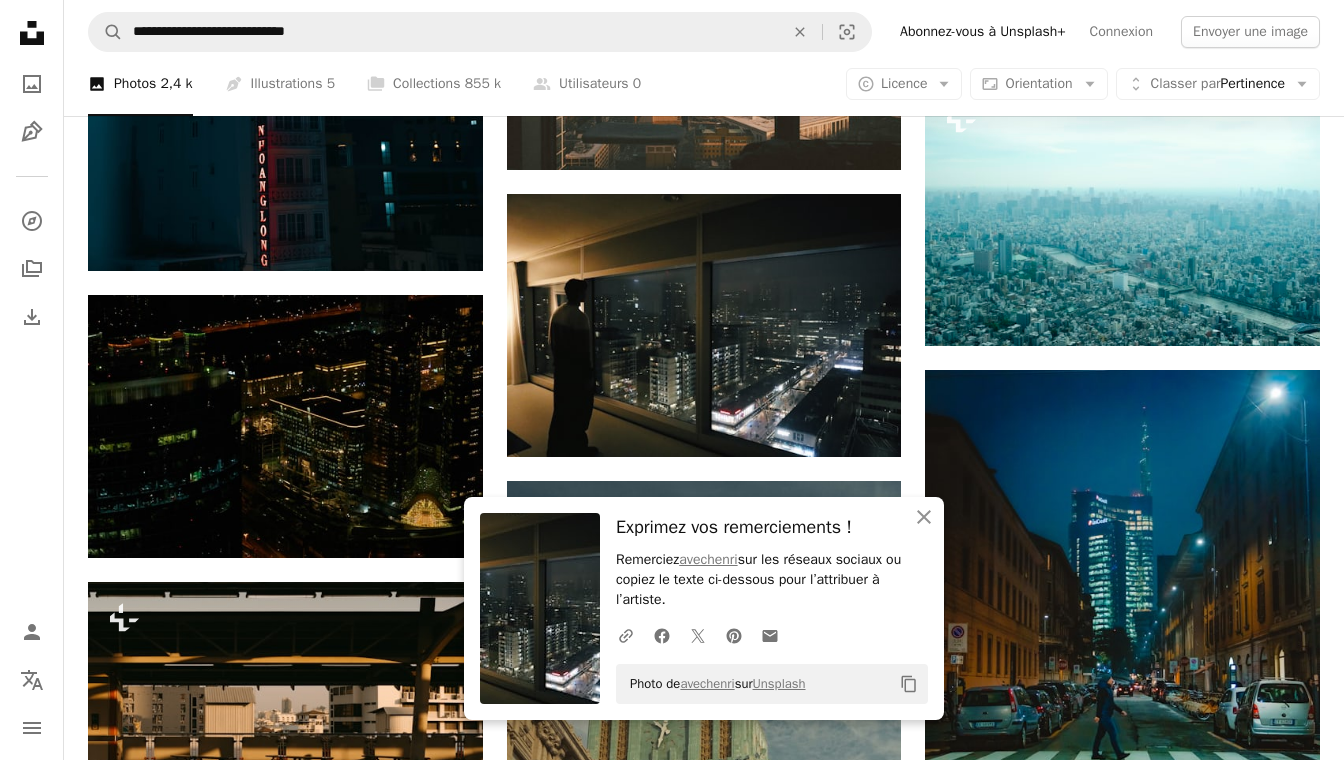 click on "Plus sign for Unsplash+ A heart A plus sign Joshua Earle Pour  Unsplash+ A lock Télécharger Plus sign for Unsplash+ A heart A plus sign Kamran Abdullayev Pour  Unsplash+ A lock Télécharger A heart A plus sign Mathias Reding Disponible à l’embauche A checkmark inside of a circle Arrow pointing down A heart A plus sign Miltiadis Fragkidis Disponible à l’embauche A checkmark inside of a circle Arrow pointing down A heart A plus sign Vinicius "amnx" Amano Disponible à l’embauche A checkmark inside of a circle Arrow pointing down A heart A plus sign Shu Liu Disponible à l’embauche A checkmark inside of a circle Arrow pointing down Plus sign for Unsplash+ A heart A plus sign Kamran Abdullayev Pour  Unsplash+ A lock Télécharger A heart A plus sign Dania Shaeeb Disponible à l’embauche A checkmark inside of a circle Arrow pointing down A heart A plus sign Vaskar Sam Disponible à l’embauche A checkmark inside of a circle Arrow pointing down Plus sign for Unsplash+ A heart A plus sign Pour  Pour" at bounding box center [704, -5298] 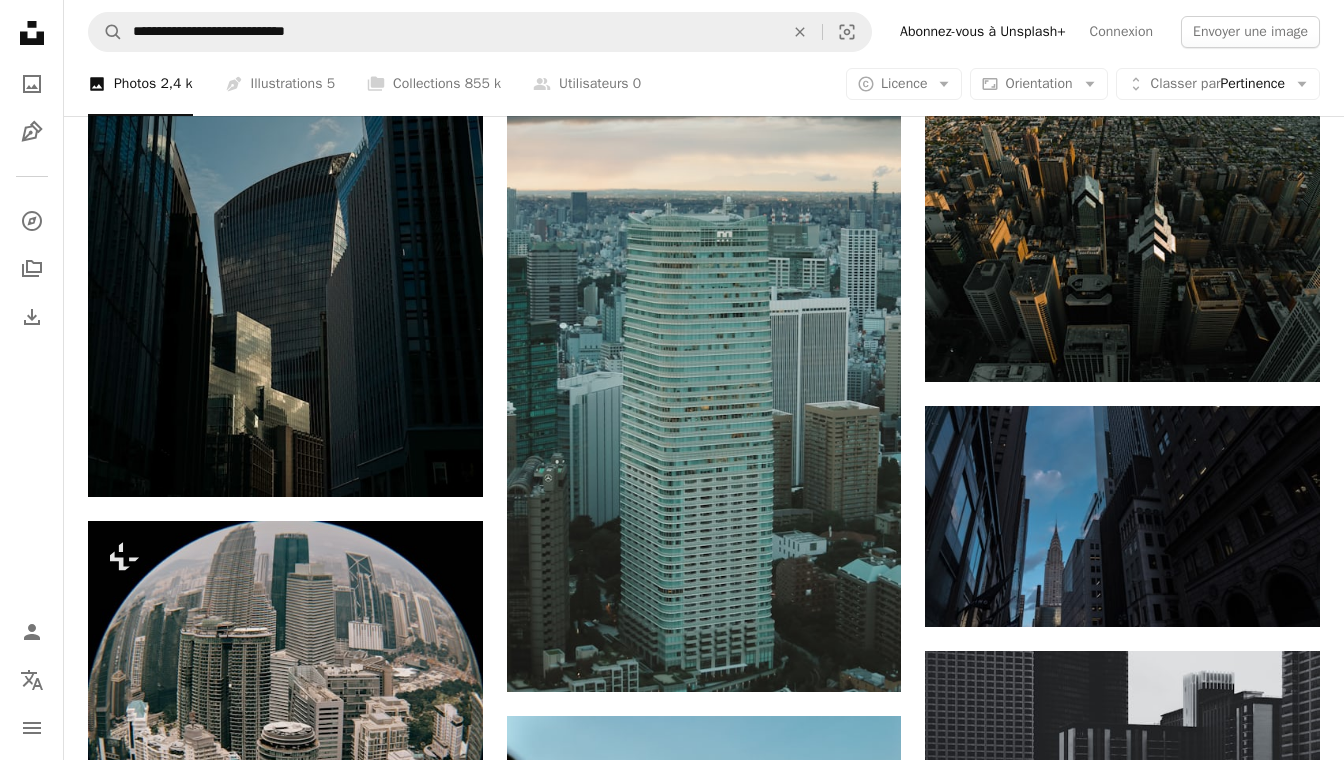 scroll, scrollTop: 28547, scrollLeft: 0, axis: vertical 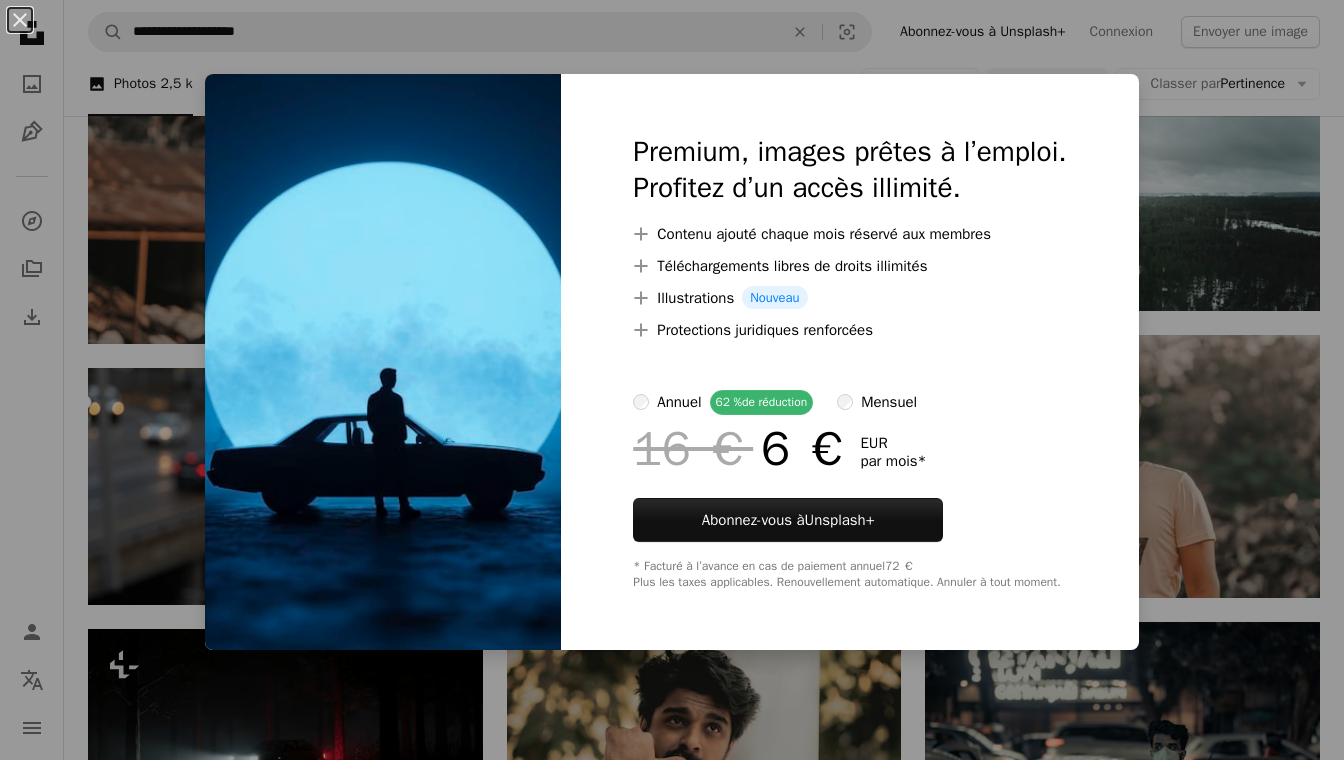 click on "An X shape Premium, images prêtes à l’emploi. Profitez d’un accès illimité. A plus sign Contenu ajouté chaque mois réservé aux membres A plus sign Téléchargements libres de droits illimités A plus sign Illustrations  Nouveau A plus sign Protections juridiques renforcées annuel 62 %  de réduction mensuel 16 €   6 € EUR par mois * Abonnez-vous à  Unsplash+ * Facturé à l’avance en cas de paiement annuel  72 € Plus les taxes applicables. Renouvellement automatique. Annuler à tout moment." at bounding box center [672, 380] 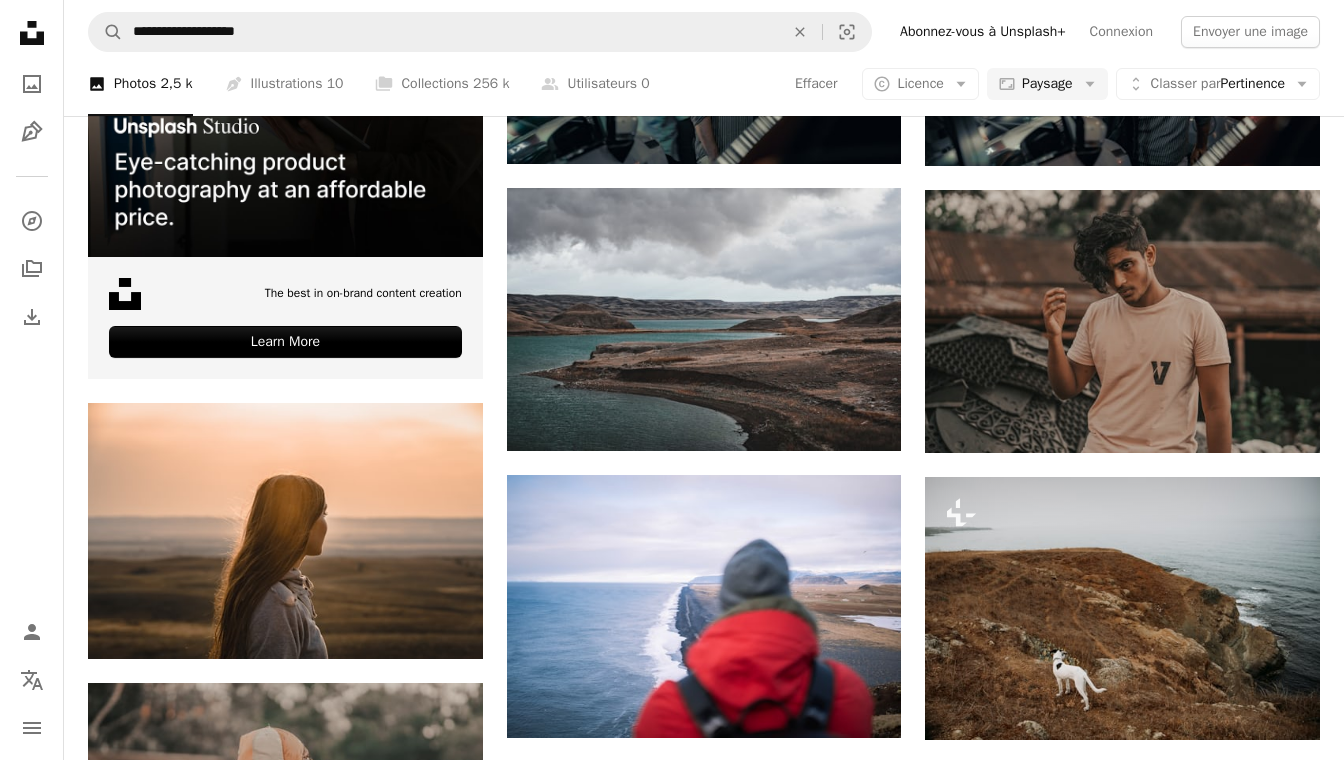 scroll, scrollTop: 3385, scrollLeft: 0, axis: vertical 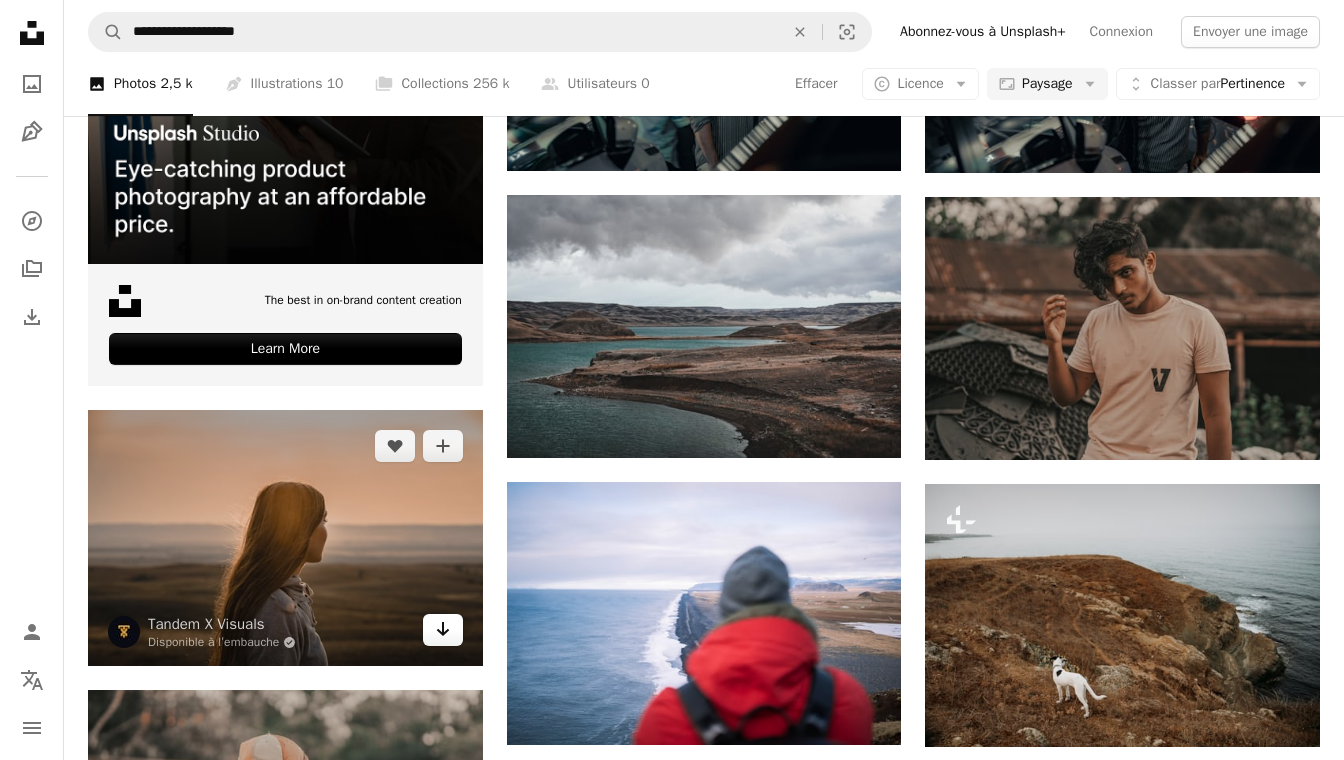 click on "Arrow pointing down" at bounding box center (443, 630) 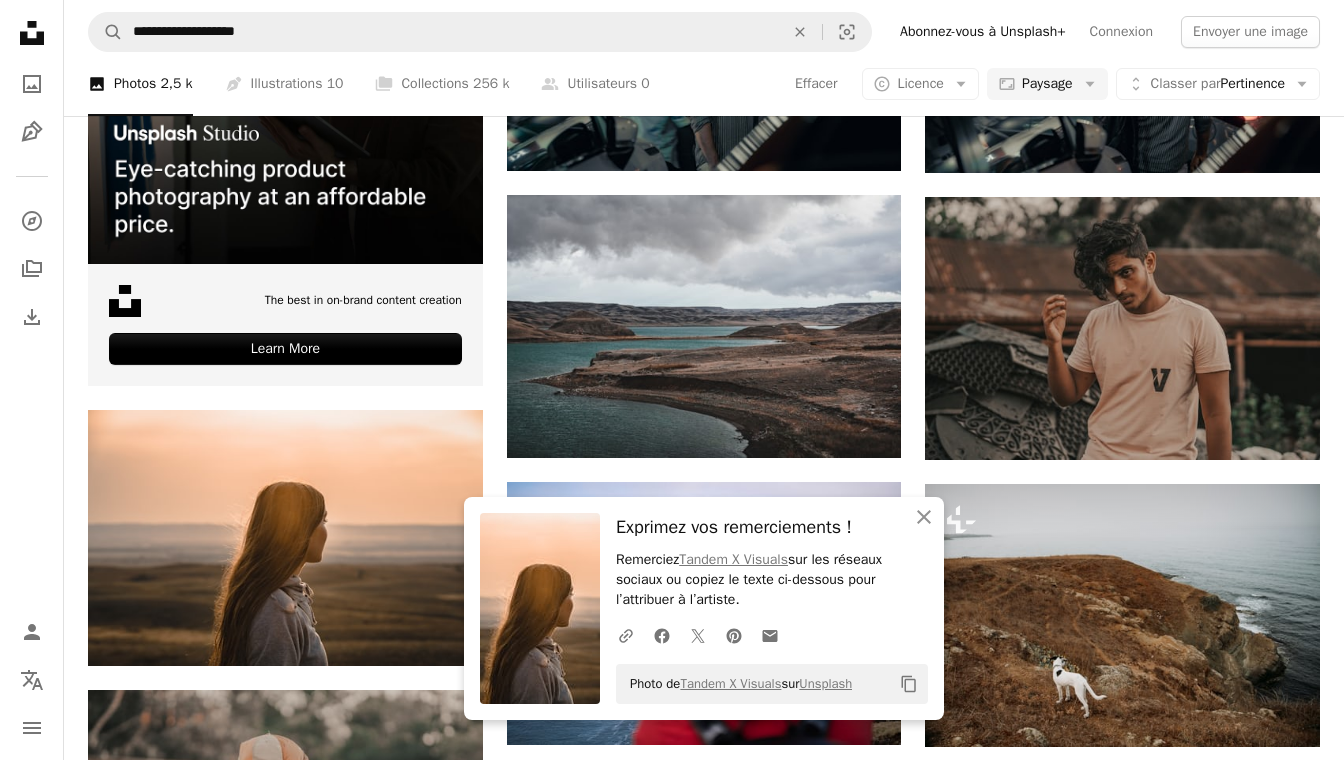 click on "[FIRST] [LAST]" at bounding box center (704, -107) 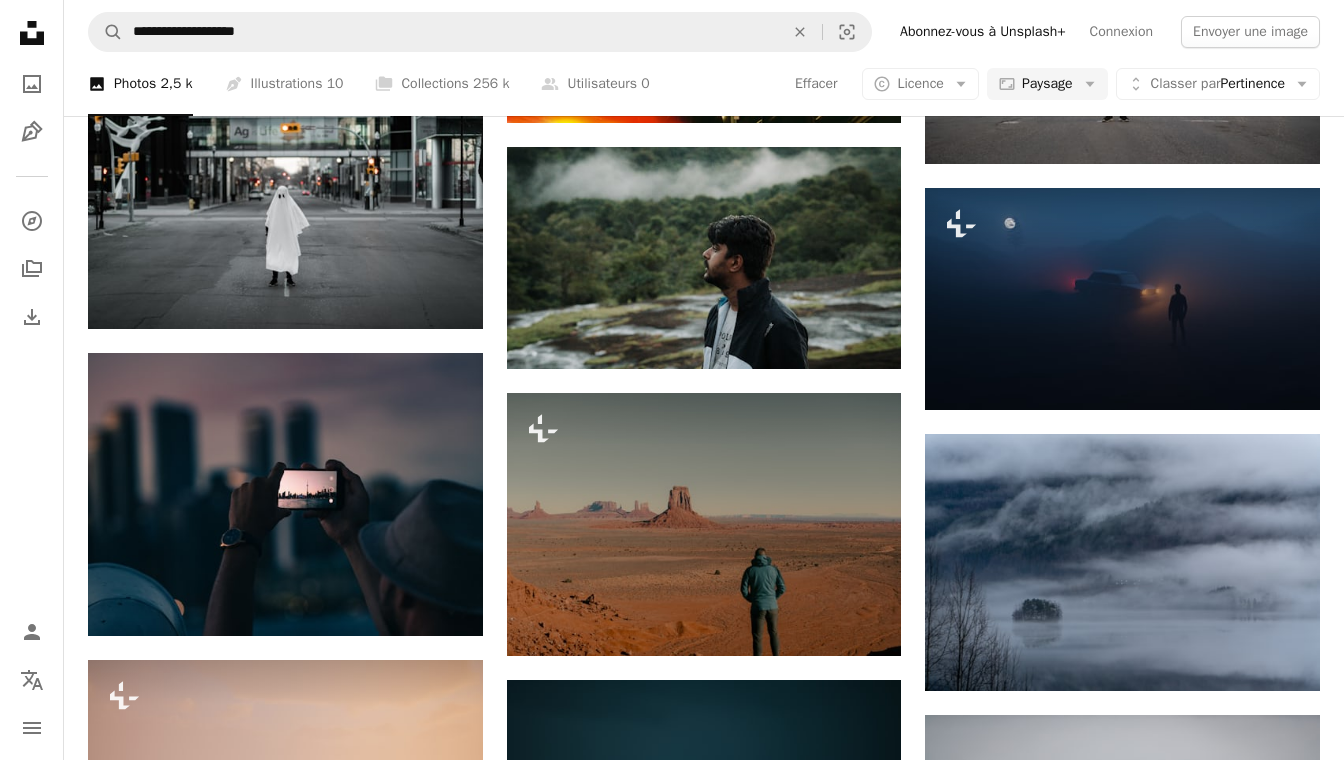 scroll, scrollTop: 4881, scrollLeft: 0, axis: vertical 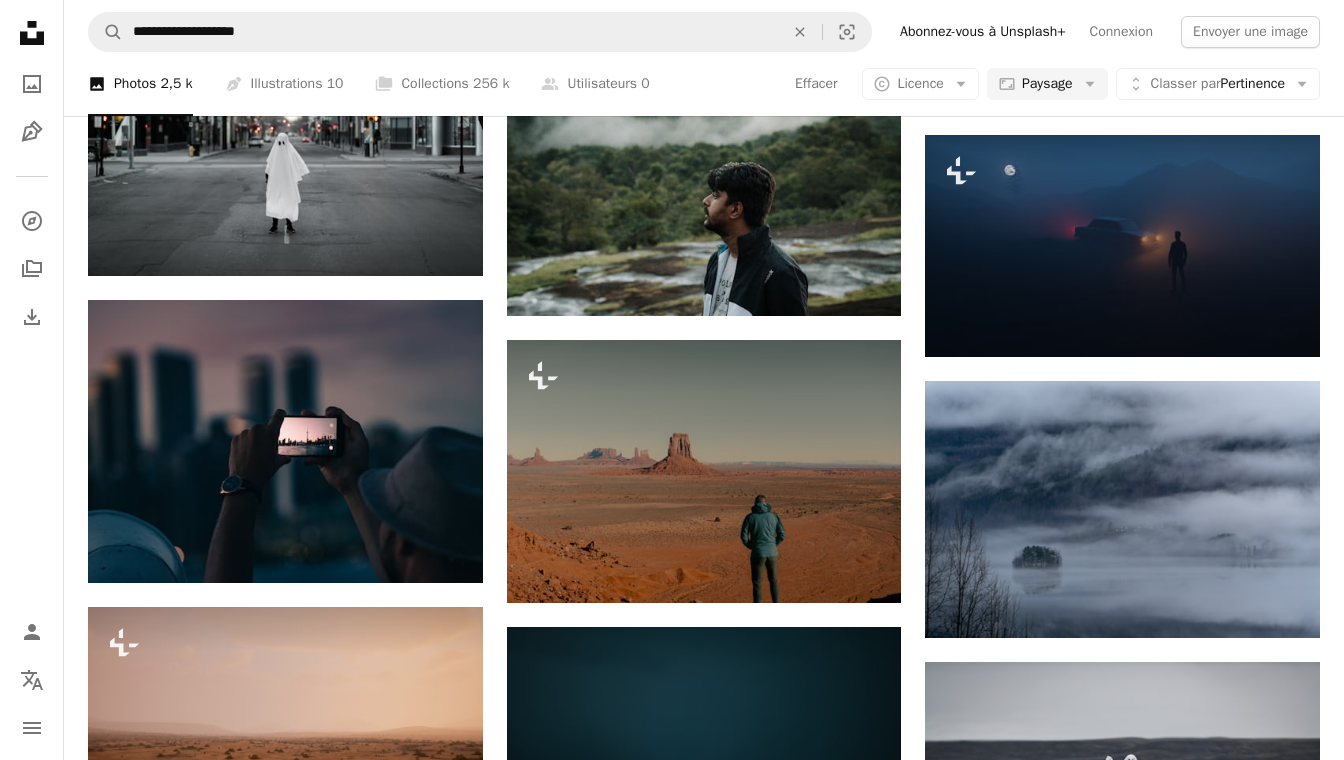 click on "[FIRST] [LAST]" at bounding box center (704, -220) 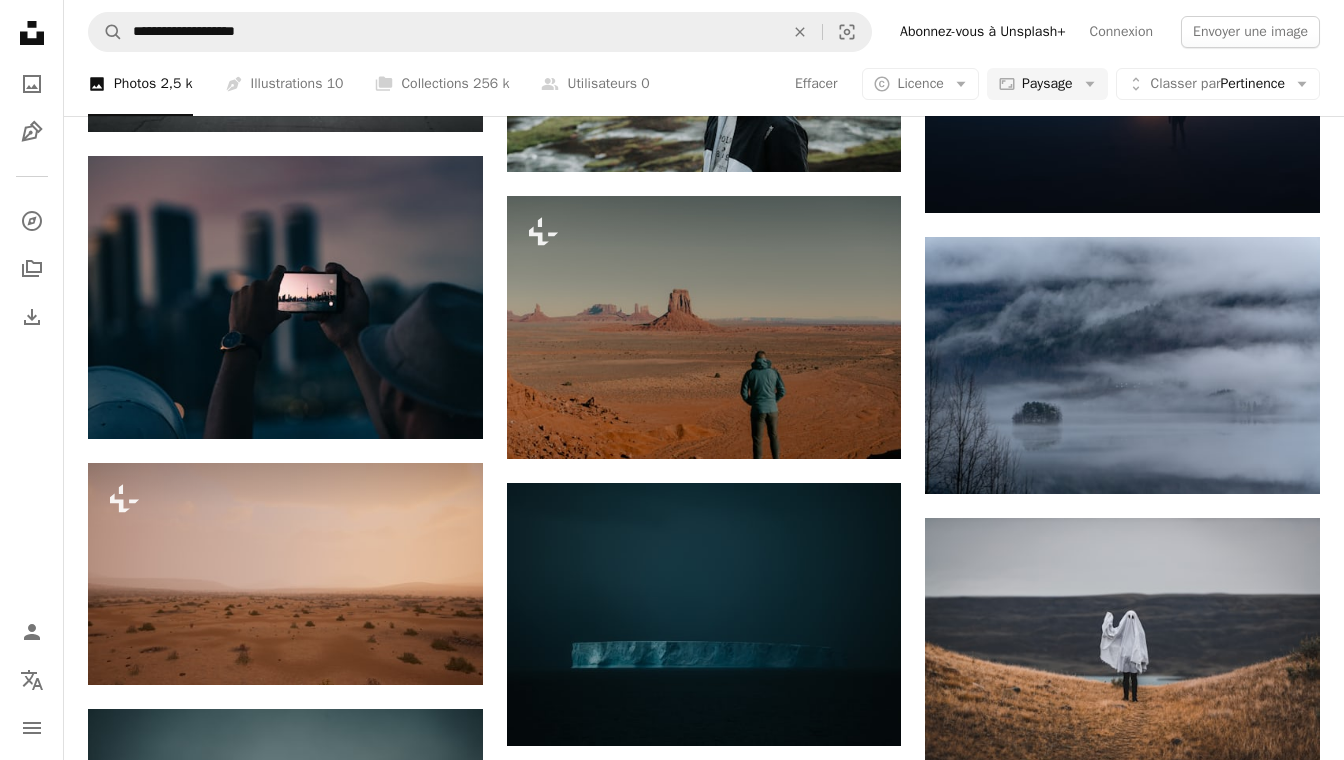 scroll, scrollTop: 4963, scrollLeft: 0, axis: vertical 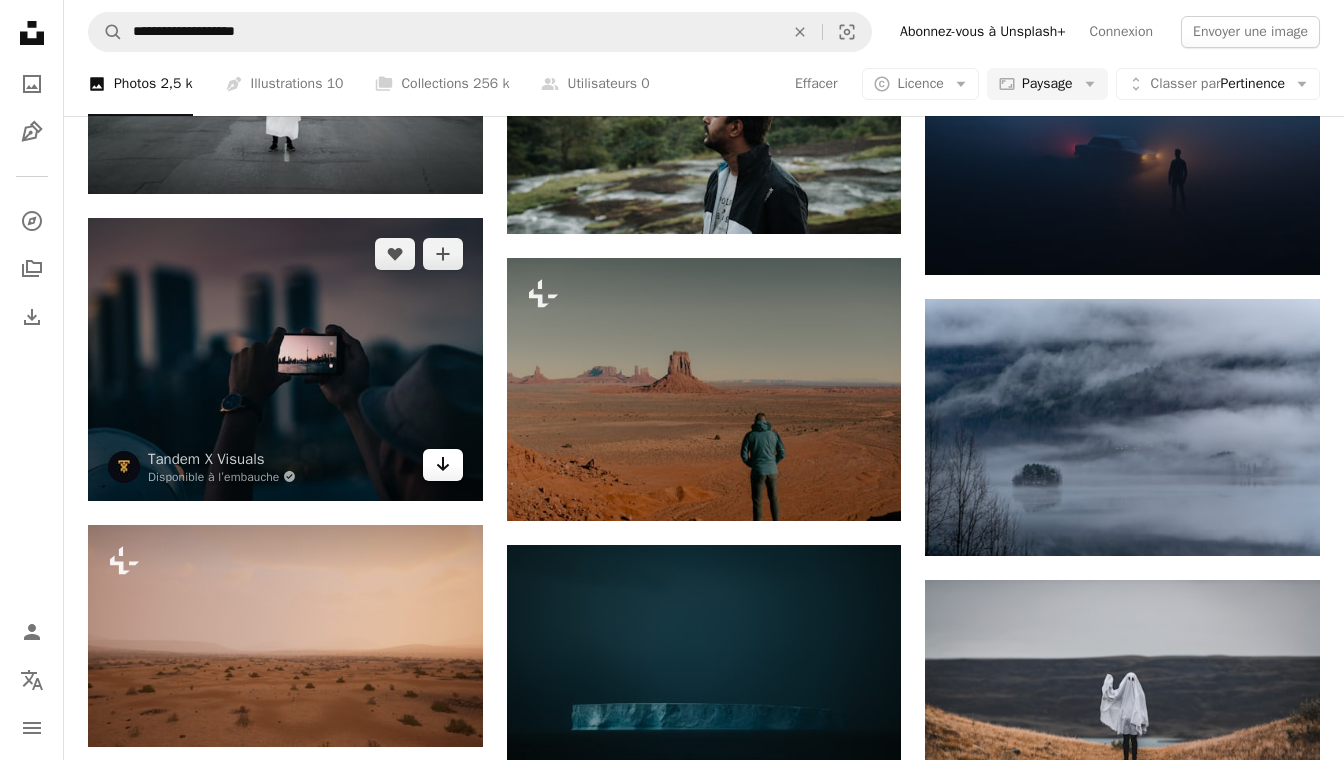 click 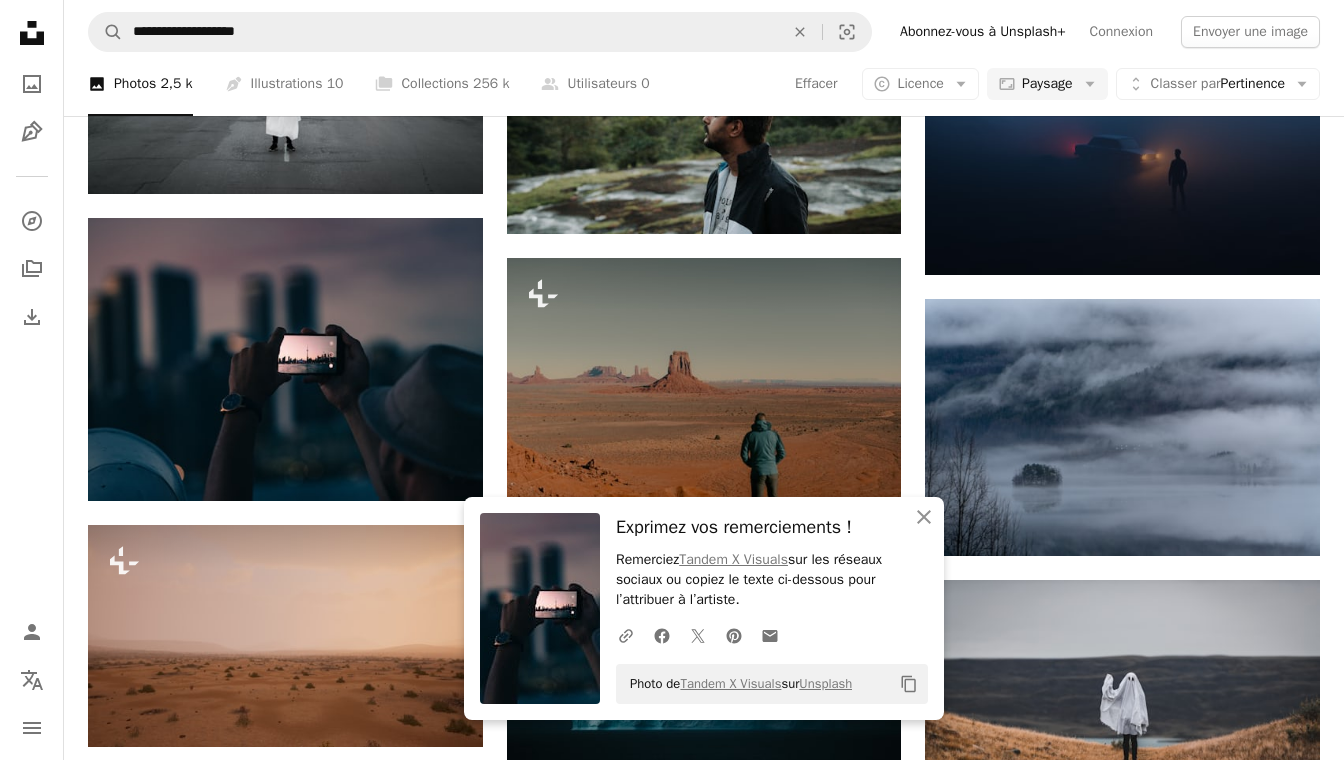 click on "[FIRST] [LAST]" at bounding box center [704, -302] 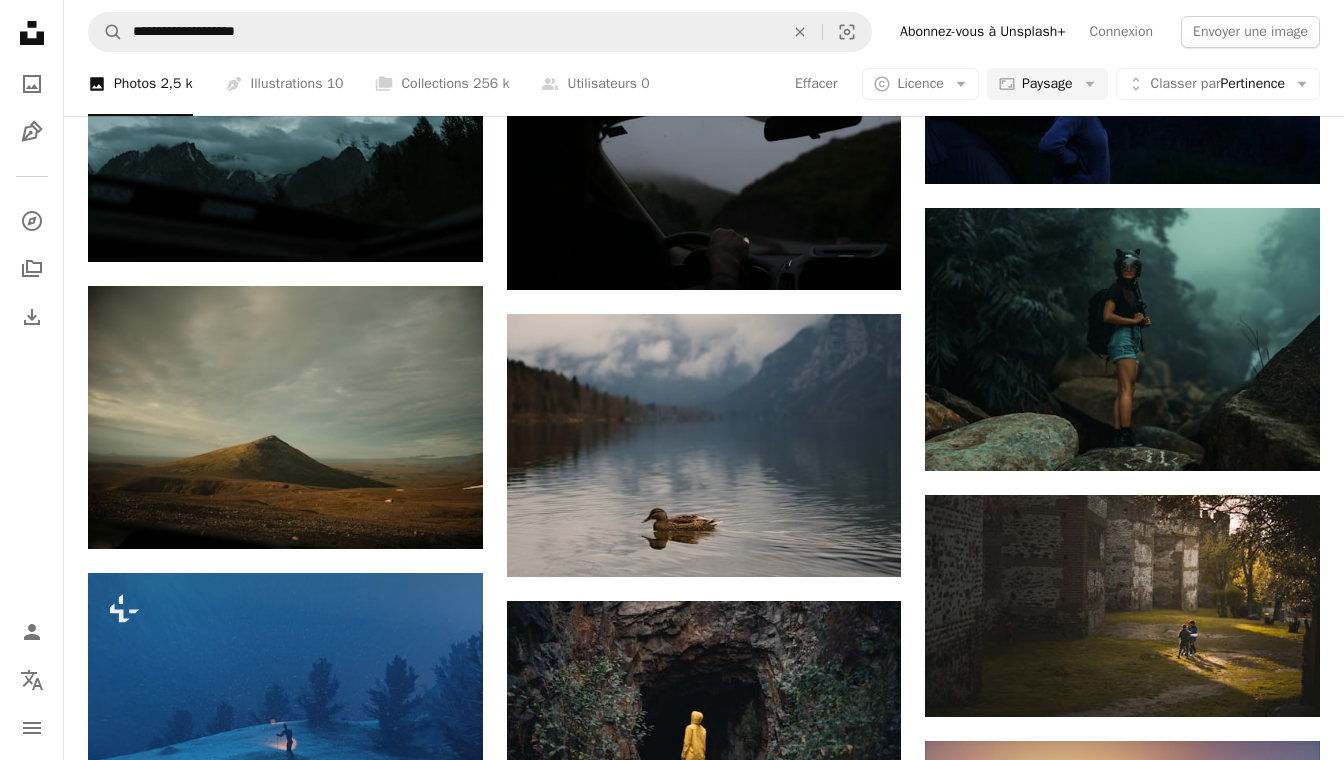 scroll, scrollTop: 20600, scrollLeft: 0, axis: vertical 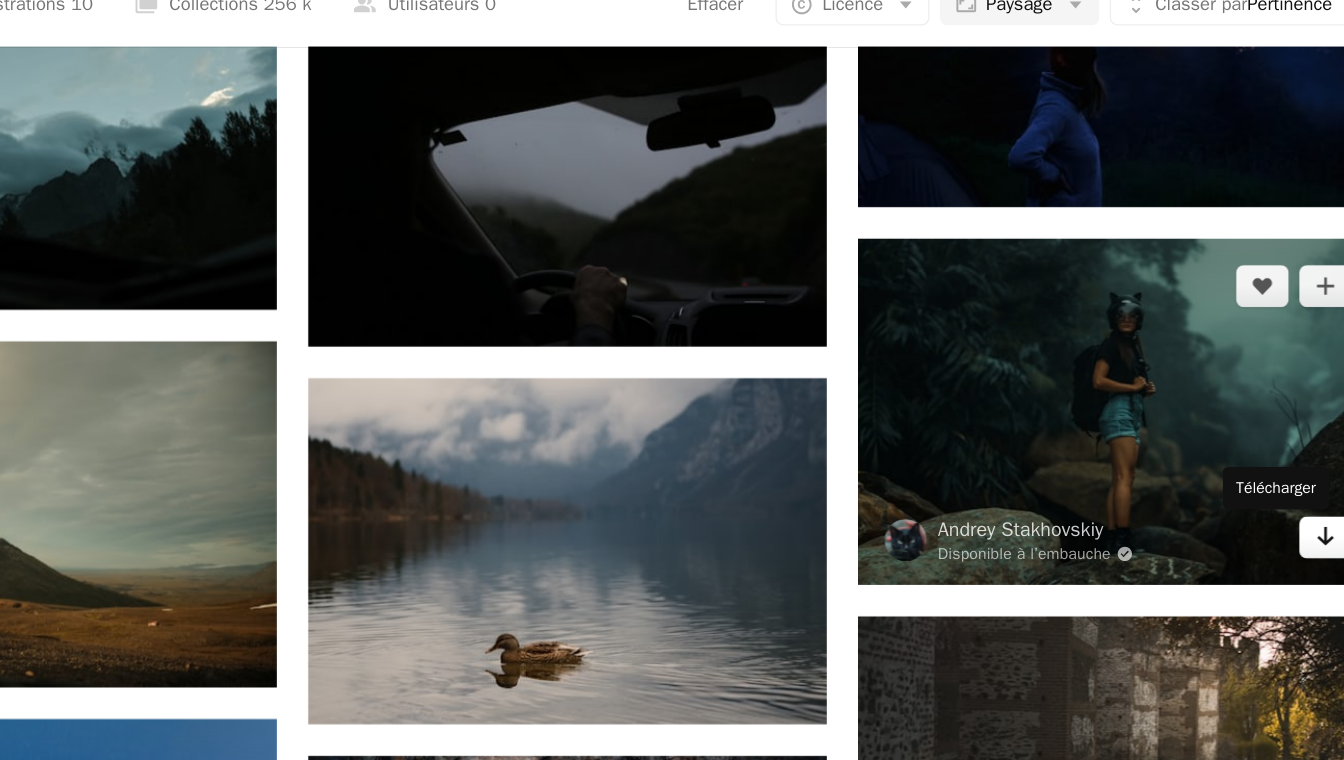 click on "Arrow pointing down" at bounding box center [1280, 488] 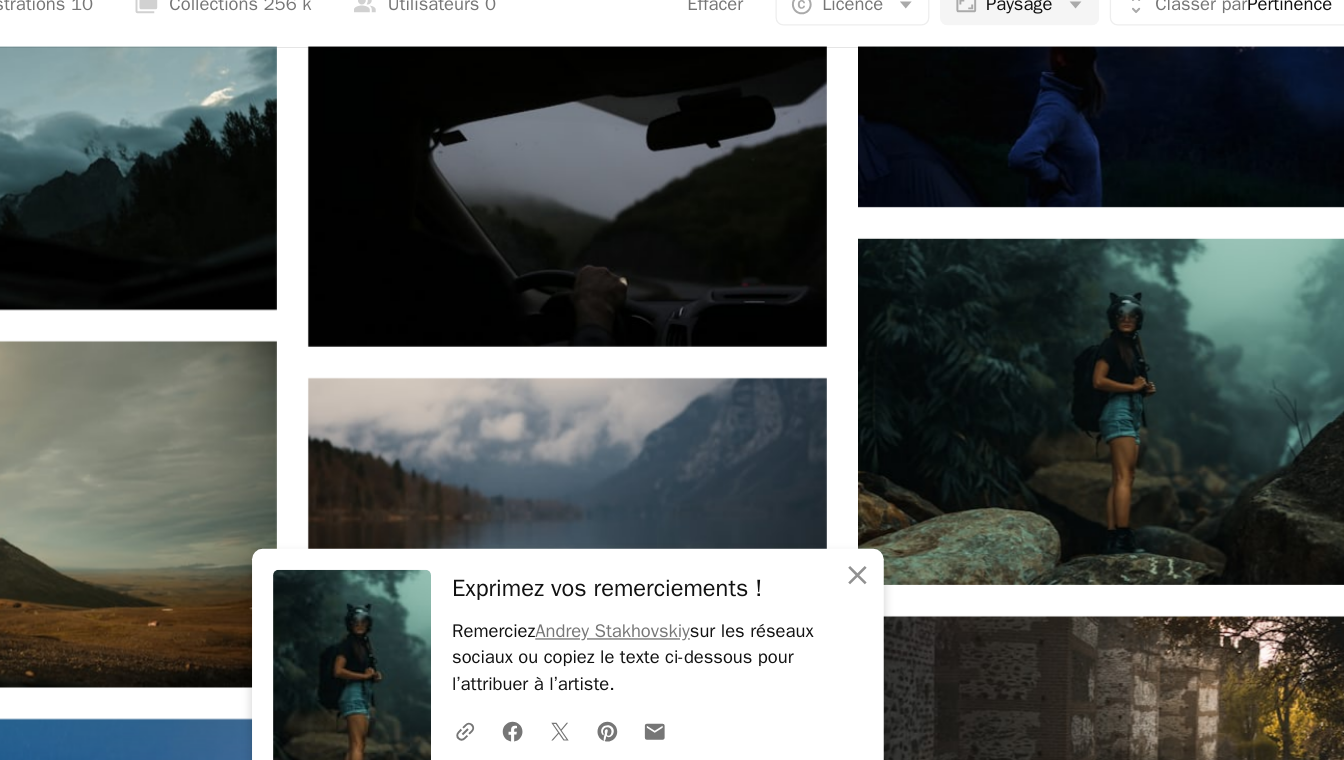 click on "[FIRST] [LAST]" at bounding box center [704, -8129] 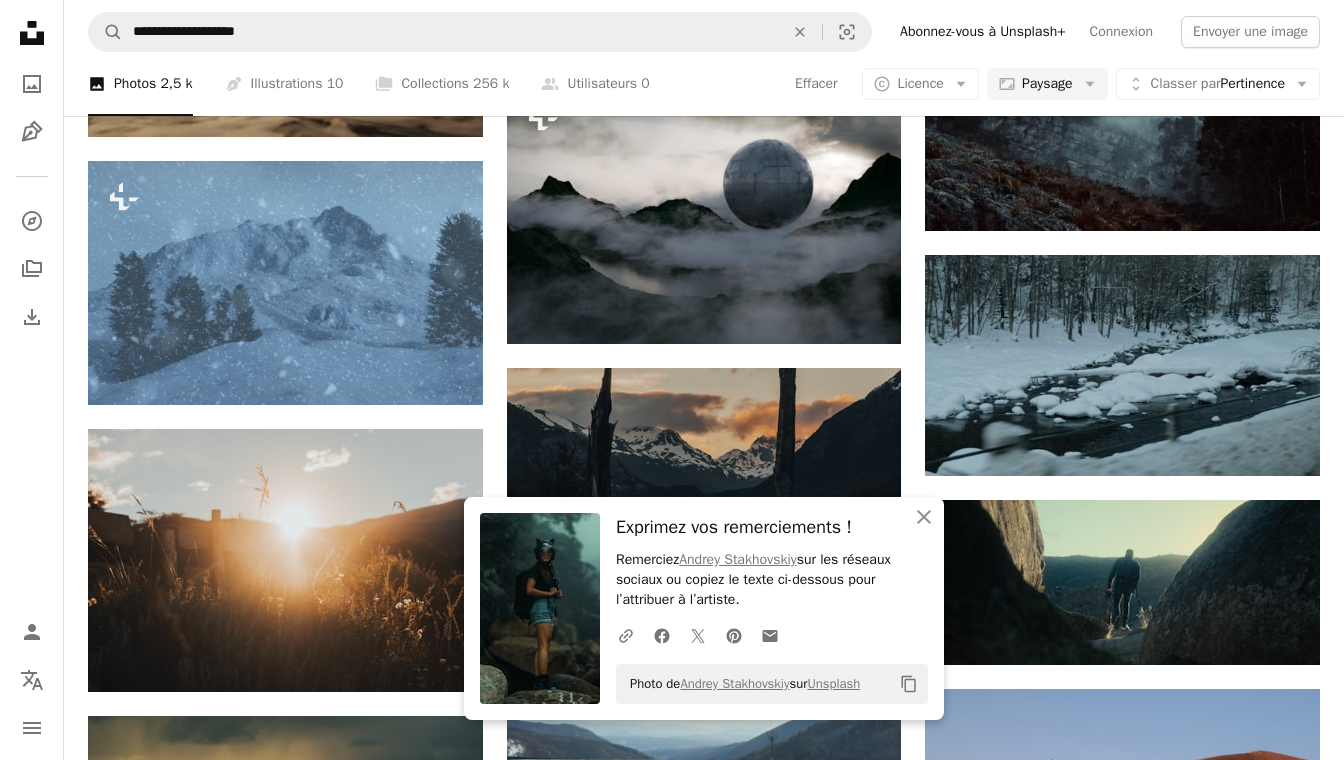 scroll, scrollTop: 21970, scrollLeft: 0, axis: vertical 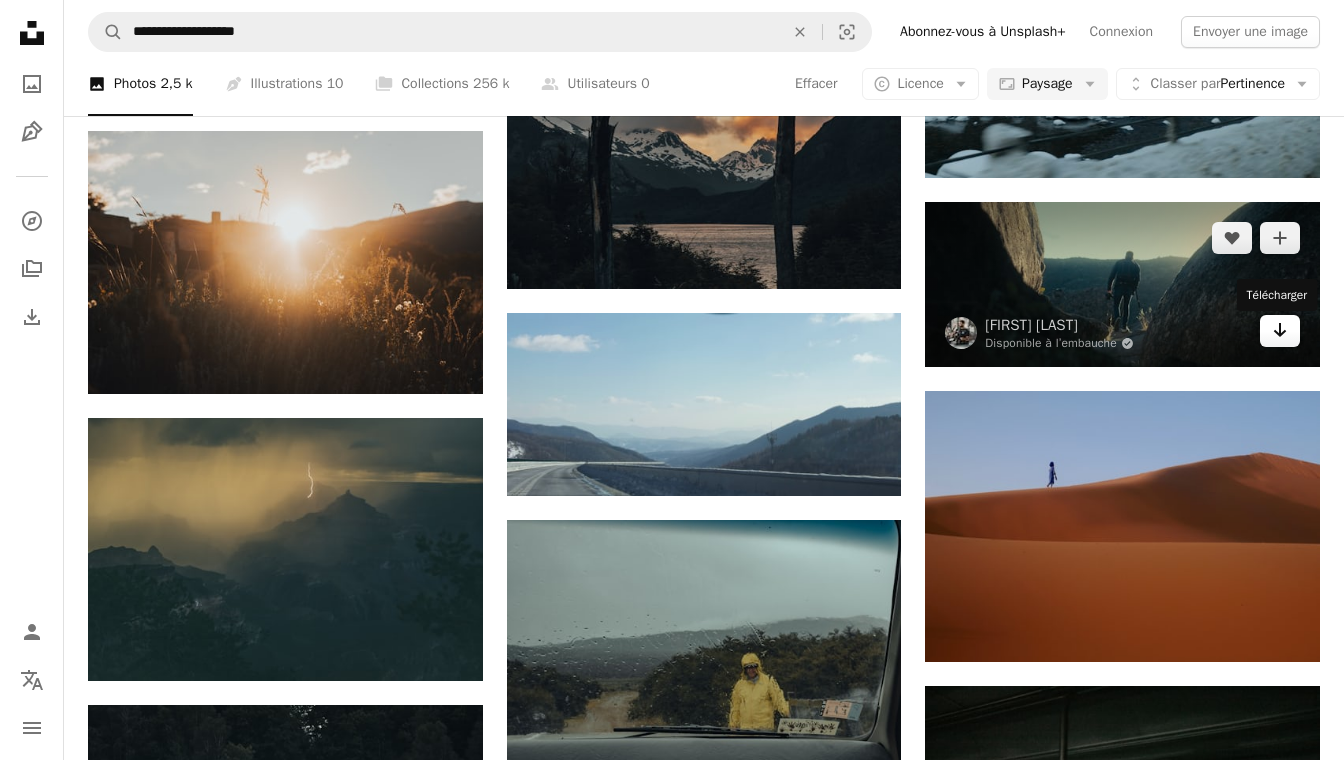 click on "Arrow pointing down" at bounding box center [1280, 331] 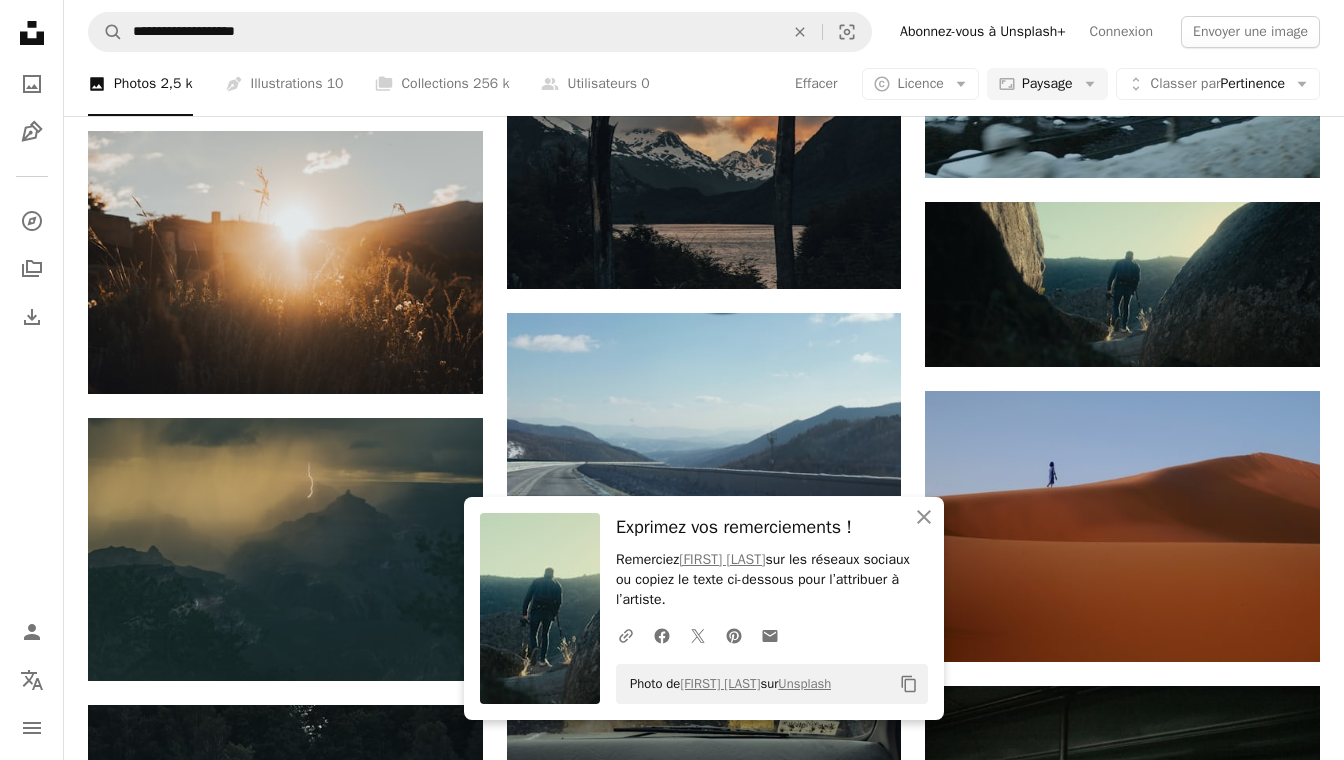 click on "[FIRST] [LAST]" at bounding box center [704, -9001] 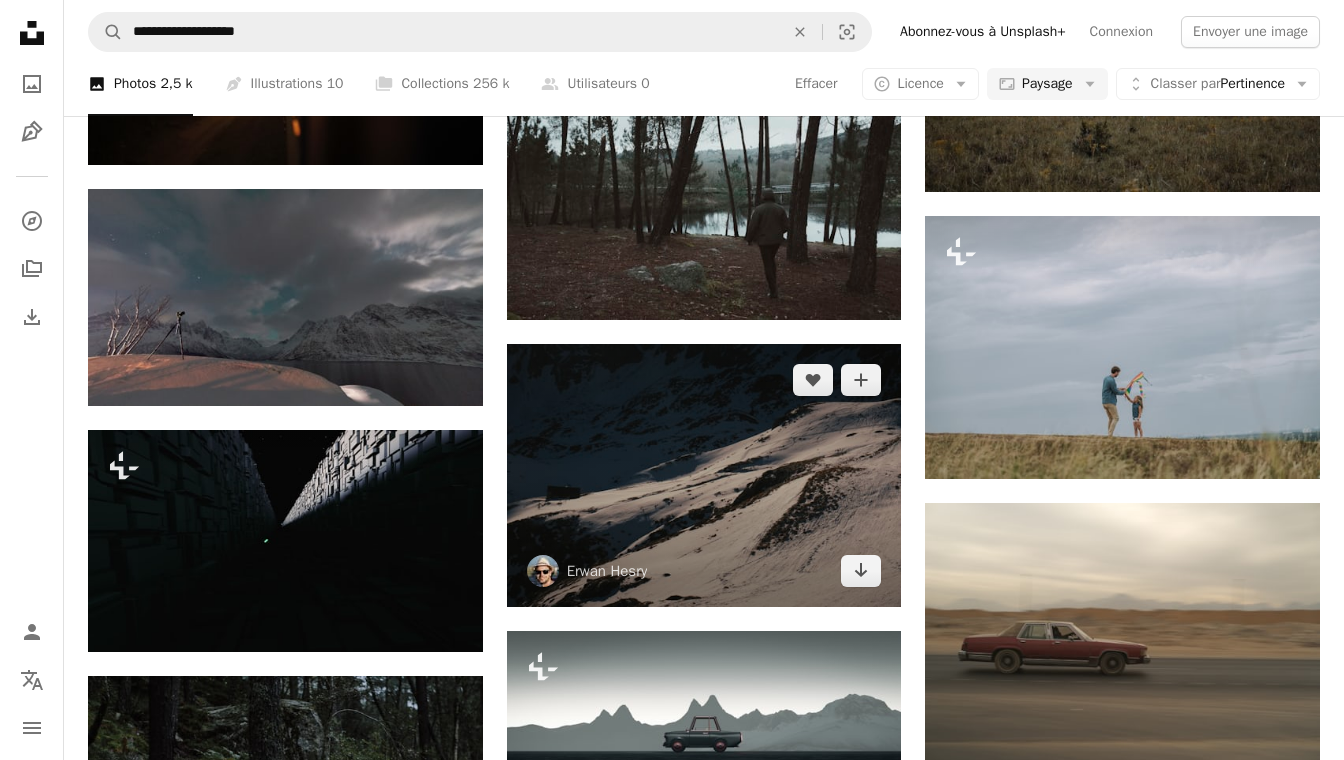 scroll, scrollTop: 32229, scrollLeft: 0, axis: vertical 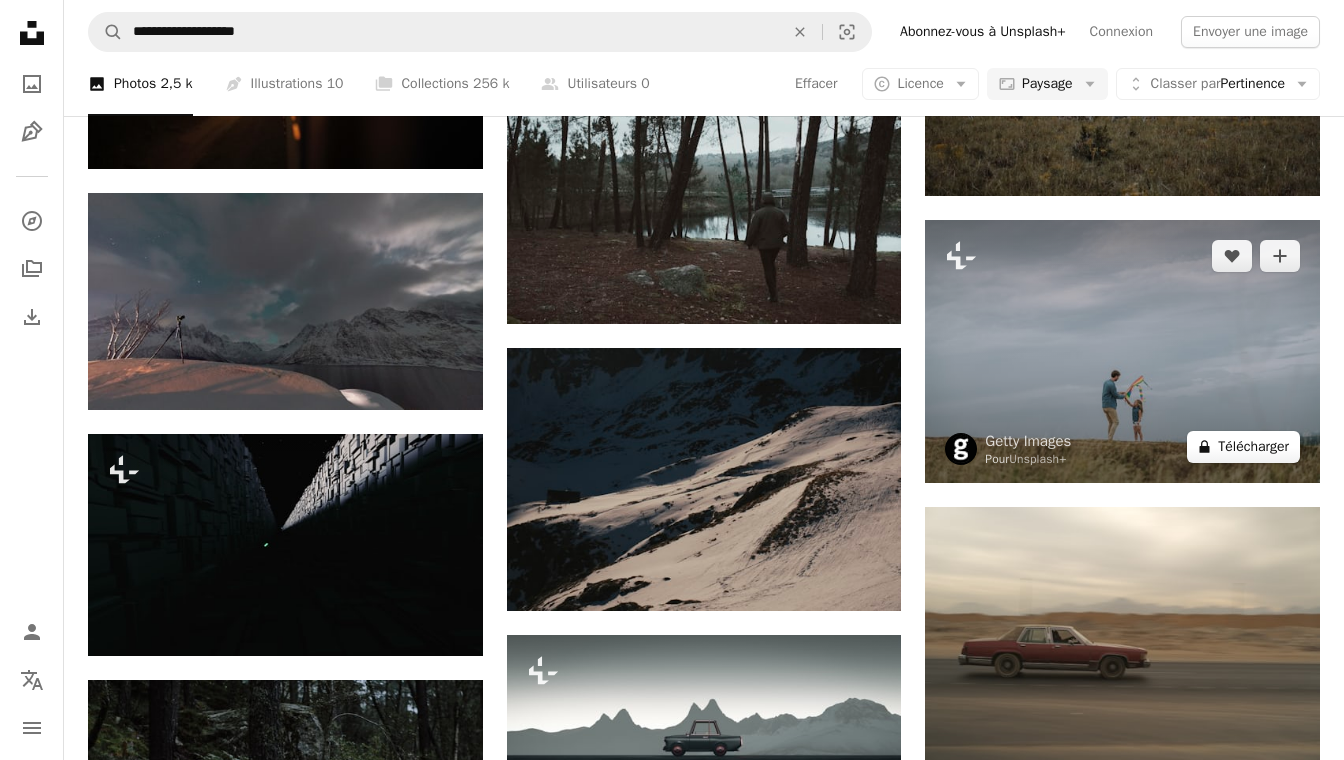 click on "A lock Télécharger" at bounding box center [1243, 447] 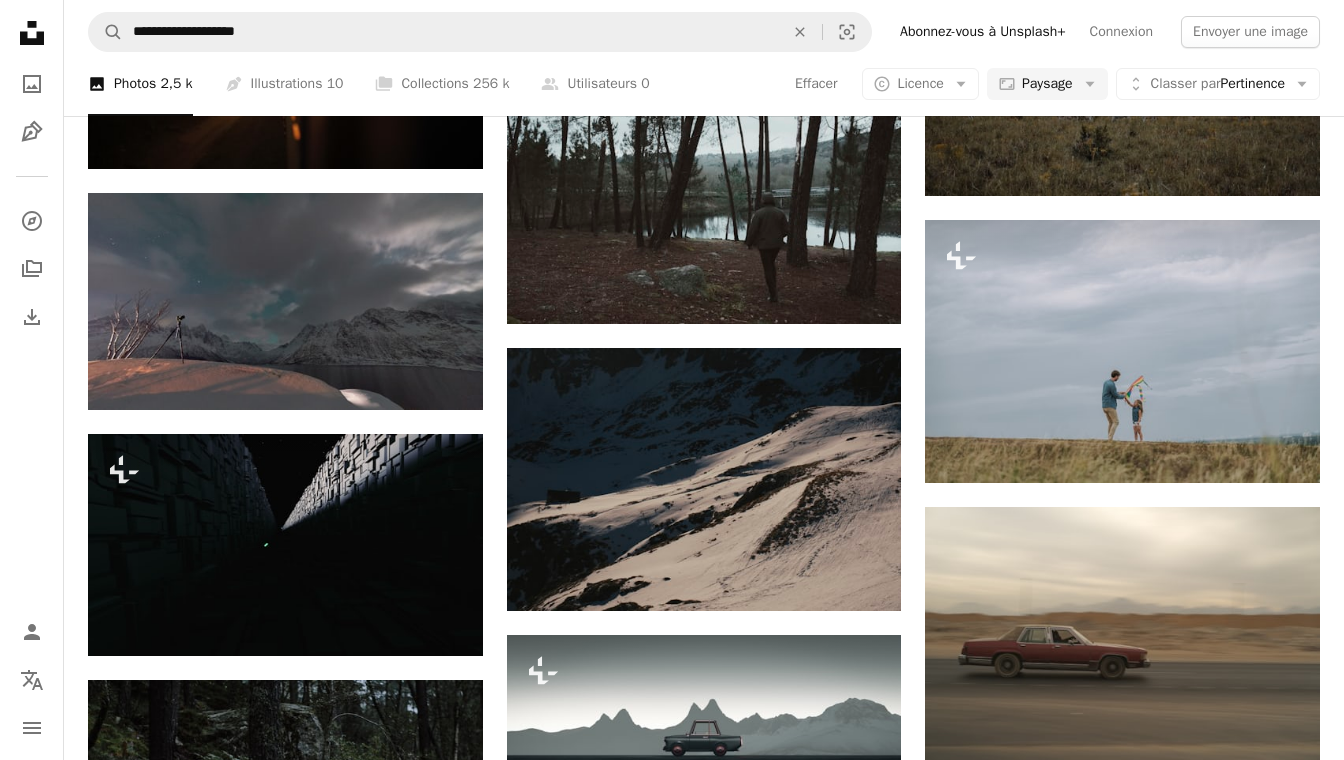 click on "An X shape Premium, images prêtes à l’emploi. Profitez d’un accès illimité. A plus sign Contenu ajouté chaque mois réservé aux membres A plus sign Téléchargements libres de droits illimités A plus sign Illustrations  Nouveau A plus sign Protections juridiques renforcées annuel 62 %  de réduction mensuel 16 €   6 € EUR par mois * Abonnez-vous à  Unsplash+ * Facturé à l’avance en cas de paiement annuel  72 € Plus les taxes applicables. Renouvellement automatique. Annuler à tout moment." at bounding box center (672, 4770) 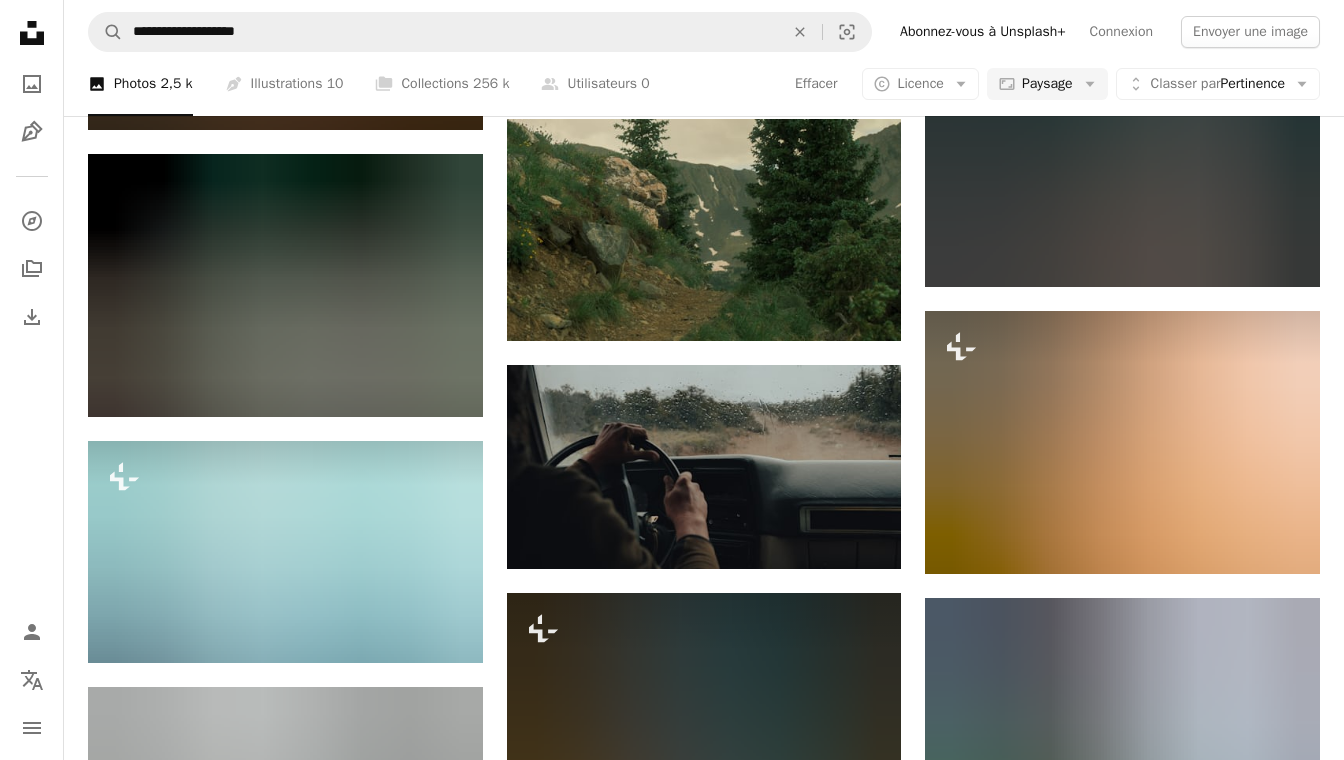 scroll, scrollTop: 33283, scrollLeft: 0, axis: vertical 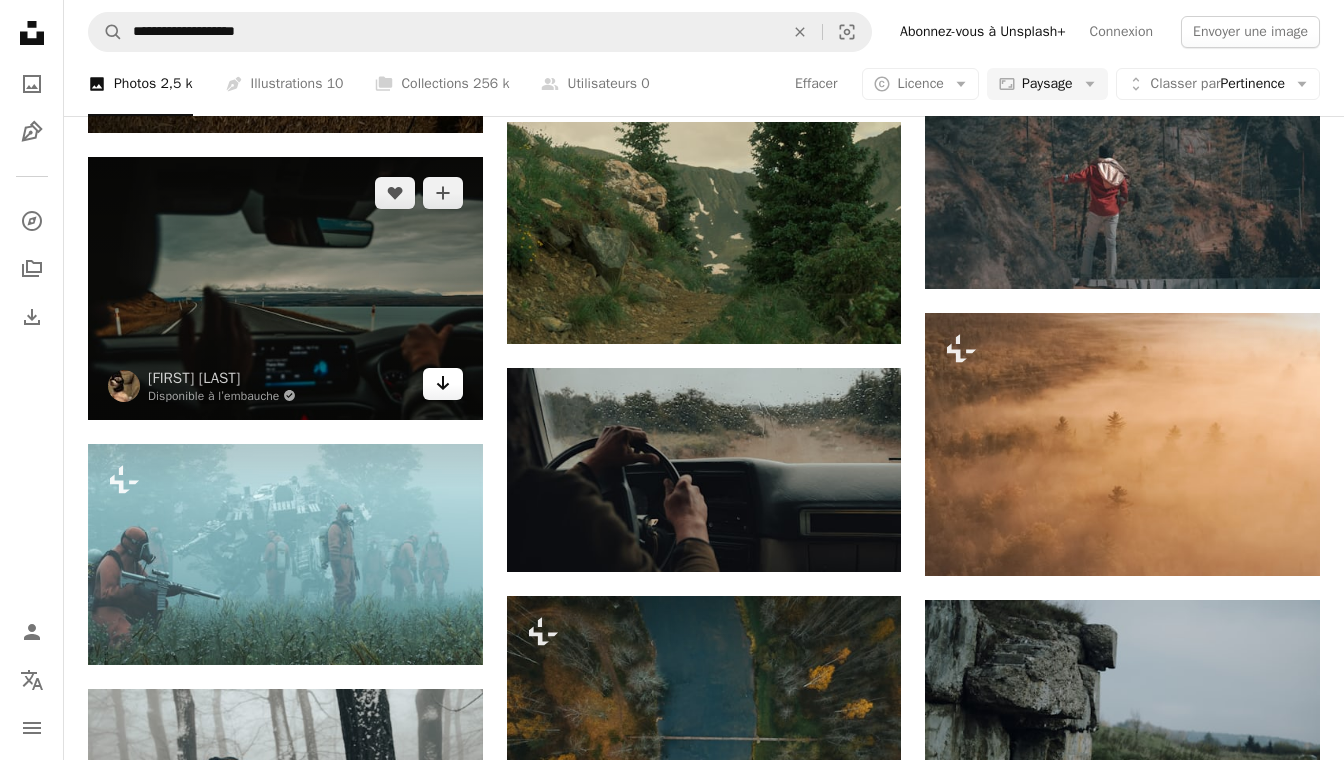 click 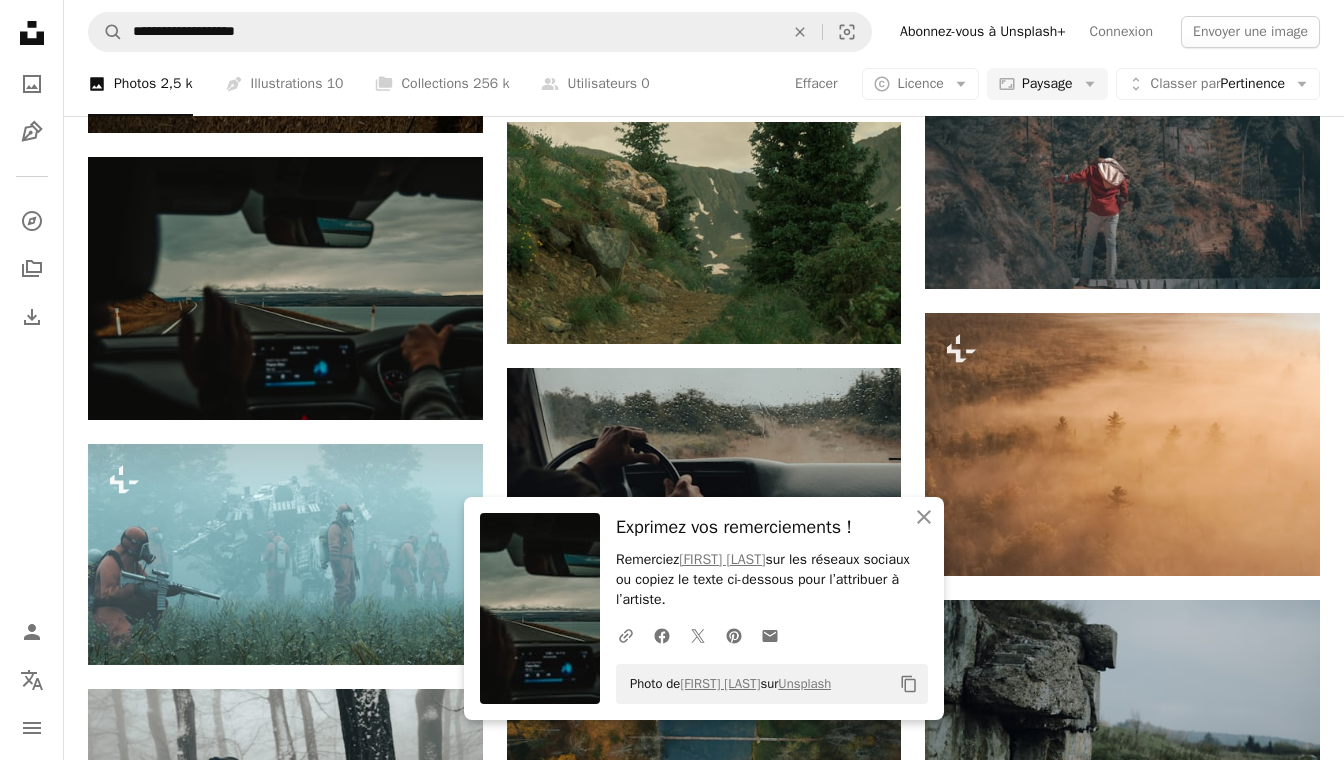 click on "[FIRST] [LAST]" at bounding box center (704, -14725) 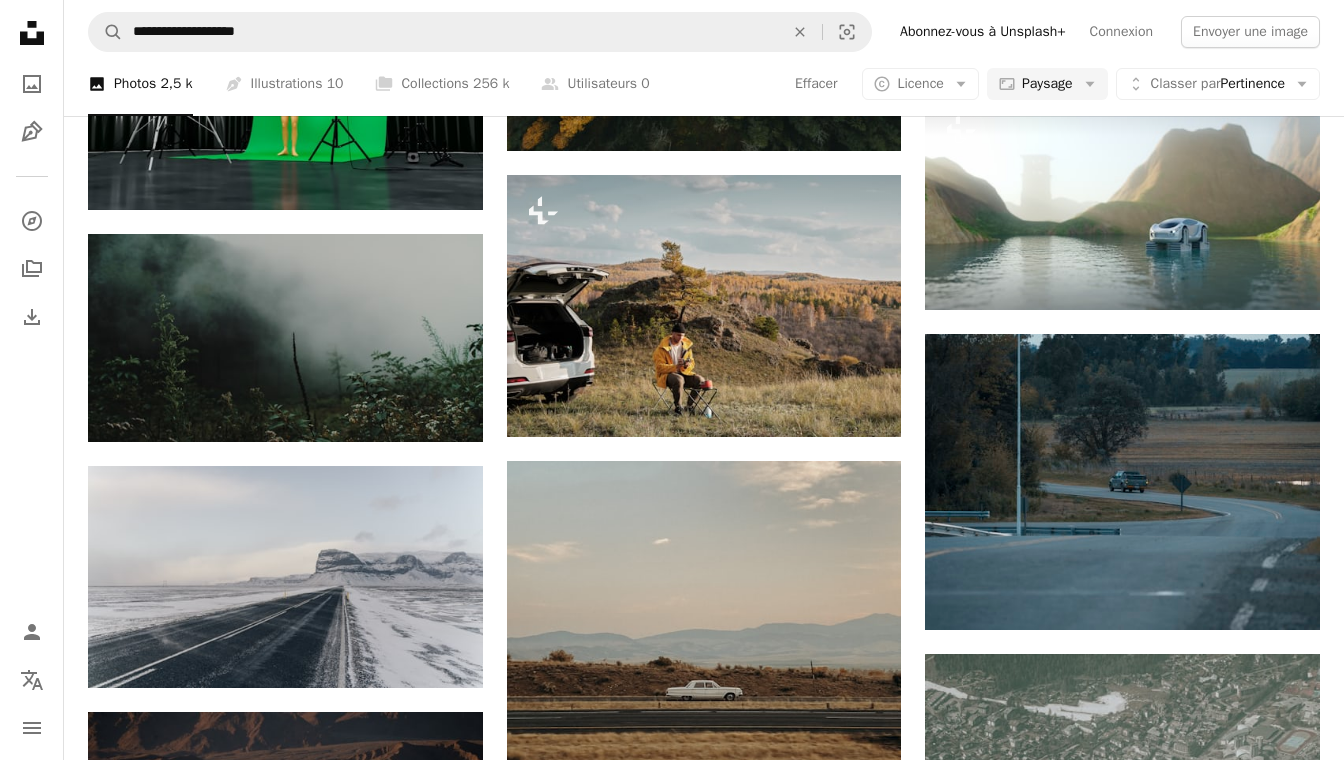 scroll, scrollTop: 73601, scrollLeft: 0, axis: vertical 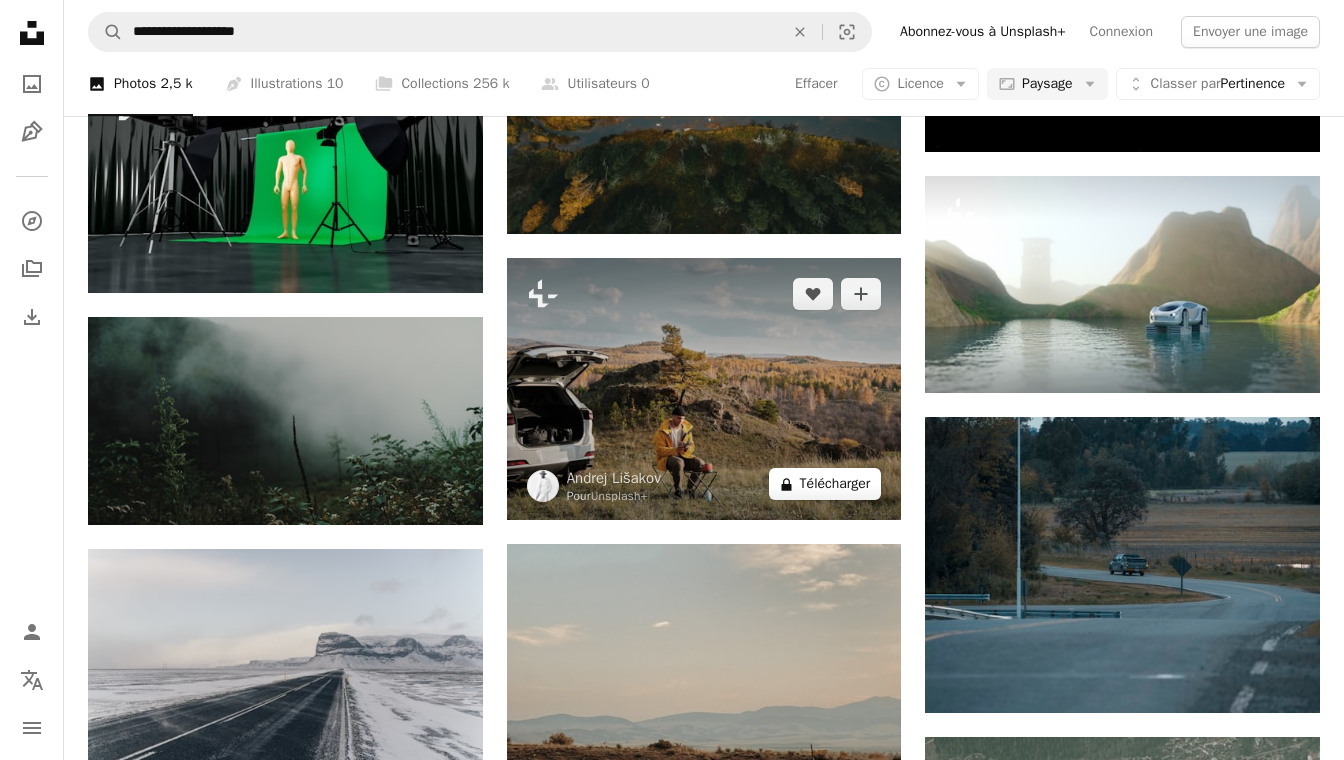 click on "A lock Télécharger" at bounding box center (825, 484) 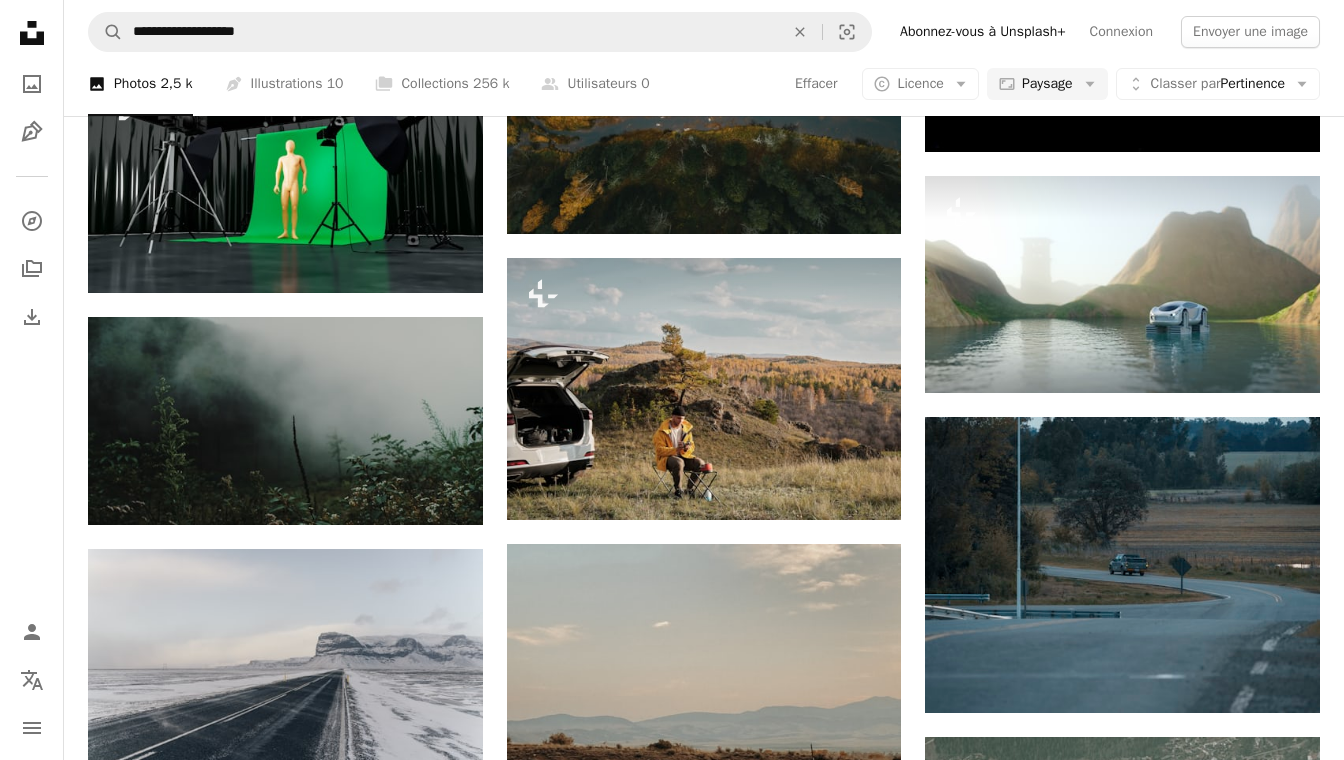 click on "An X shape Premium, images prêtes à l’emploi. Profitez d’un accès illimité. A plus sign Contenu ajouté chaque mois réservé aux membres A plus sign Téléchargements libres de droits illimités A plus sign Illustrations  Nouveau A plus sign Protections juridiques renforcées annuel 62 %  de réduction mensuel 16 €   6 € EUR par mois * Abonnez-vous à  Unsplash+ * Facturé à l’avance en cas de paiement annuel  72 € Plus les taxes applicables. Renouvellement automatique. Annuler à tout moment." at bounding box center [672, 4497] 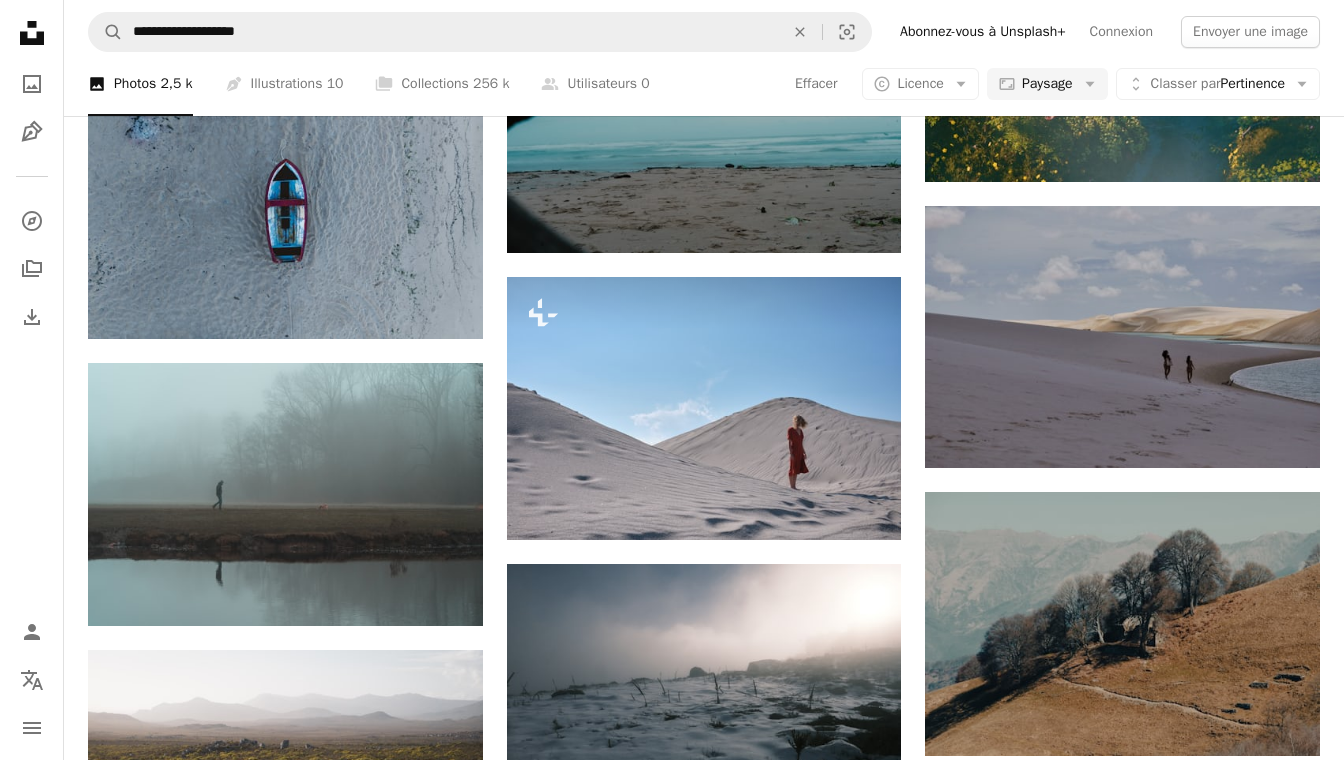scroll, scrollTop: 76964, scrollLeft: 0, axis: vertical 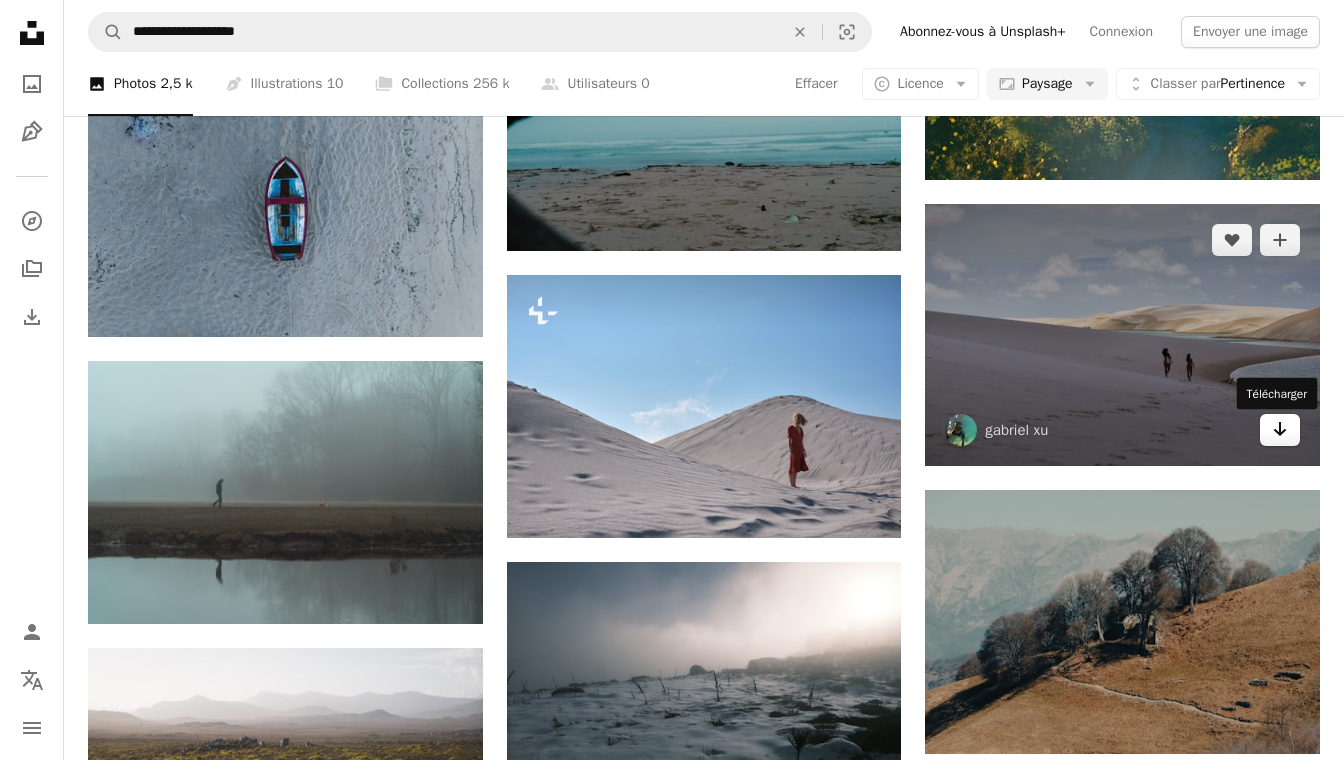 click on "Arrow pointing down" 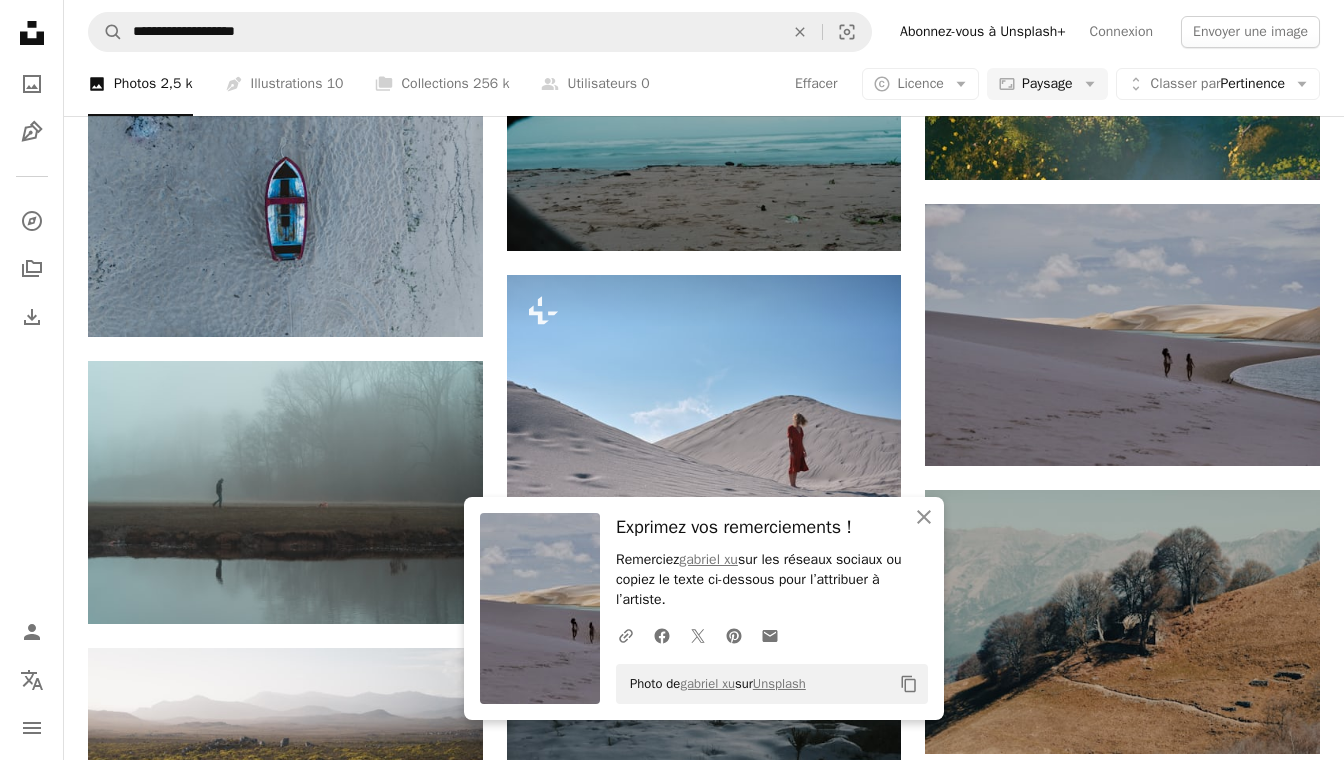click on "[FIRST] [LAST]" at bounding box center (704, -36031) 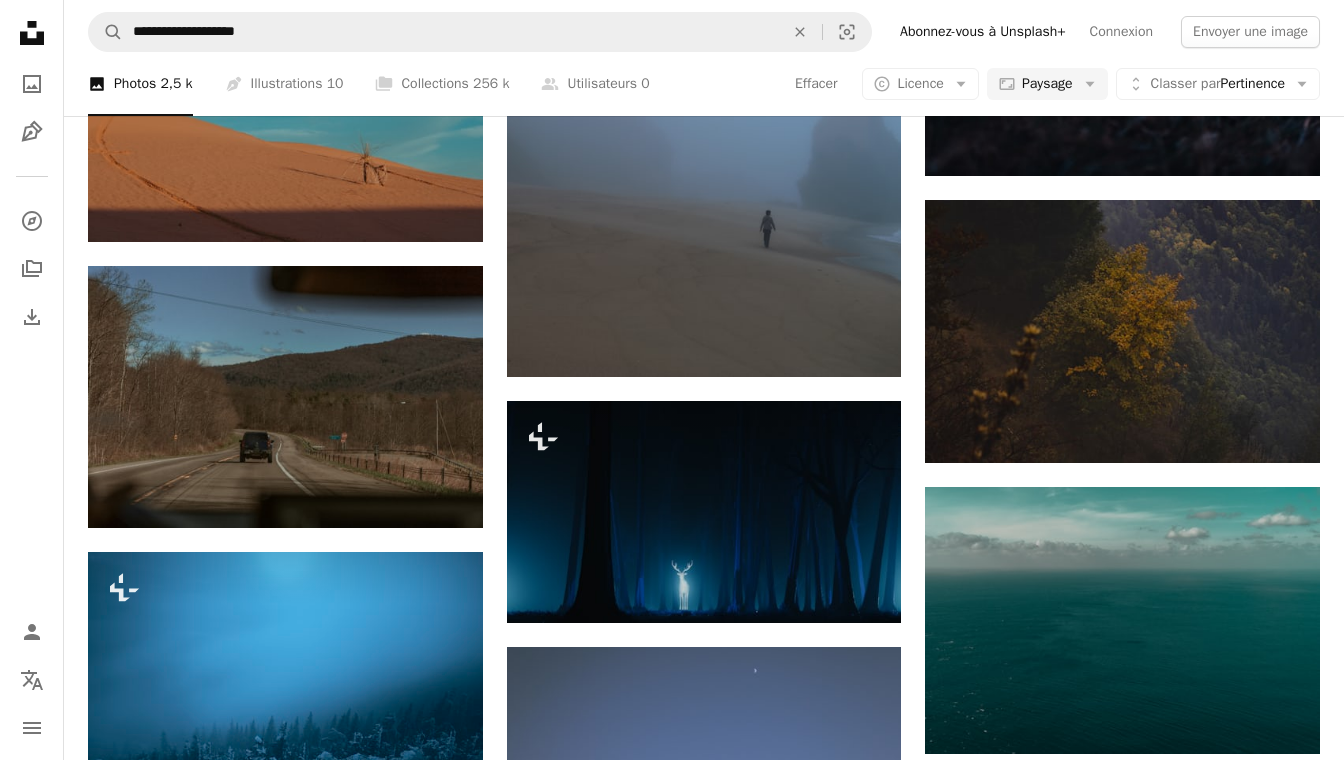 scroll, scrollTop: 81179, scrollLeft: 0, axis: vertical 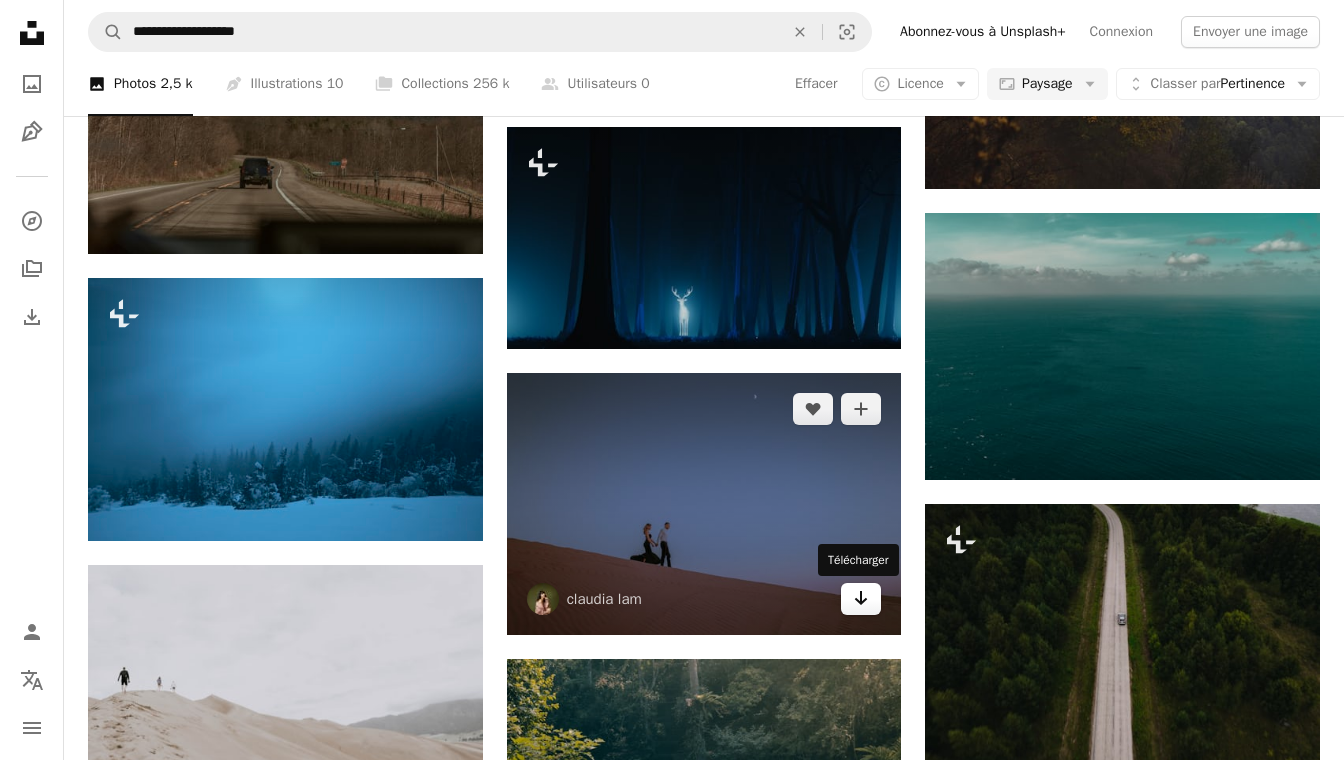 click on "Arrow pointing down" 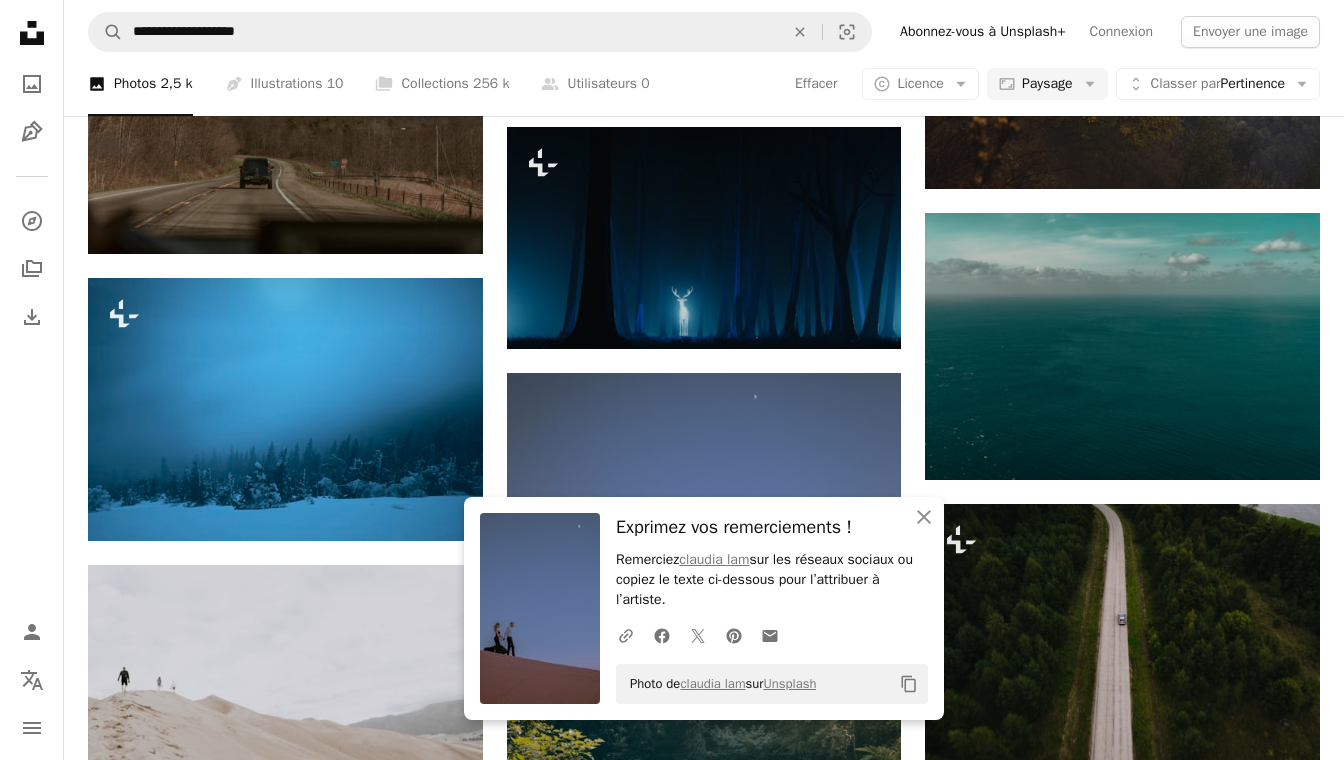 click on "[FIRST] [LAST]" at bounding box center (704, -38446) 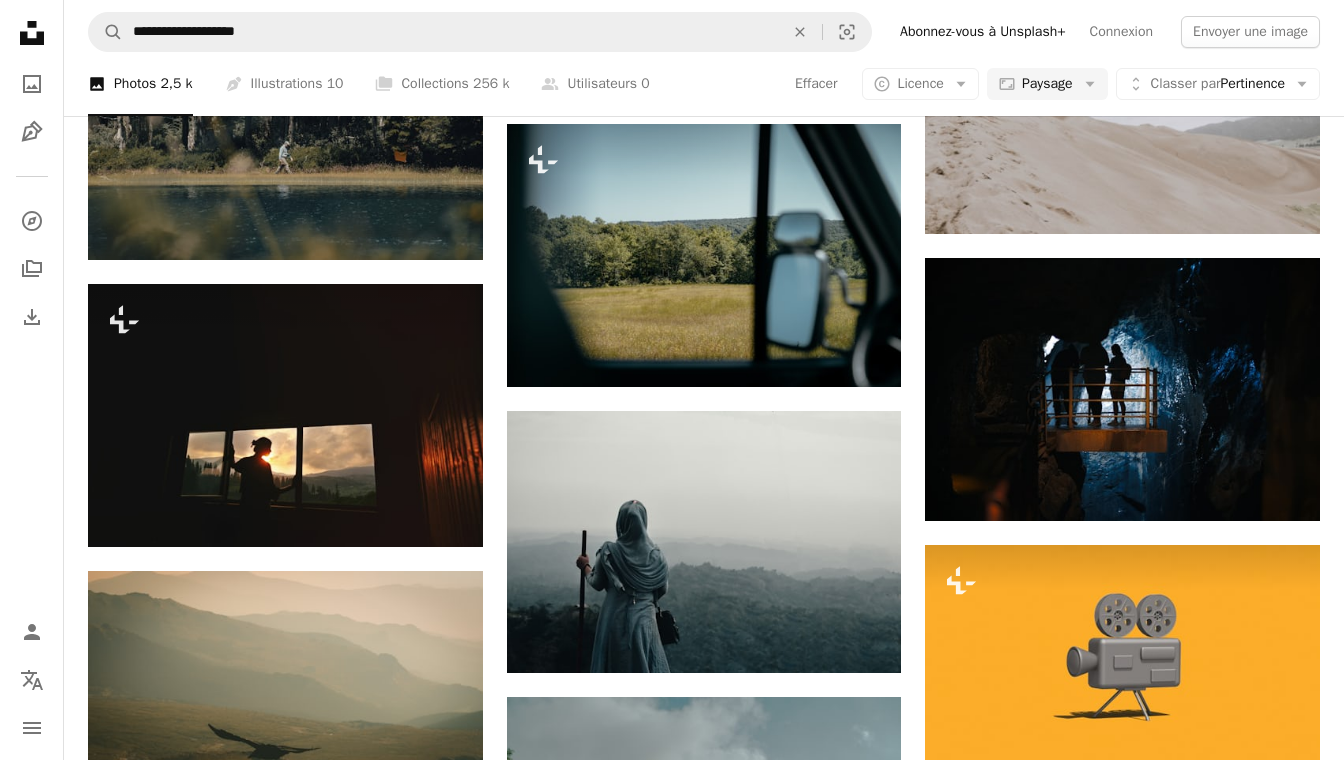 scroll, scrollTop: 83323, scrollLeft: 0, axis: vertical 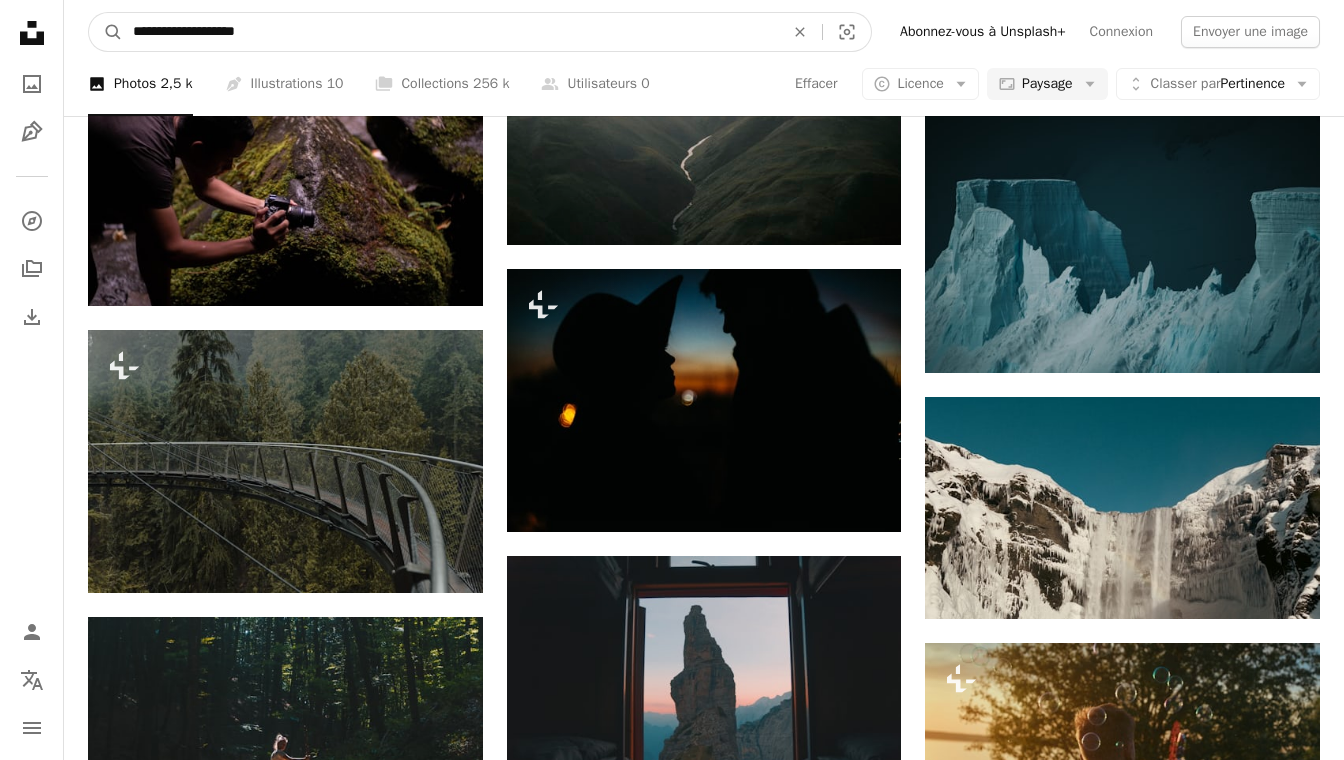 click on "**********" at bounding box center (450, 32) 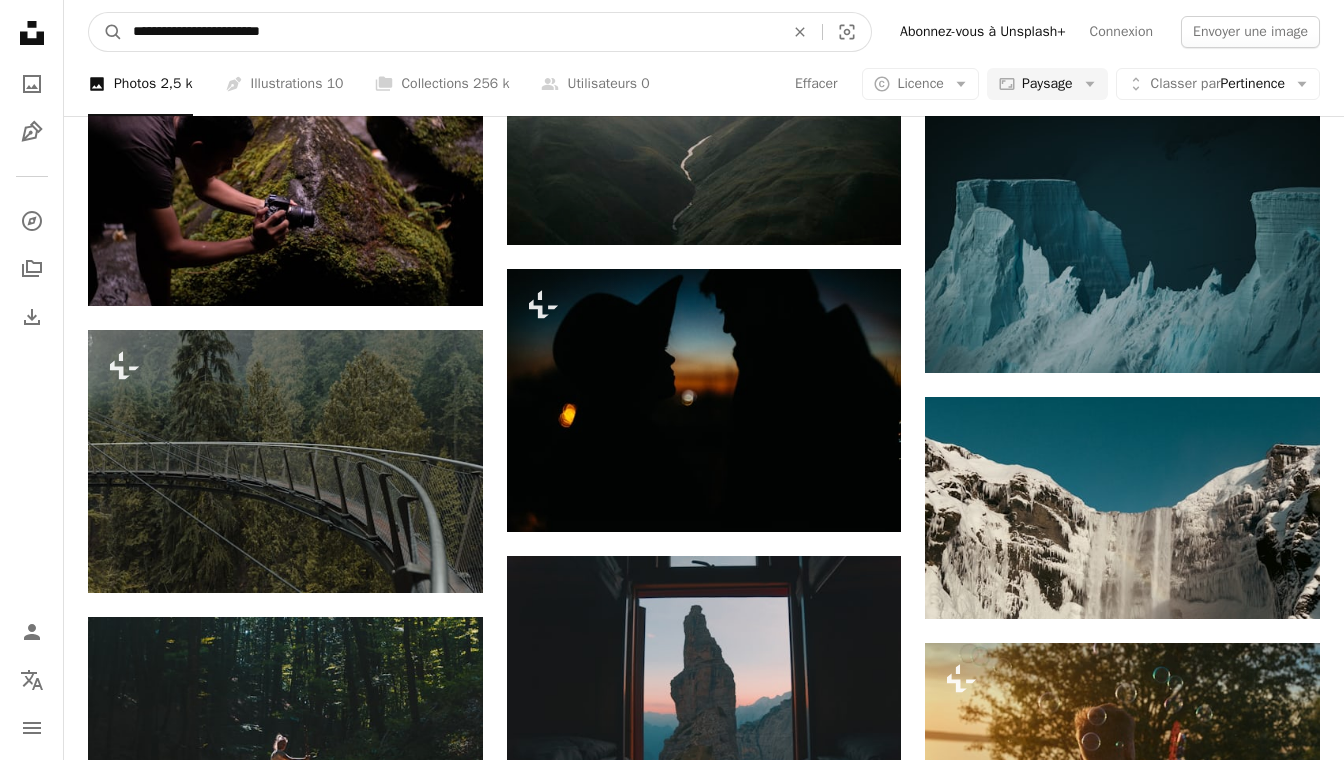 type on "**********" 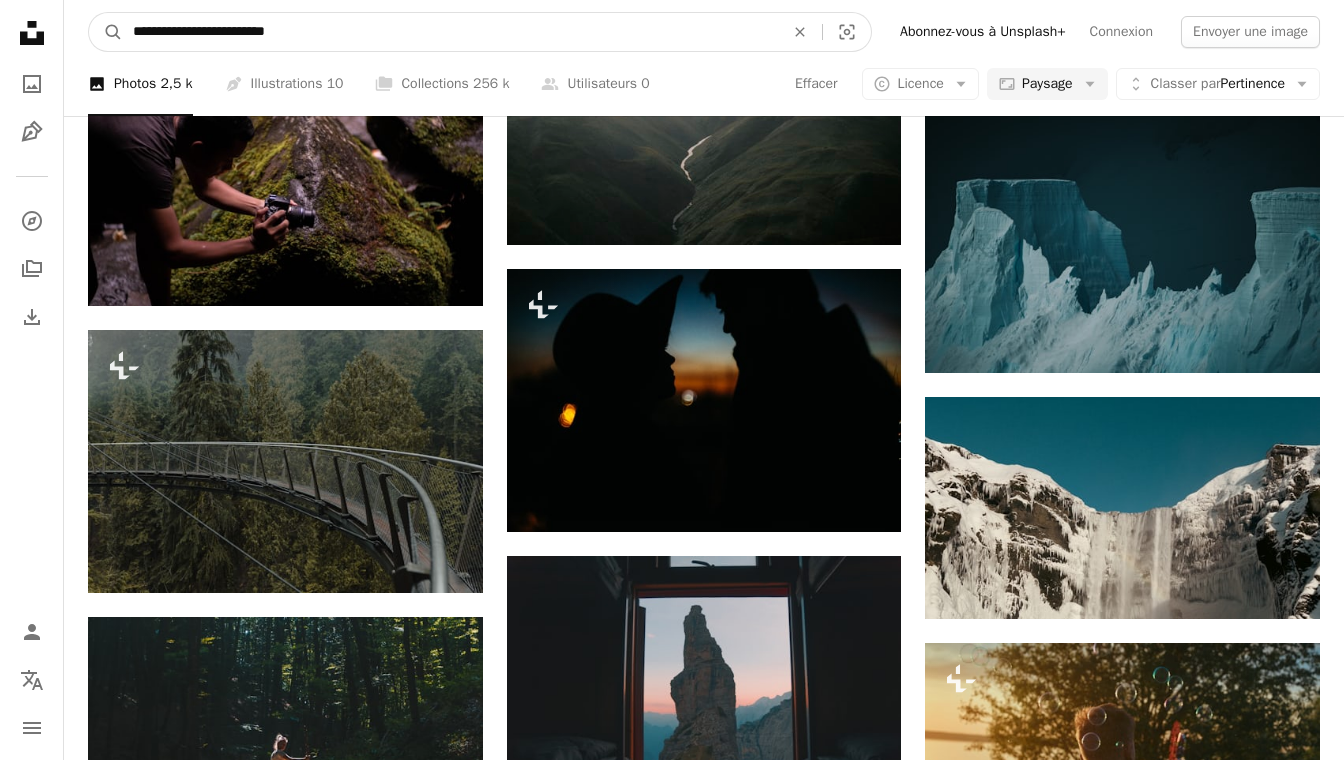 click on "A magnifying glass" at bounding box center (106, 32) 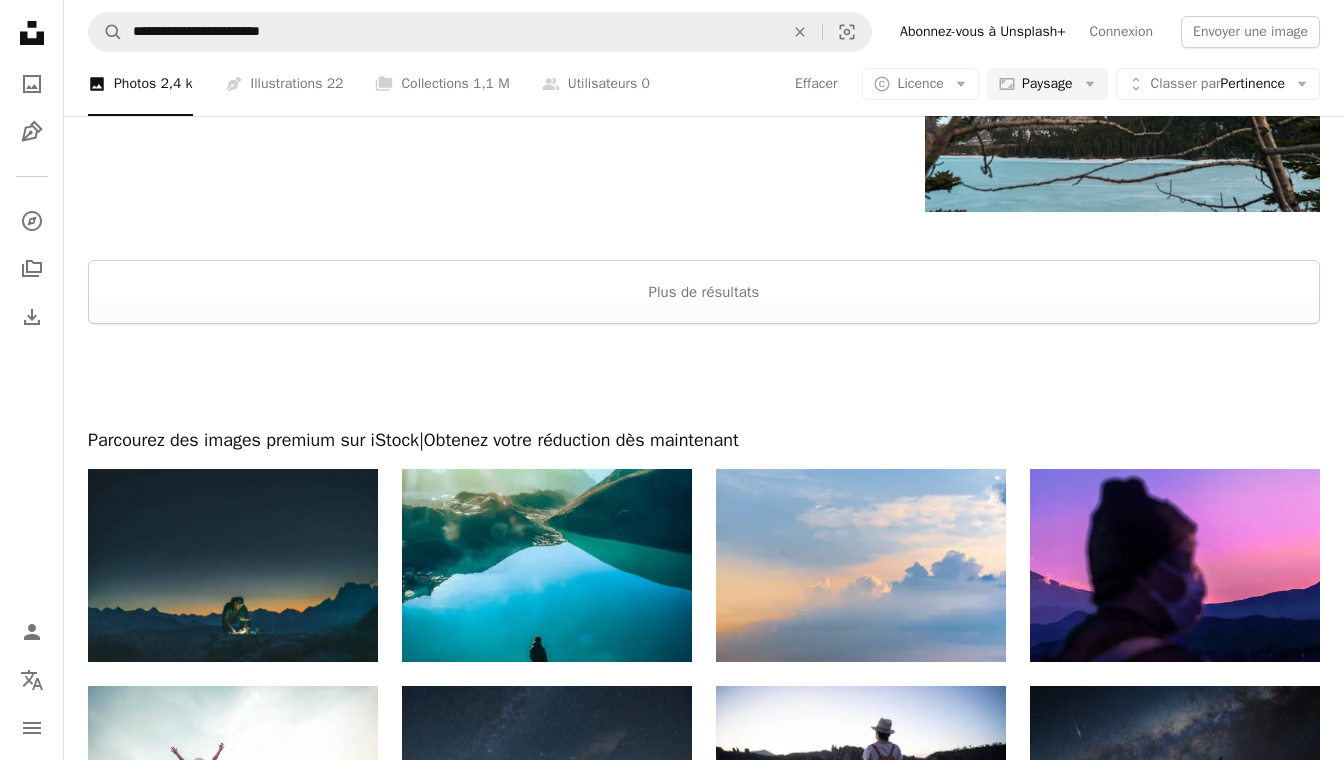 scroll, scrollTop: 2493, scrollLeft: 0, axis: vertical 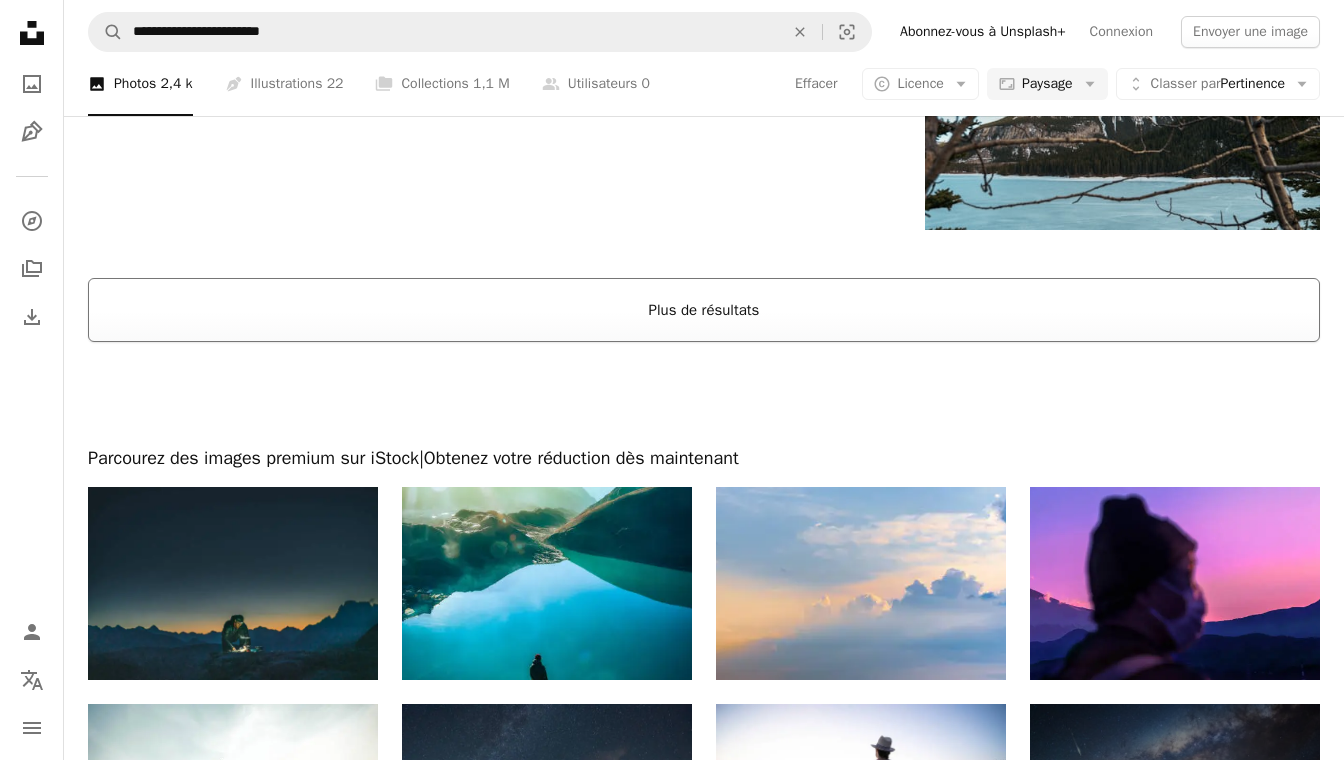 click on "Plus de résultats" at bounding box center [704, 310] 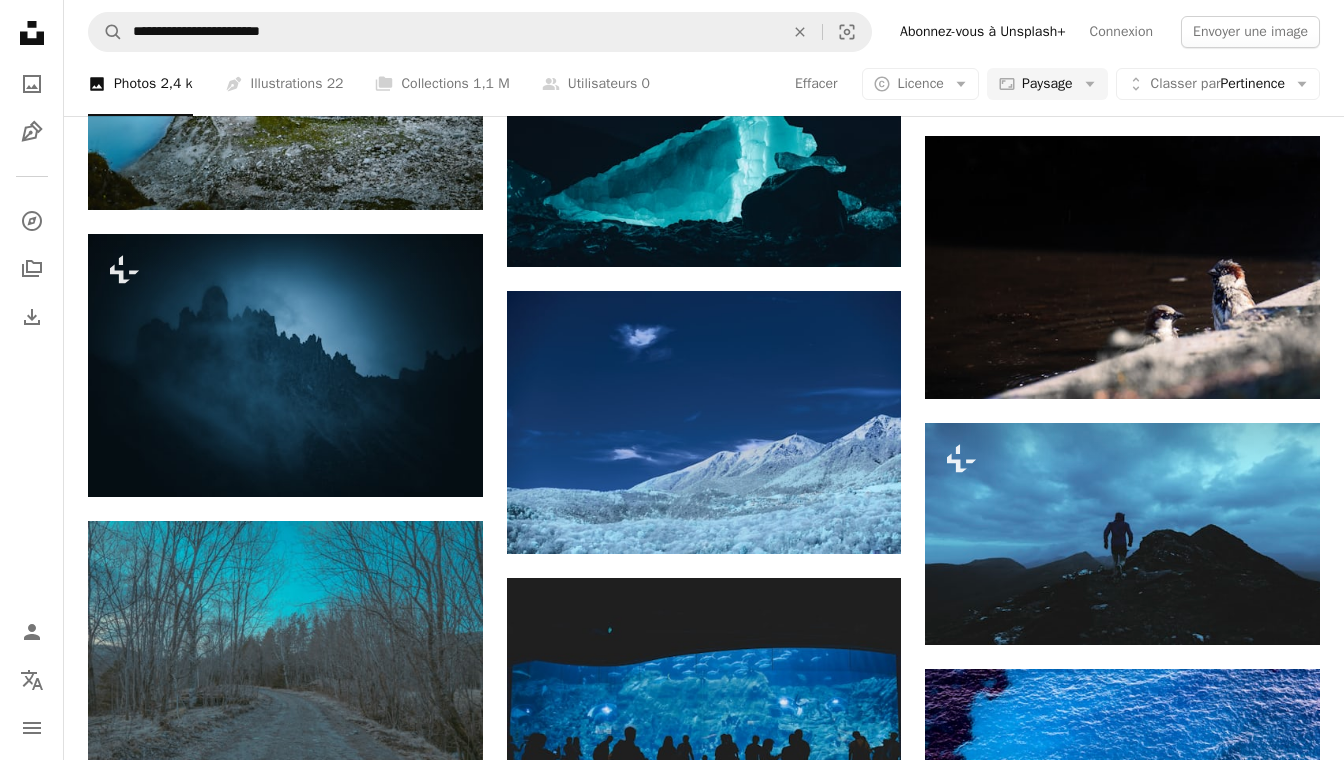 scroll, scrollTop: 42350, scrollLeft: 0, axis: vertical 